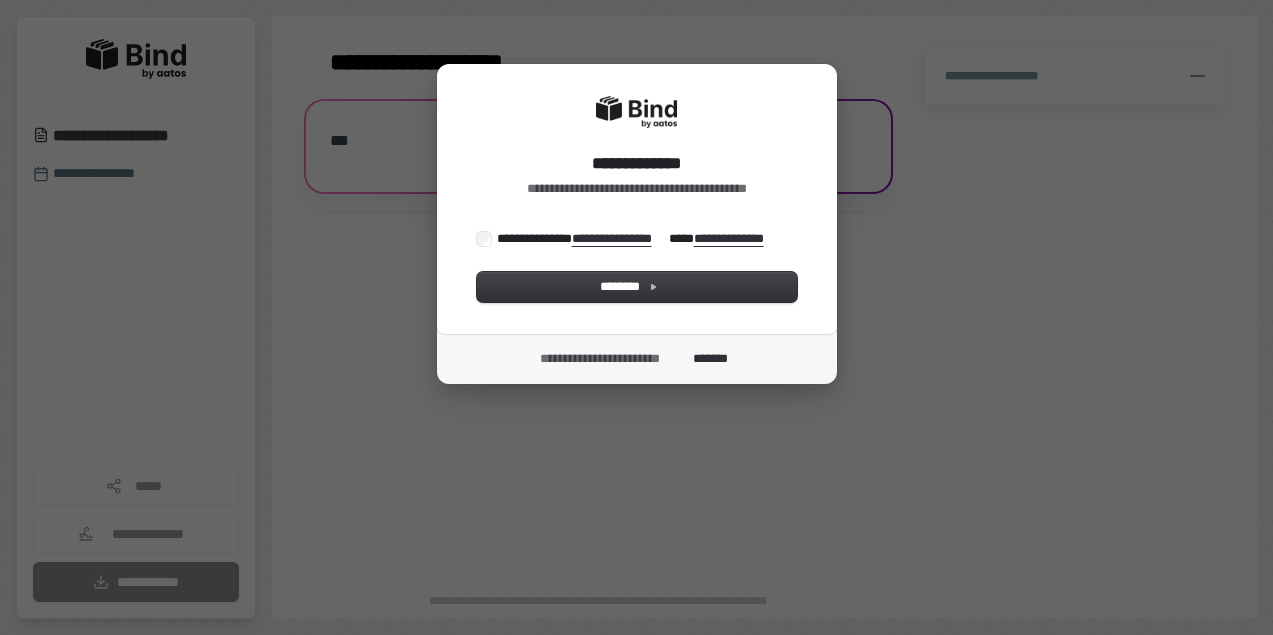 scroll, scrollTop: 0, scrollLeft: 0, axis: both 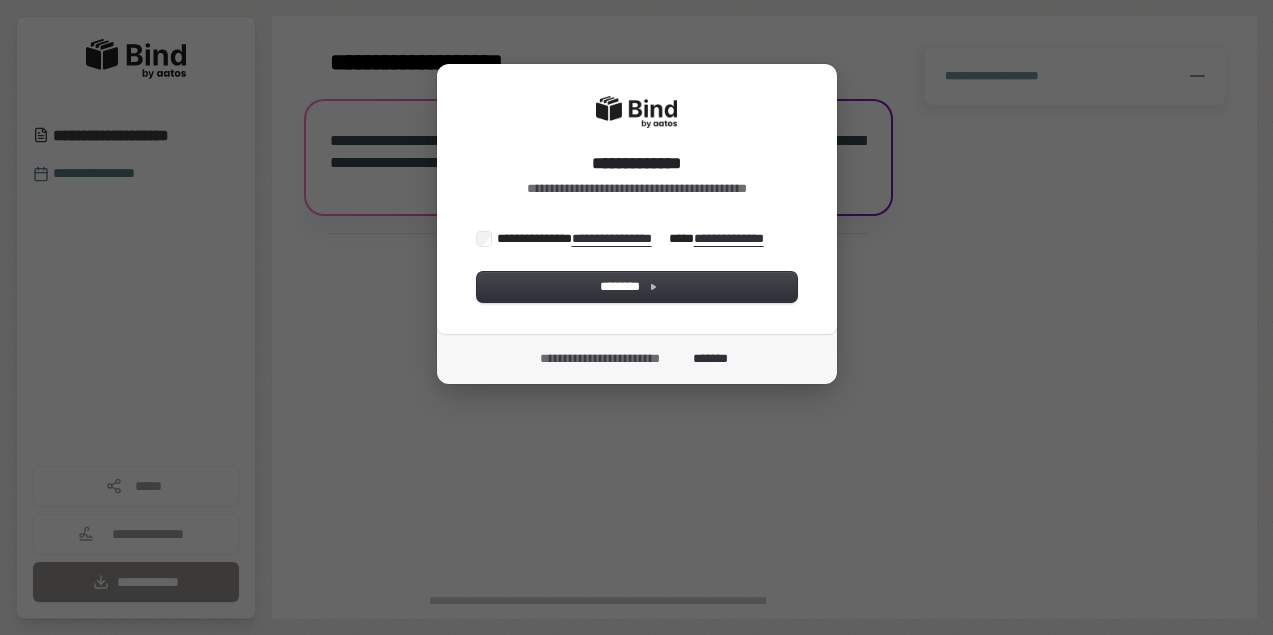 click on "**********" at bounding box center [635, 238] 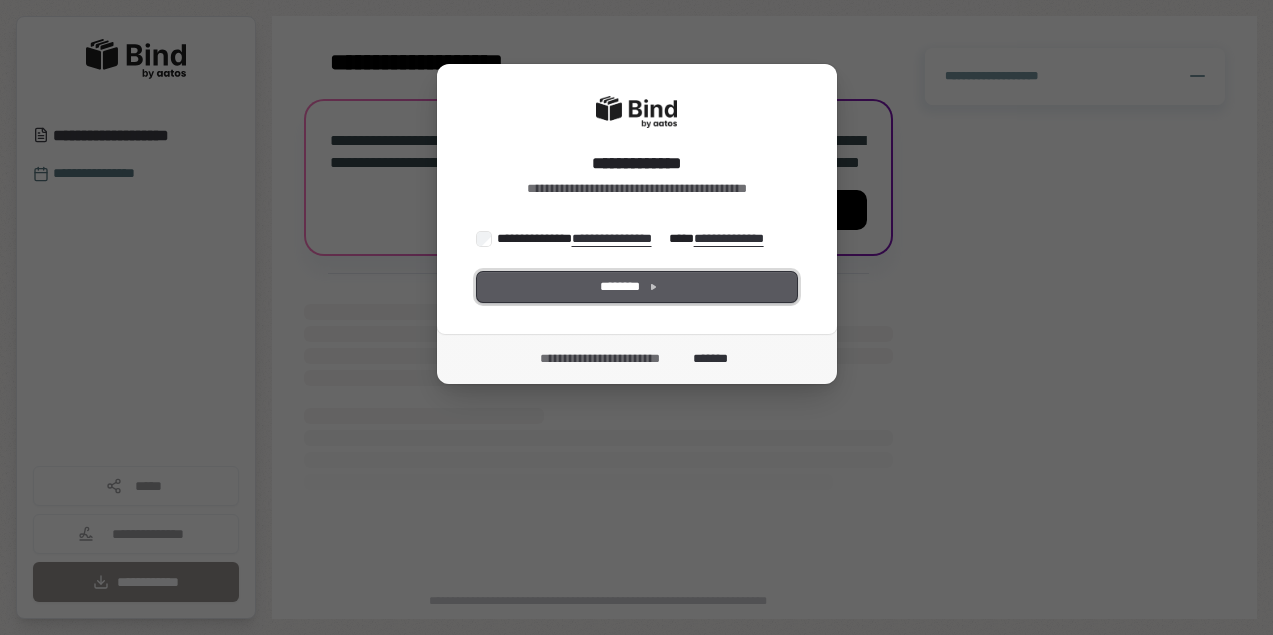 click on "********" at bounding box center (637, 287) 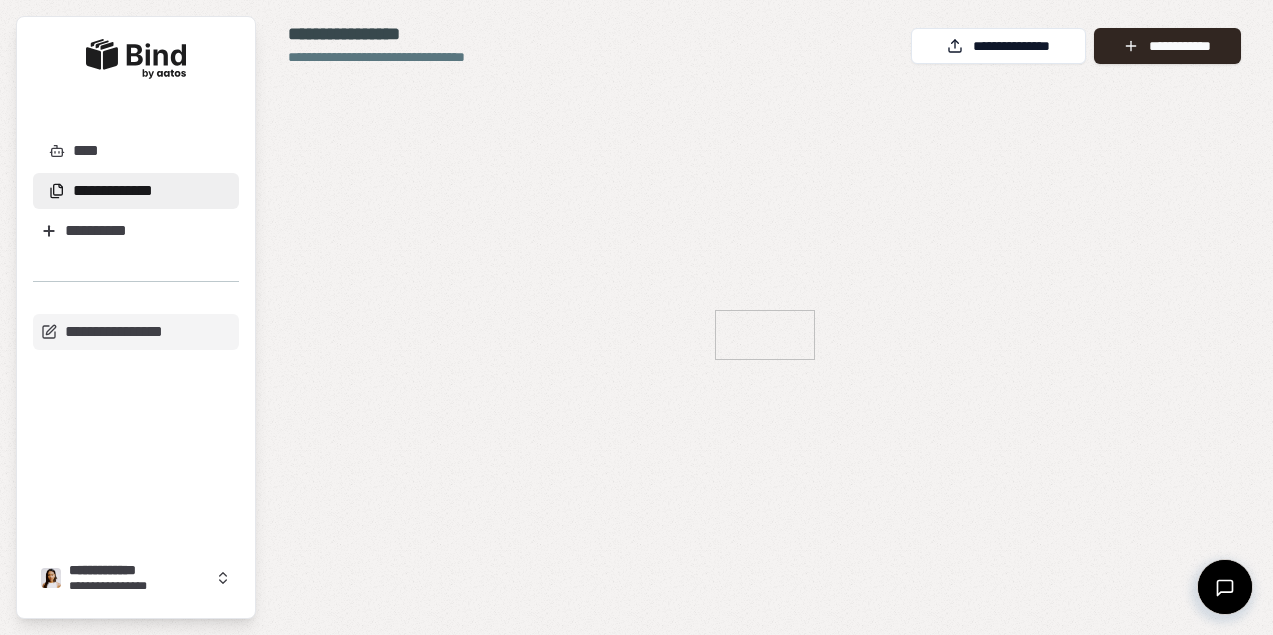 scroll, scrollTop: 0, scrollLeft: 0, axis: both 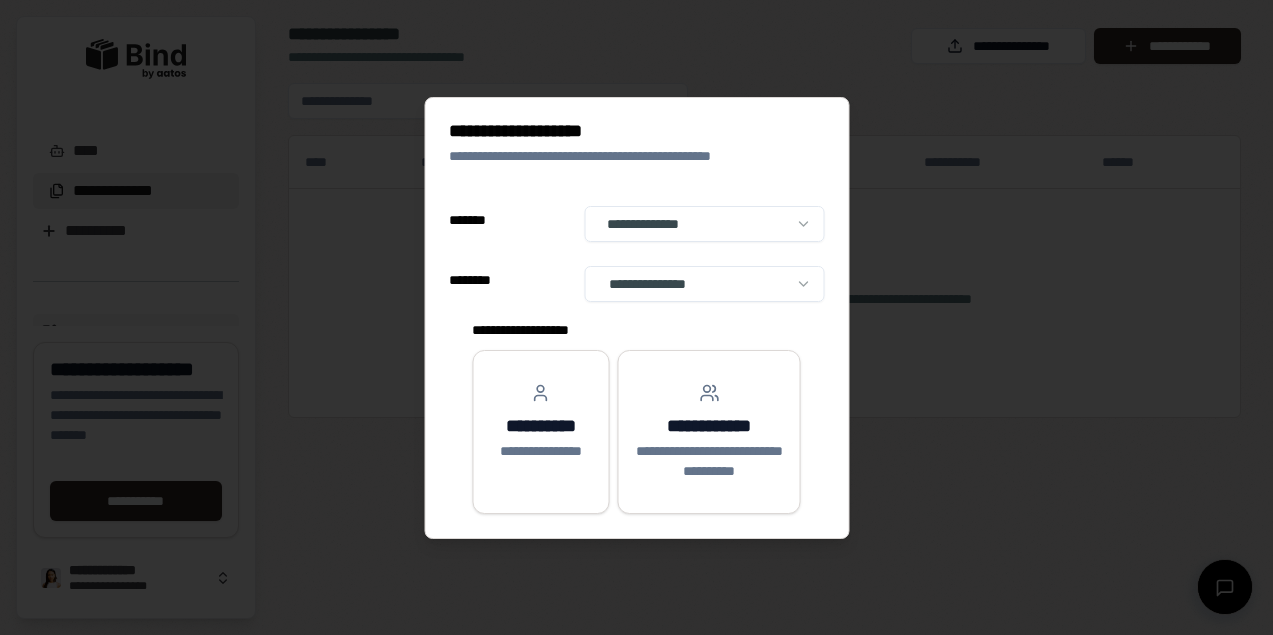 select on "**" 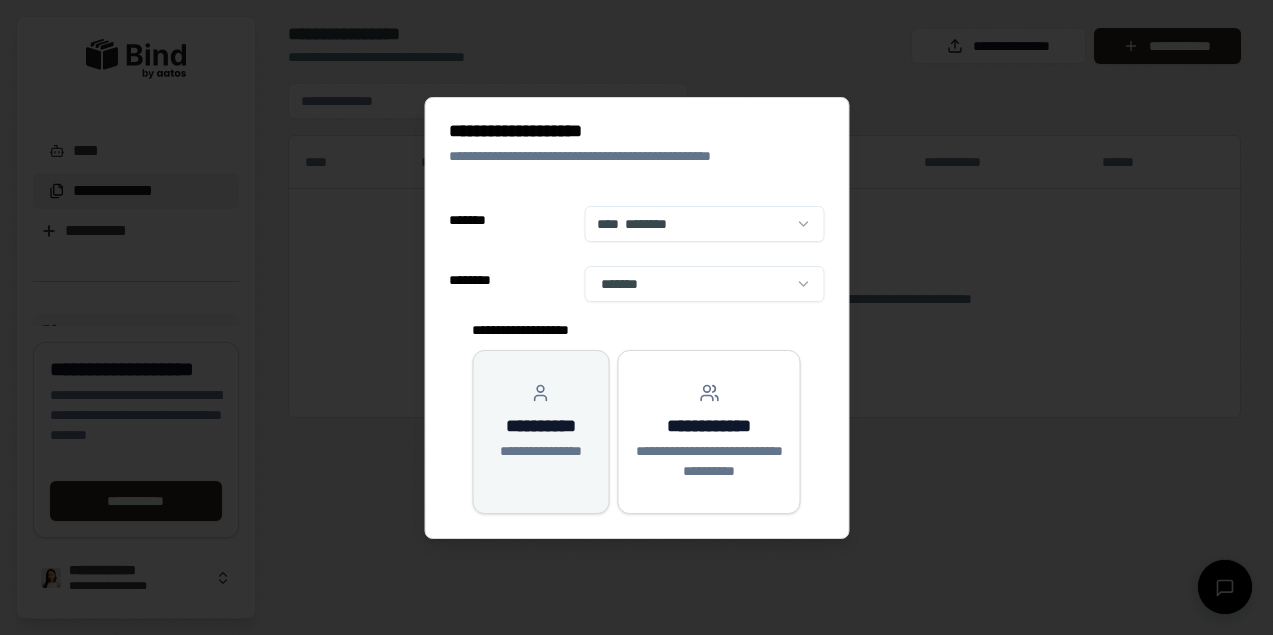 click on "**********" at bounding box center [540, 422] 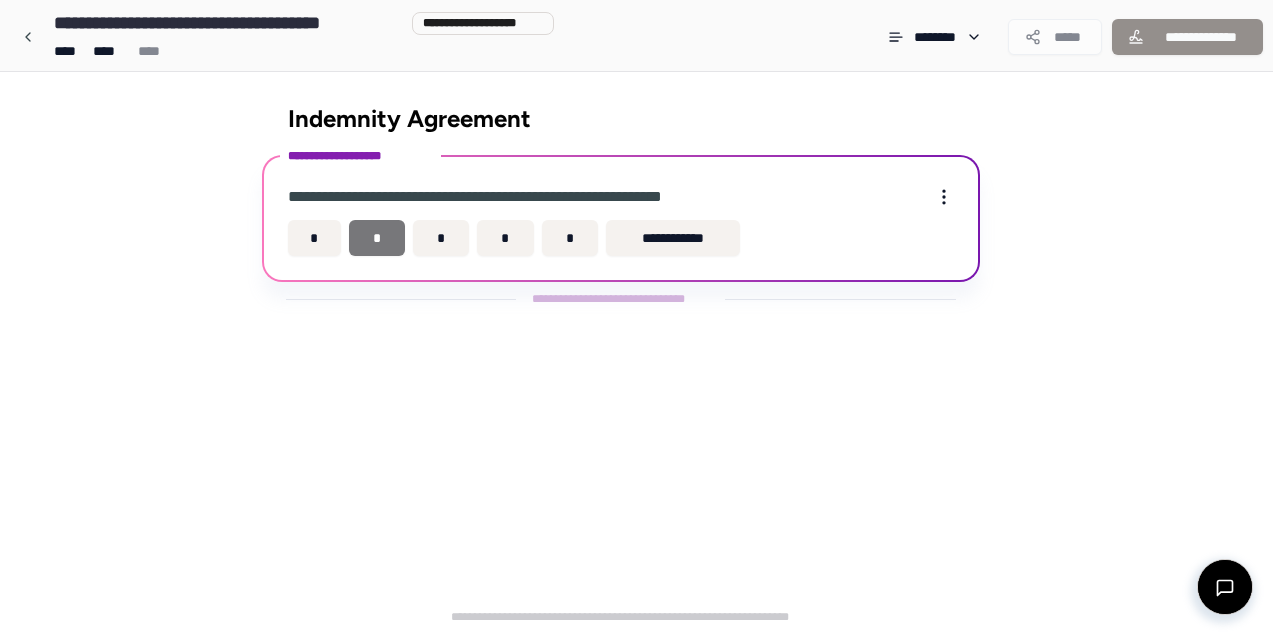 click on "*" at bounding box center (377, 238) 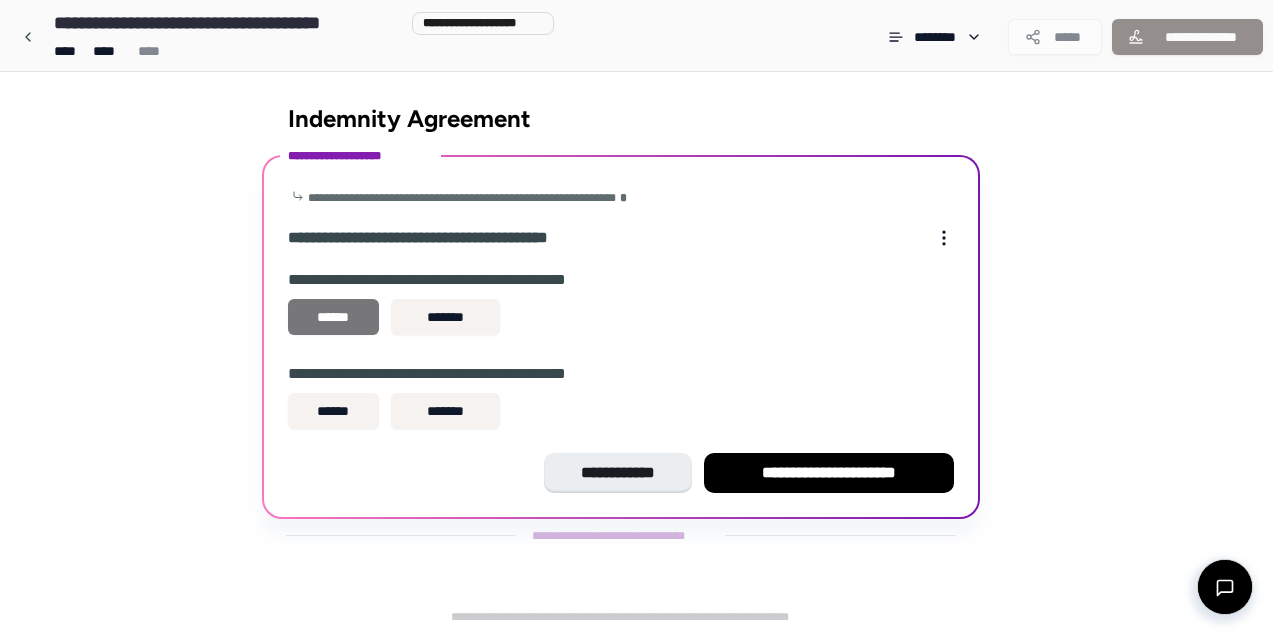 click on "******" at bounding box center (333, 317) 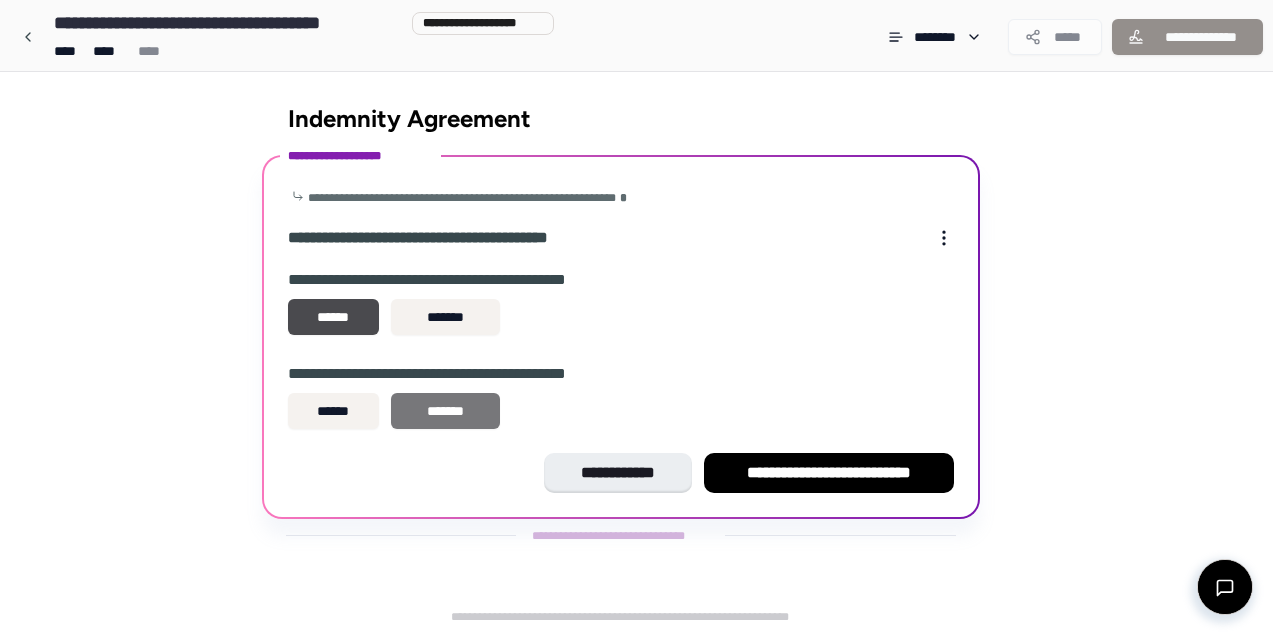 click on "*******" at bounding box center (445, 411) 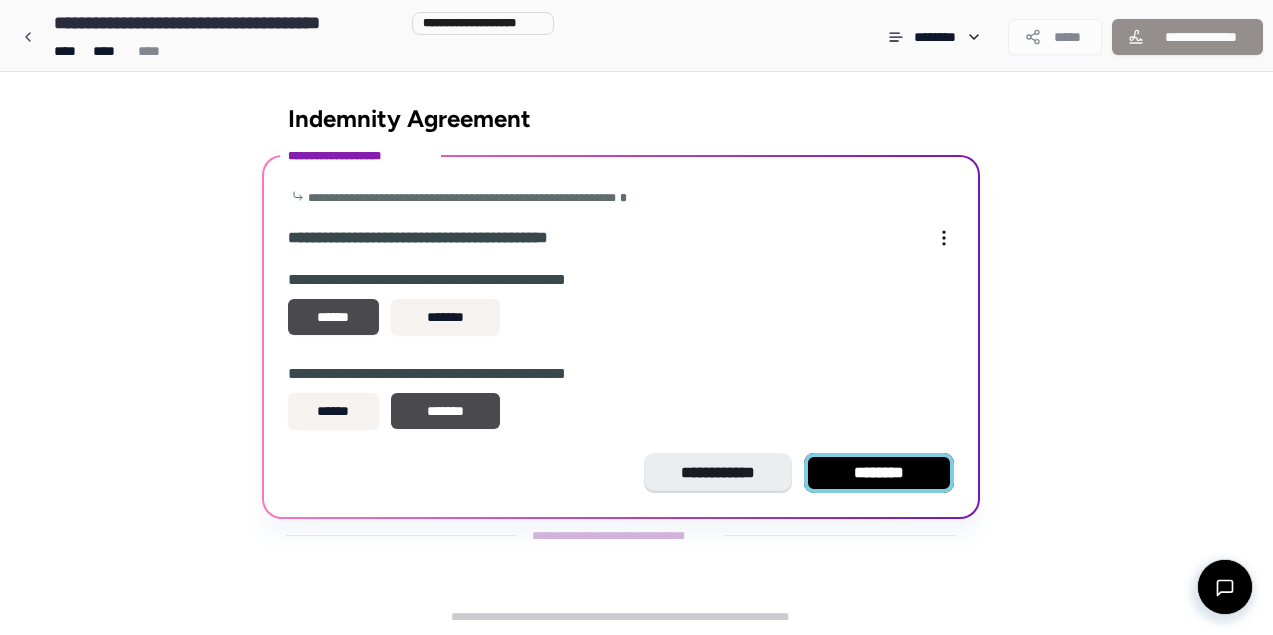 click on "********" at bounding box center [879, 473] 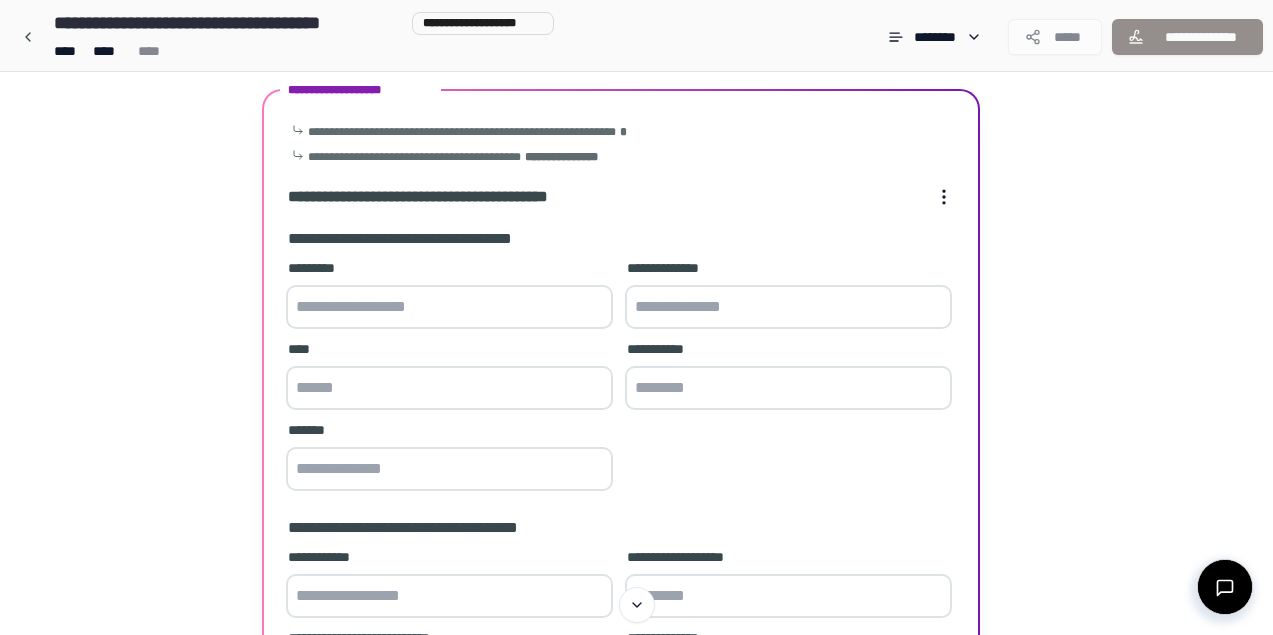 scroll, scrollTop: 73, scrollLeft: 0, axis: vertical 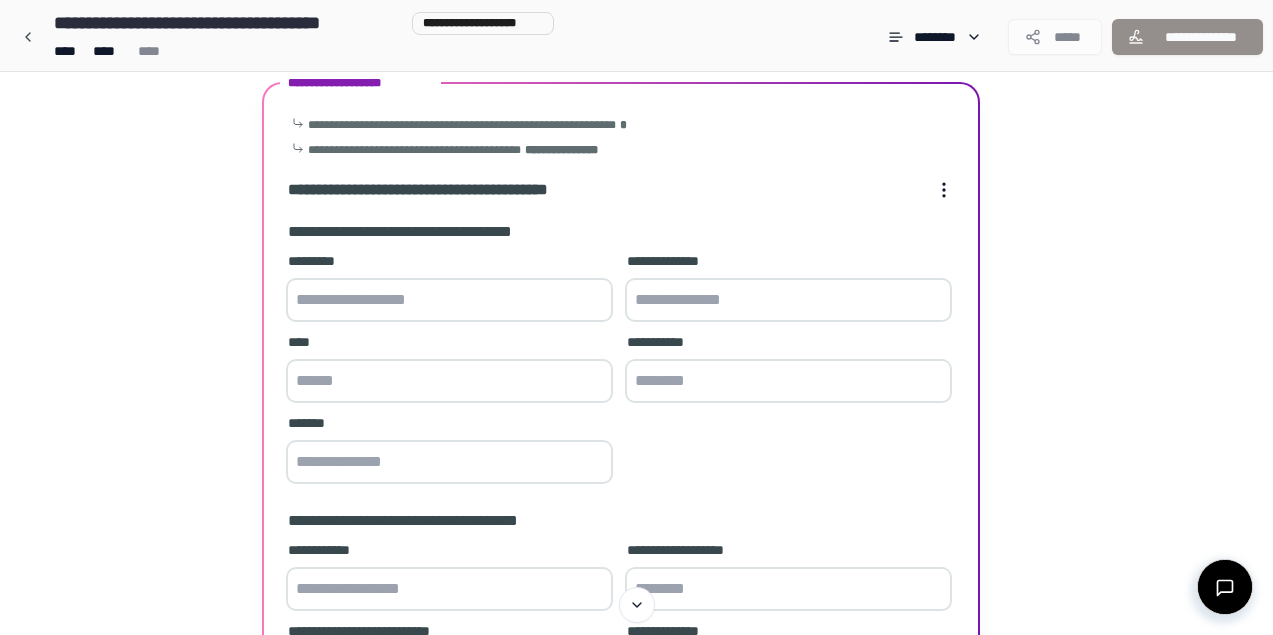 click at bounding box center (449, 300) 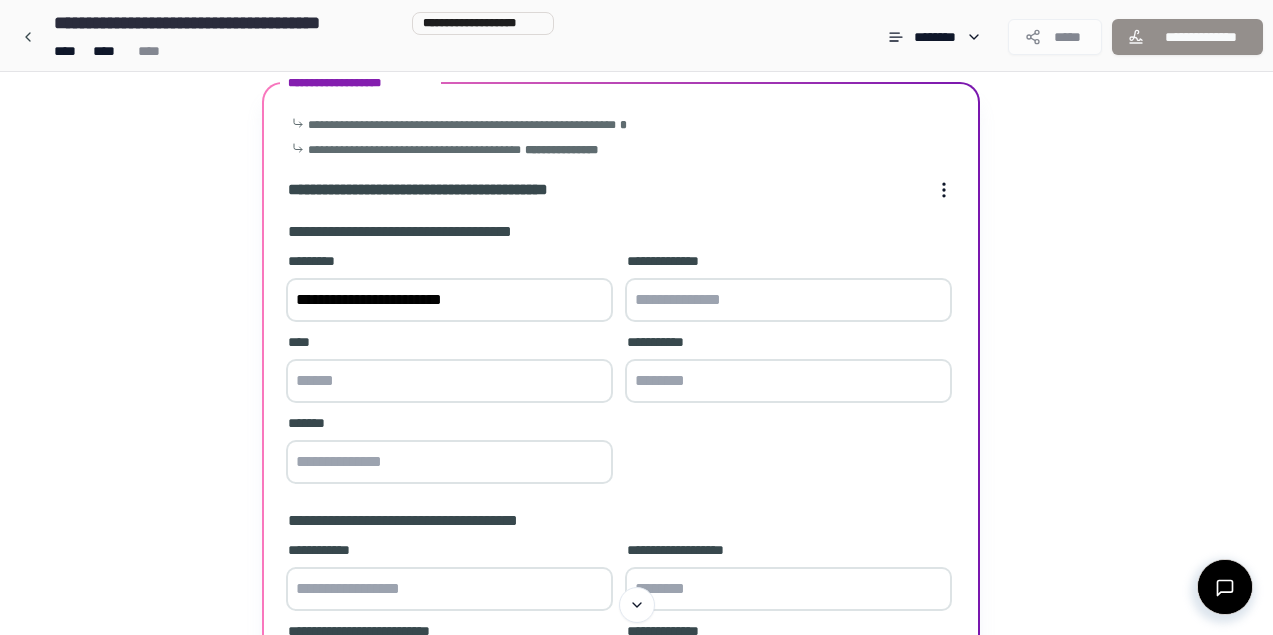 type on "**********" 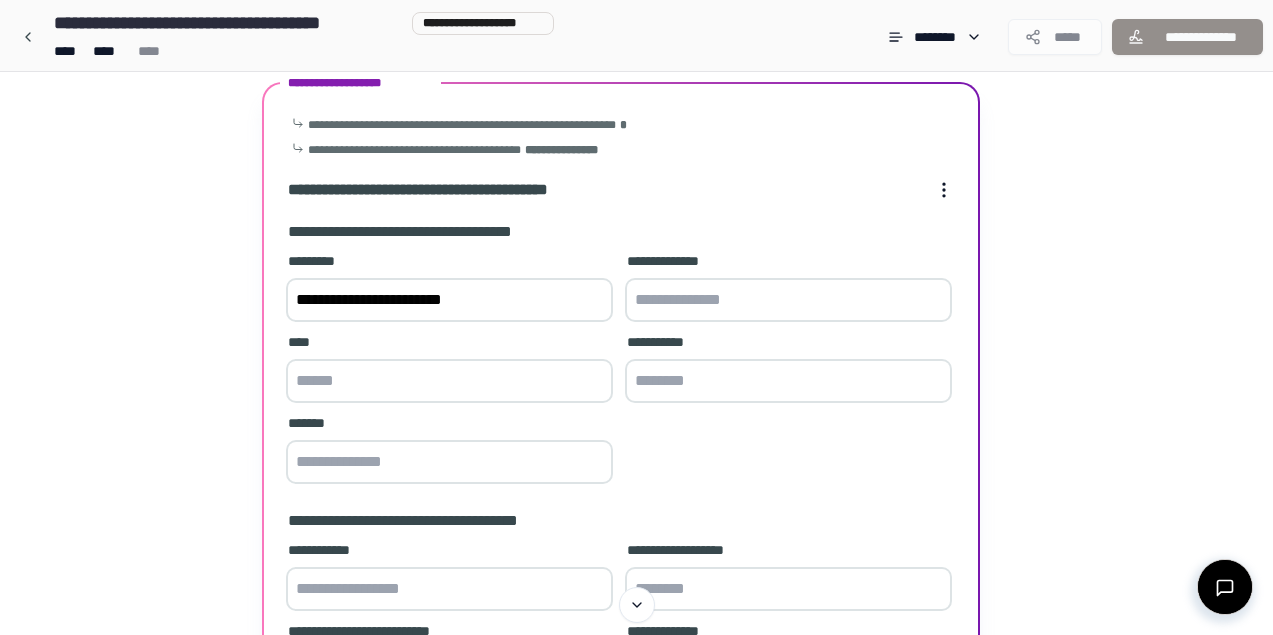 click at bounding box center [788, 300] 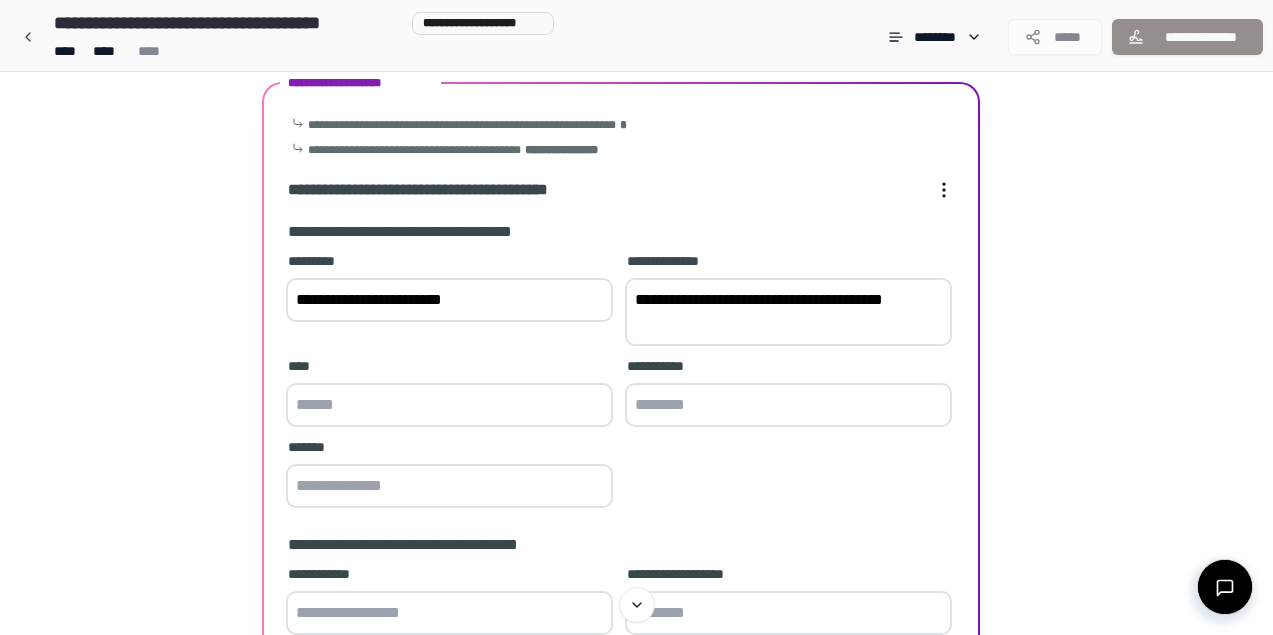 type on "**********" 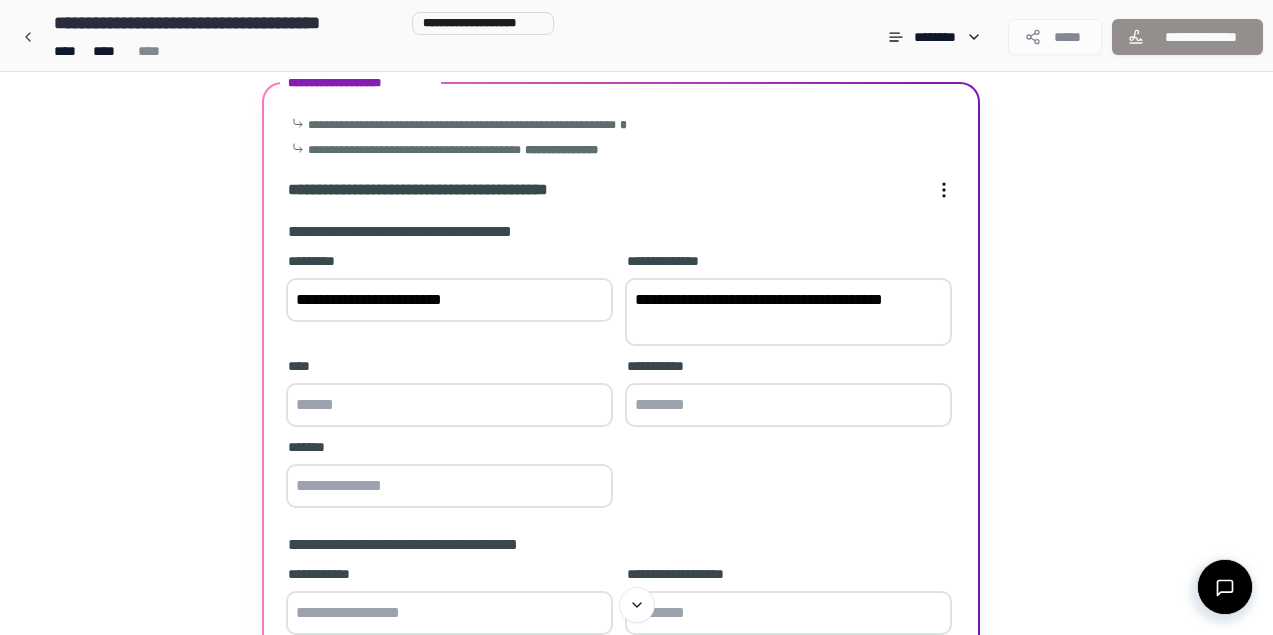 click at bounding box center (449, 405) 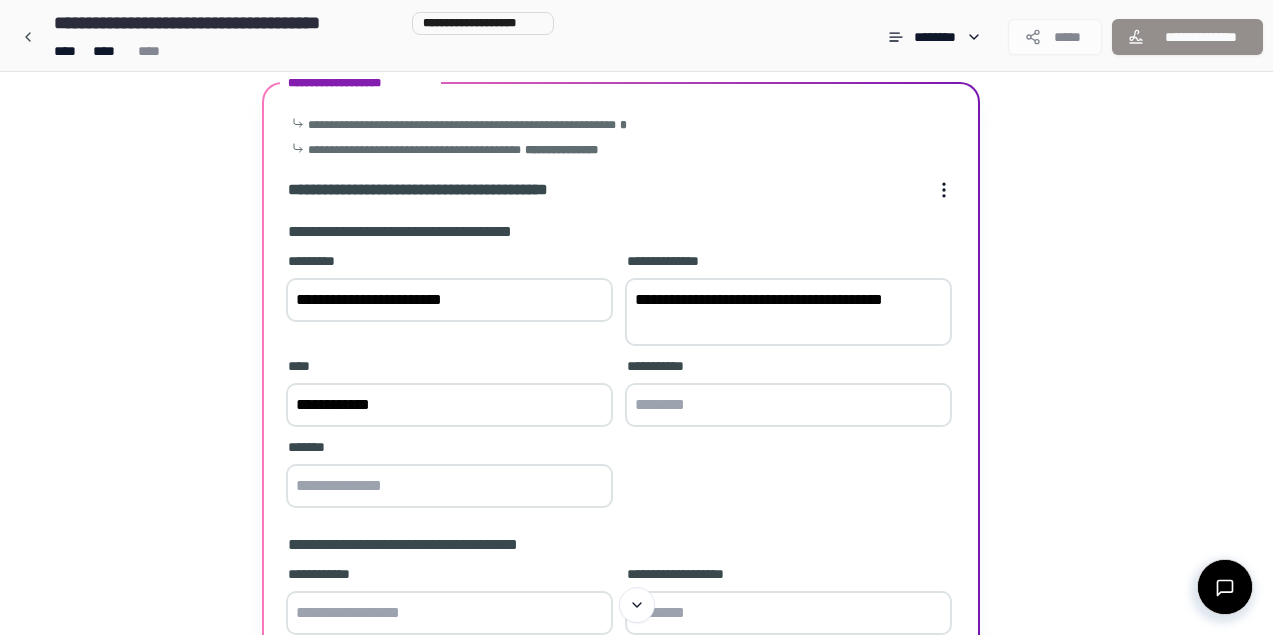 type on "**********" 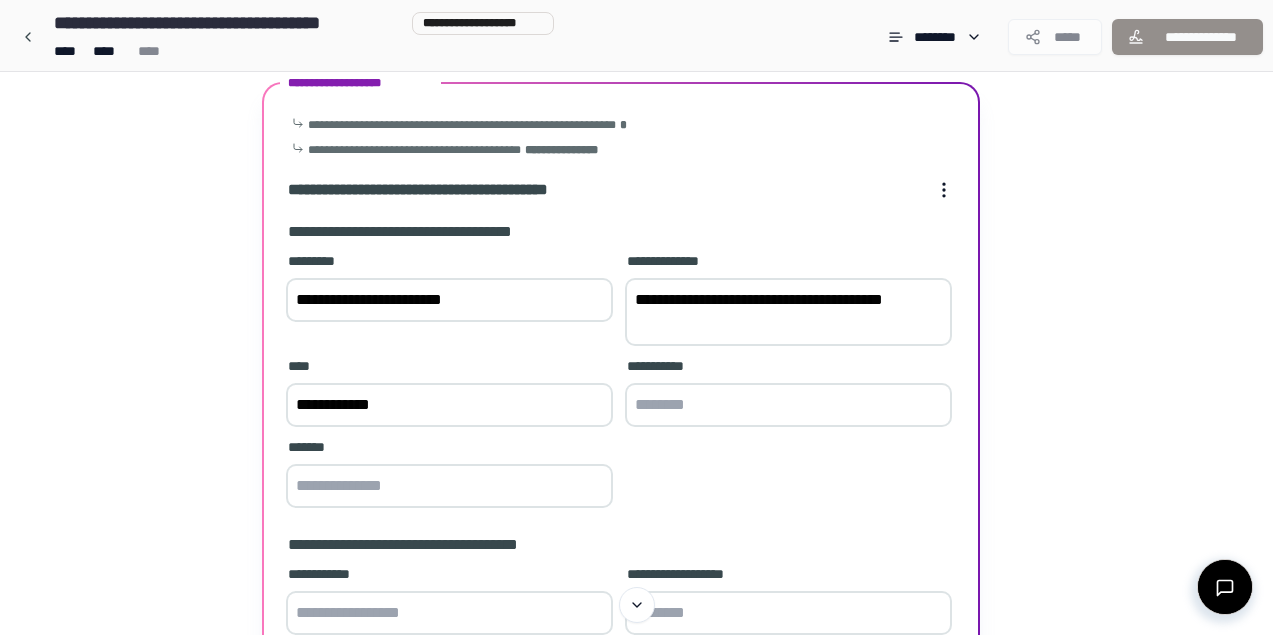click at bounding box center [788, 405] 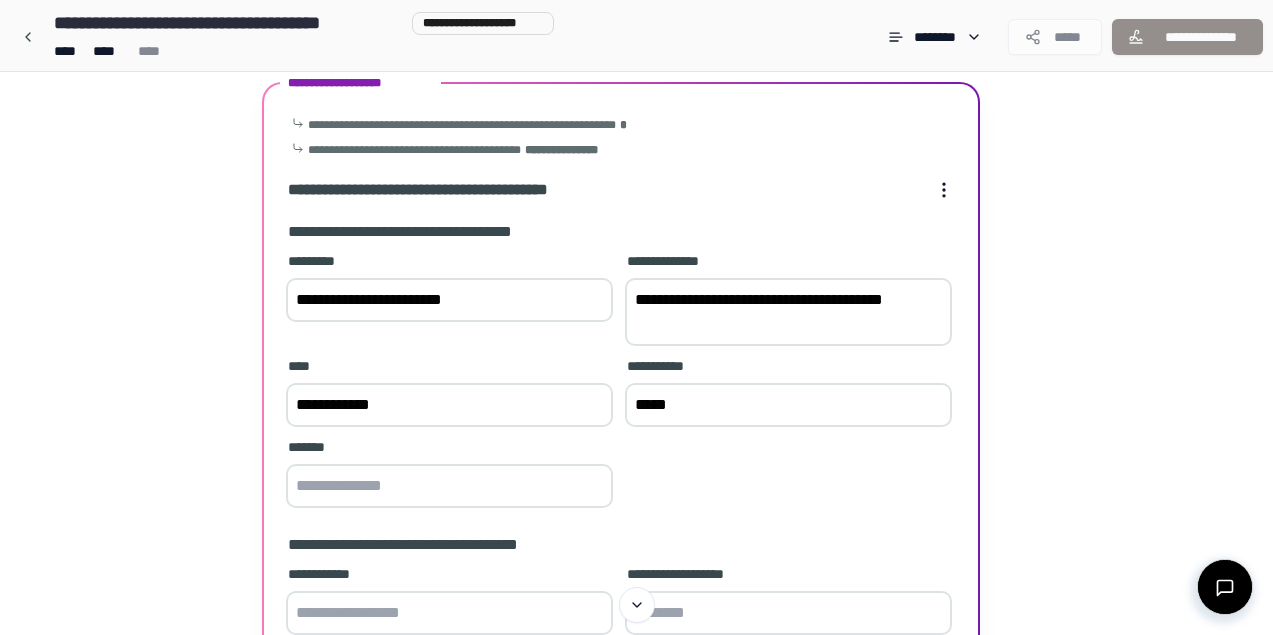 type on "*****" 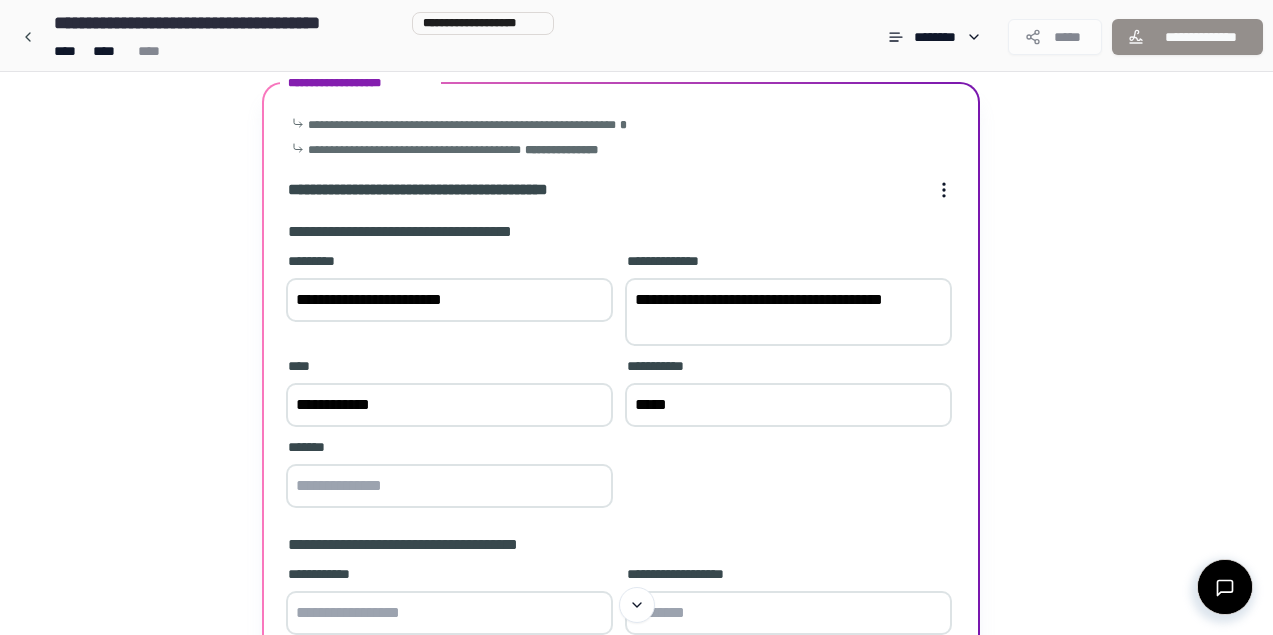 click at bounding box center (449, 486) 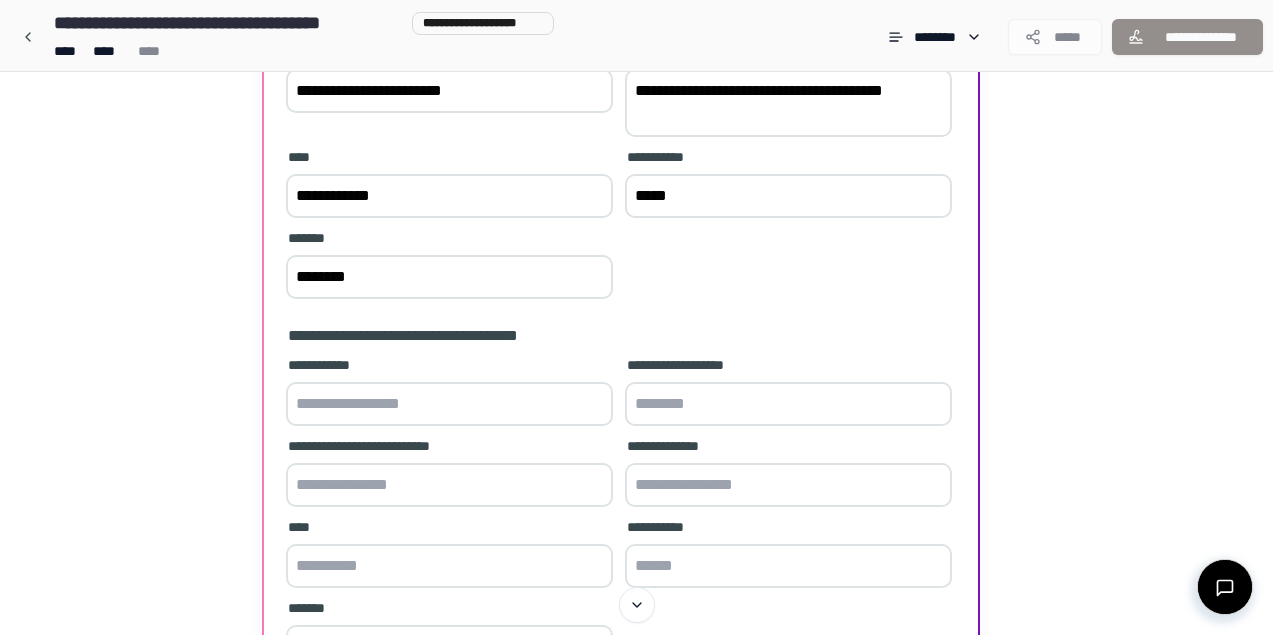 scroll, scrollTop: 284, scrollLeft: 0, axis: vertical 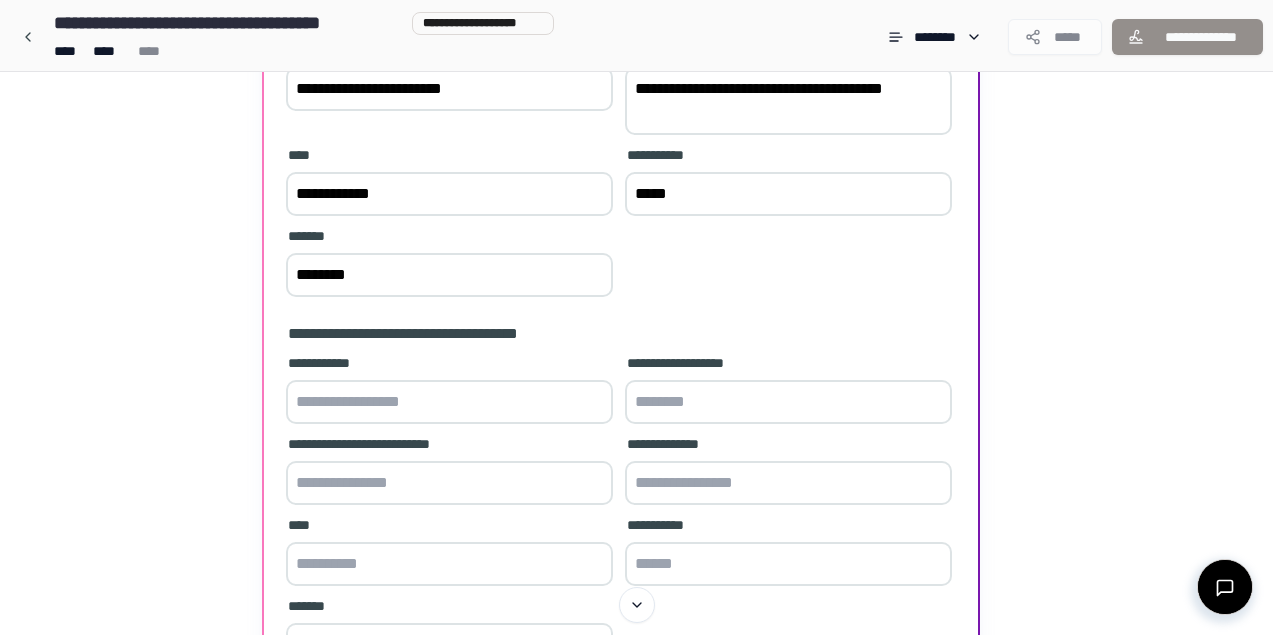 type on "********" 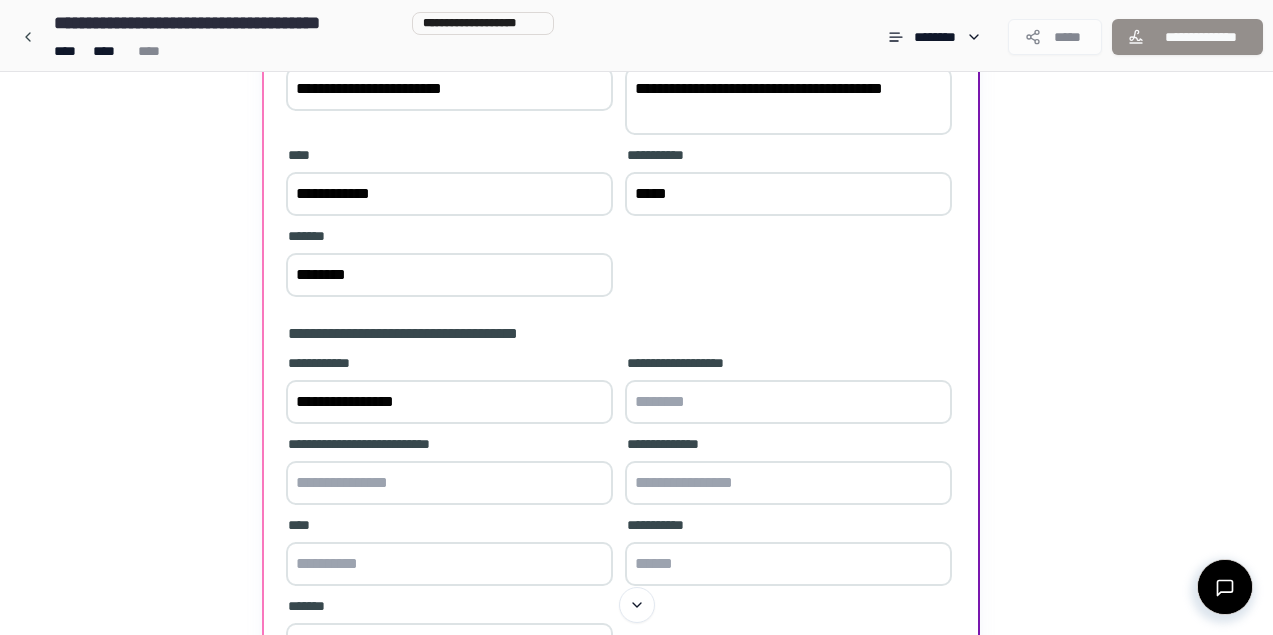 type on "**********" 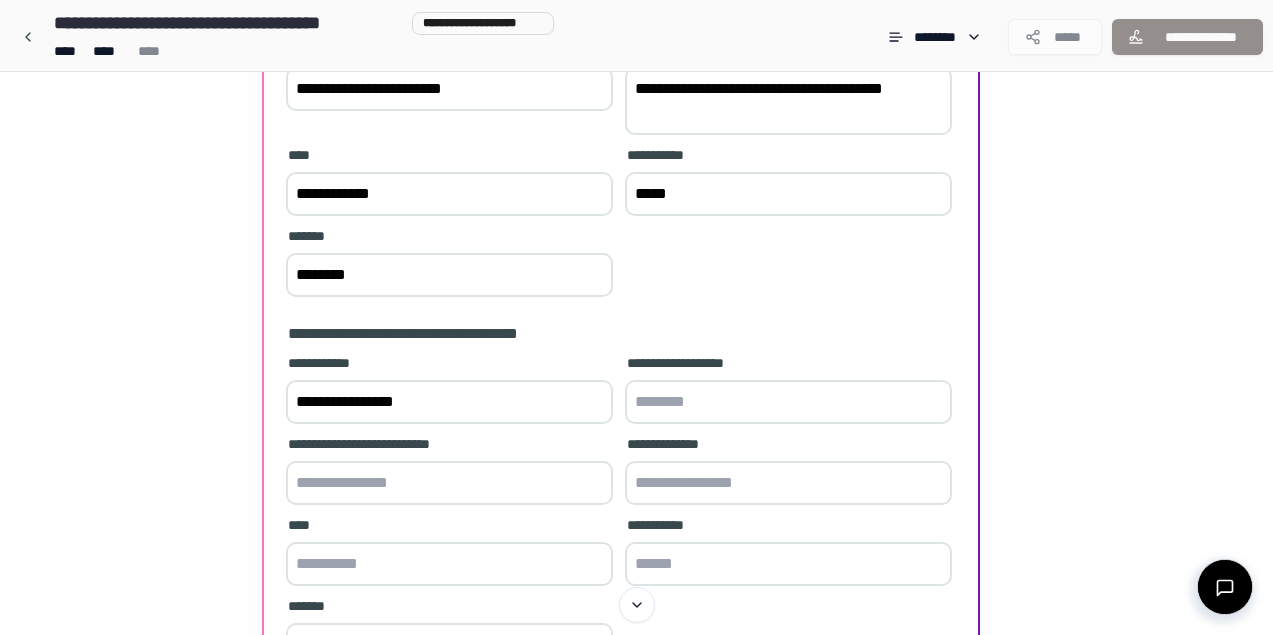 click at bounding box center (788, 402) 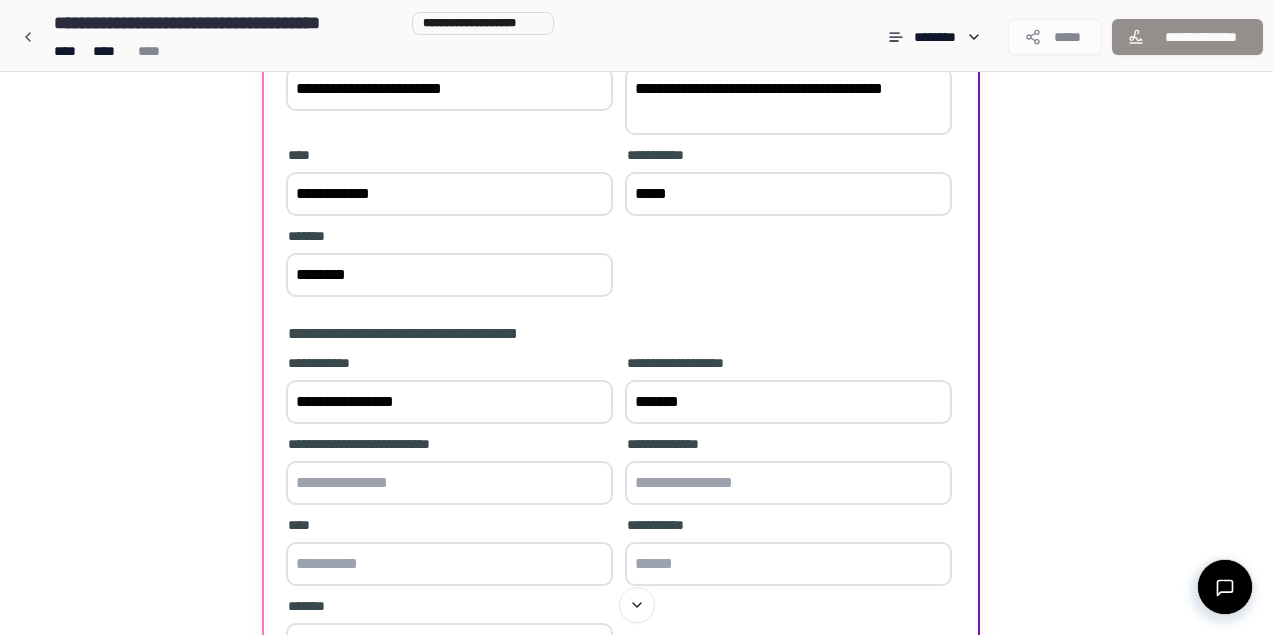 type on "*******" 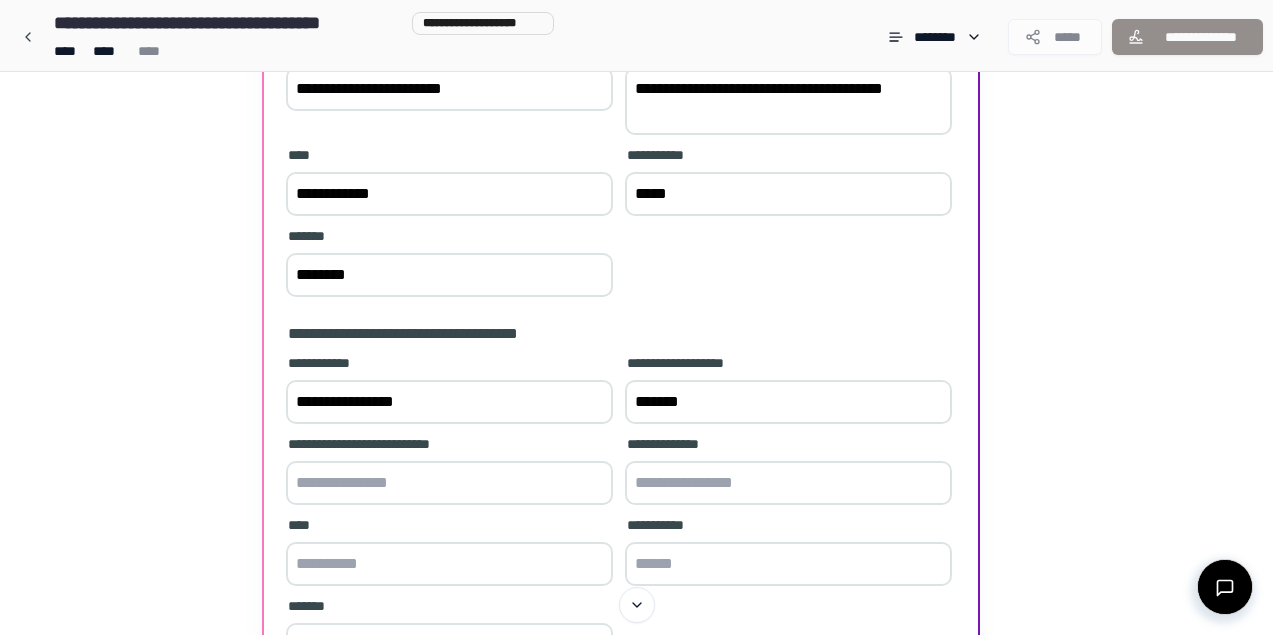 click at bounding box center (449, 483) 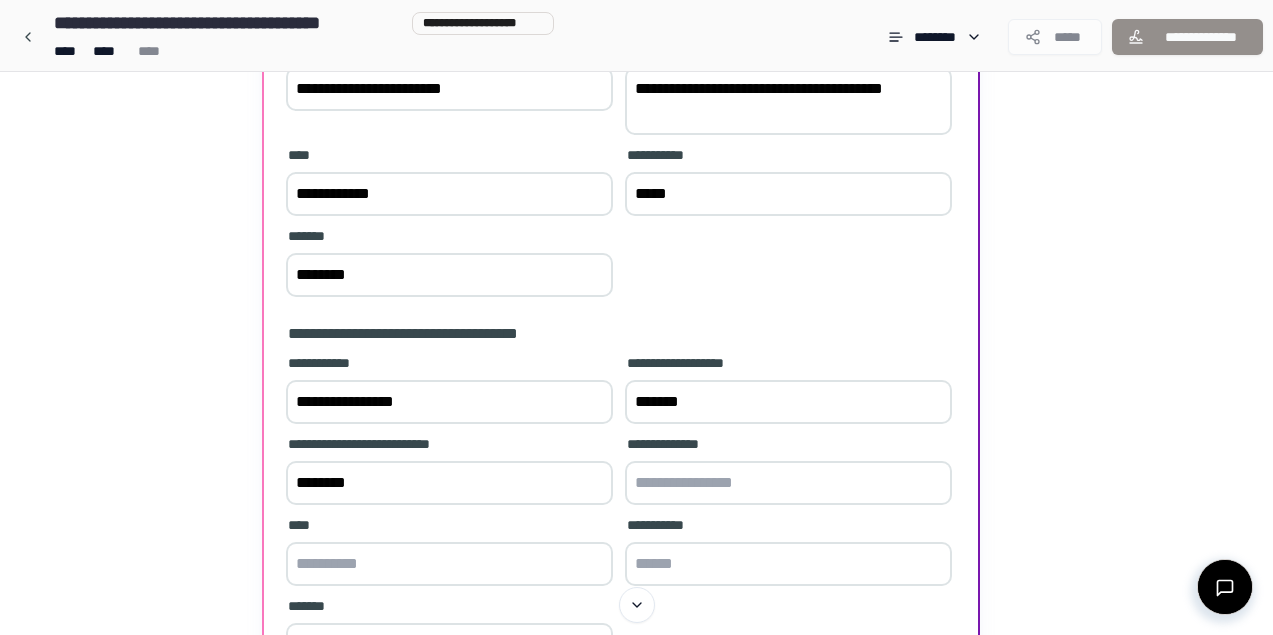 type on "********" 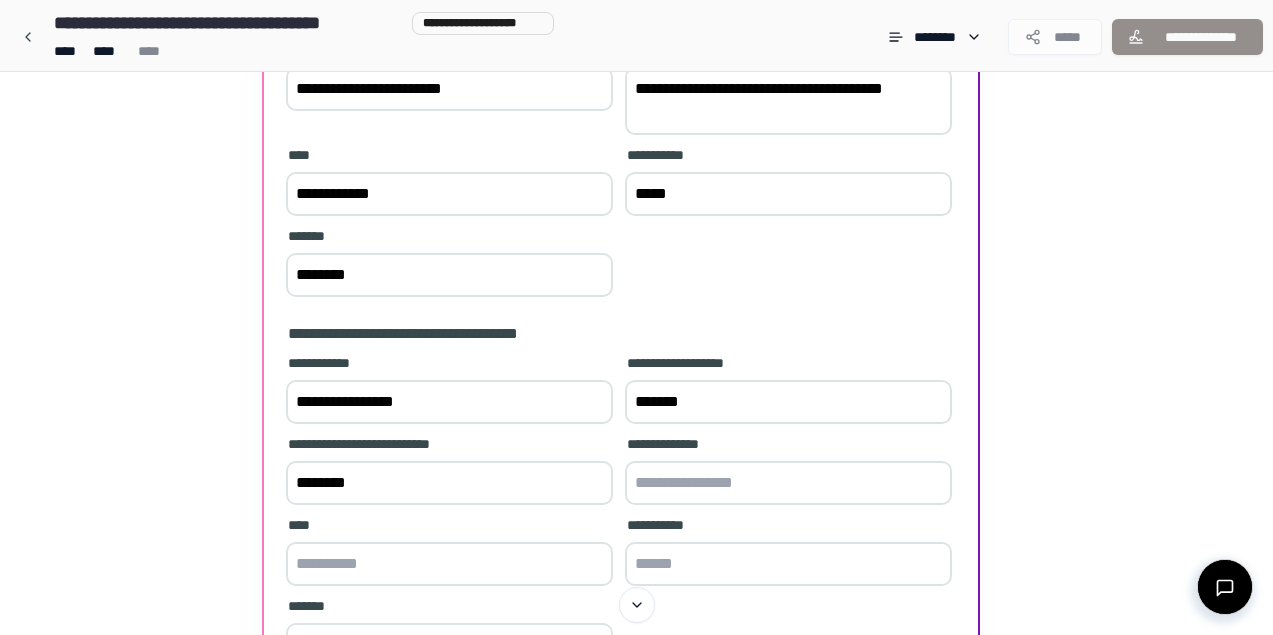 click at bounding box center [788, 483] 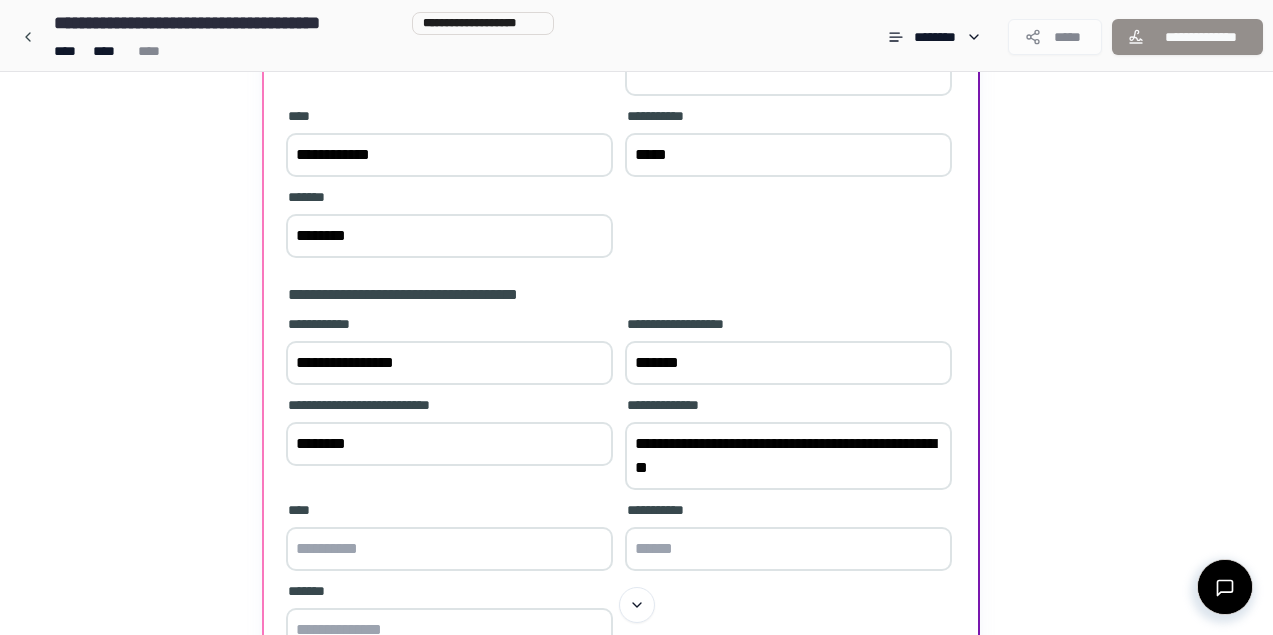 scroll, scrollTop: 326, scrollLeft: 0, axis: vertical 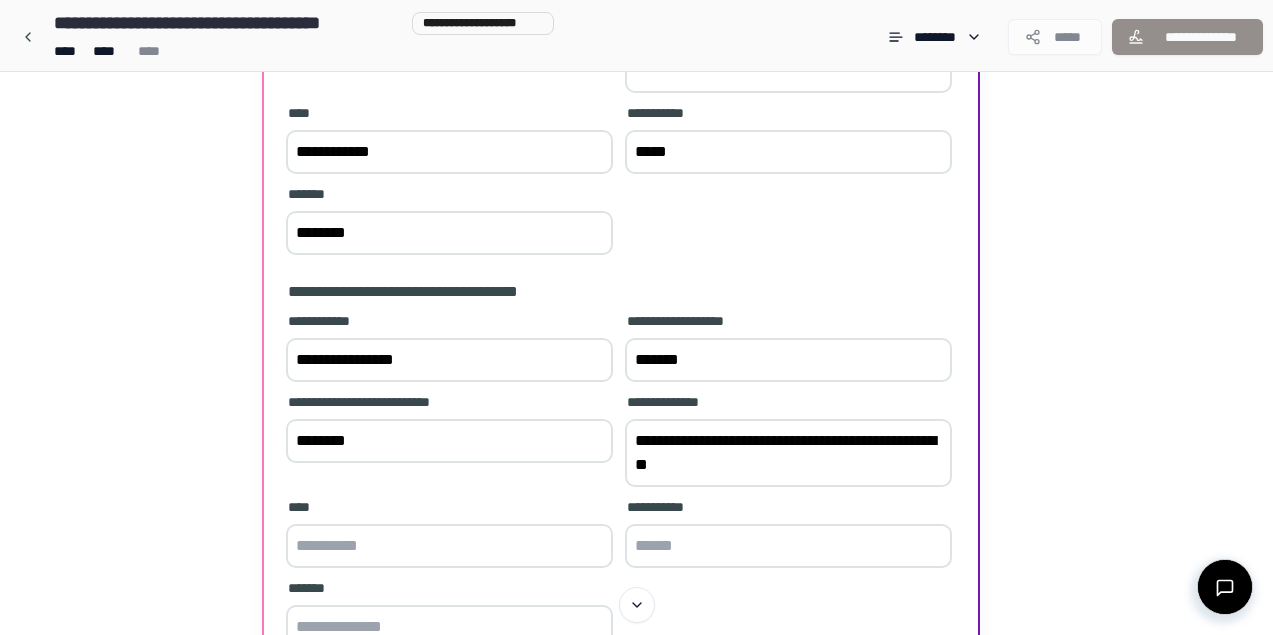 type on "**********" 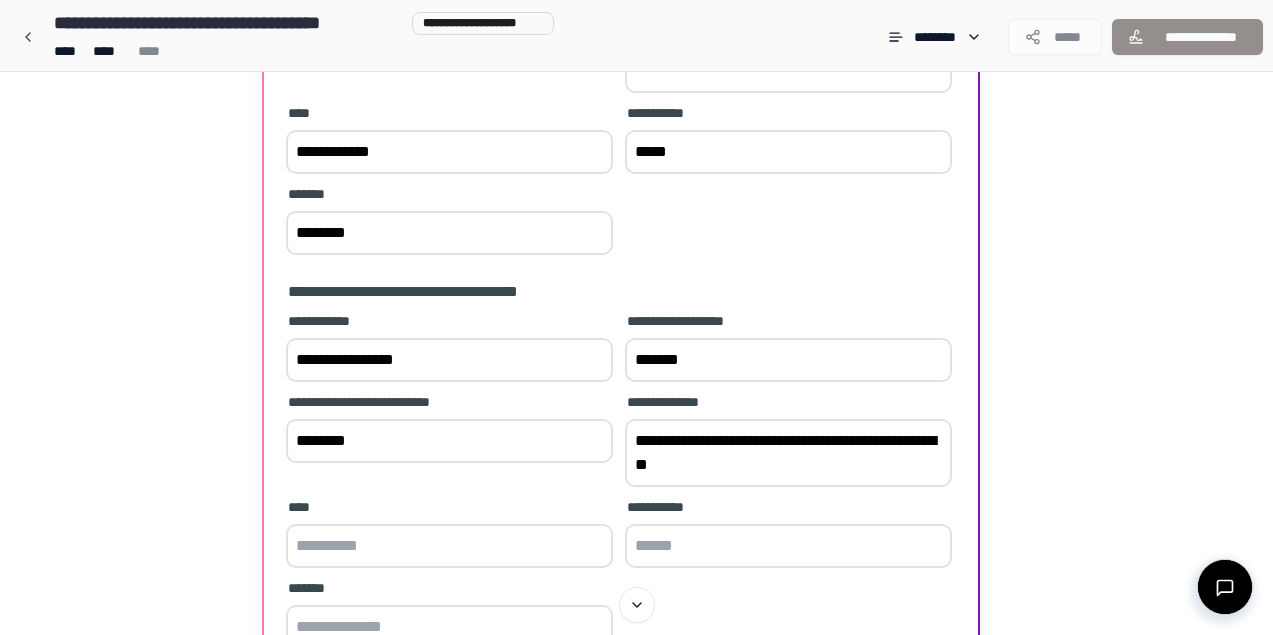 click at bounding box center (449, 546) 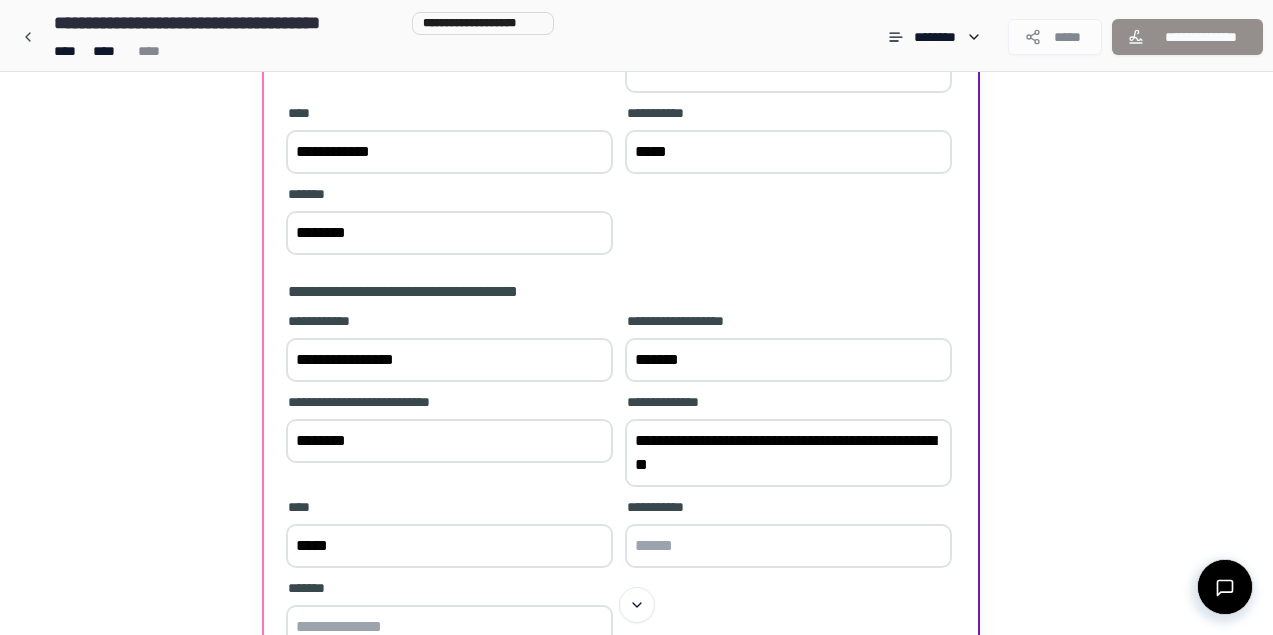 type on "*****" 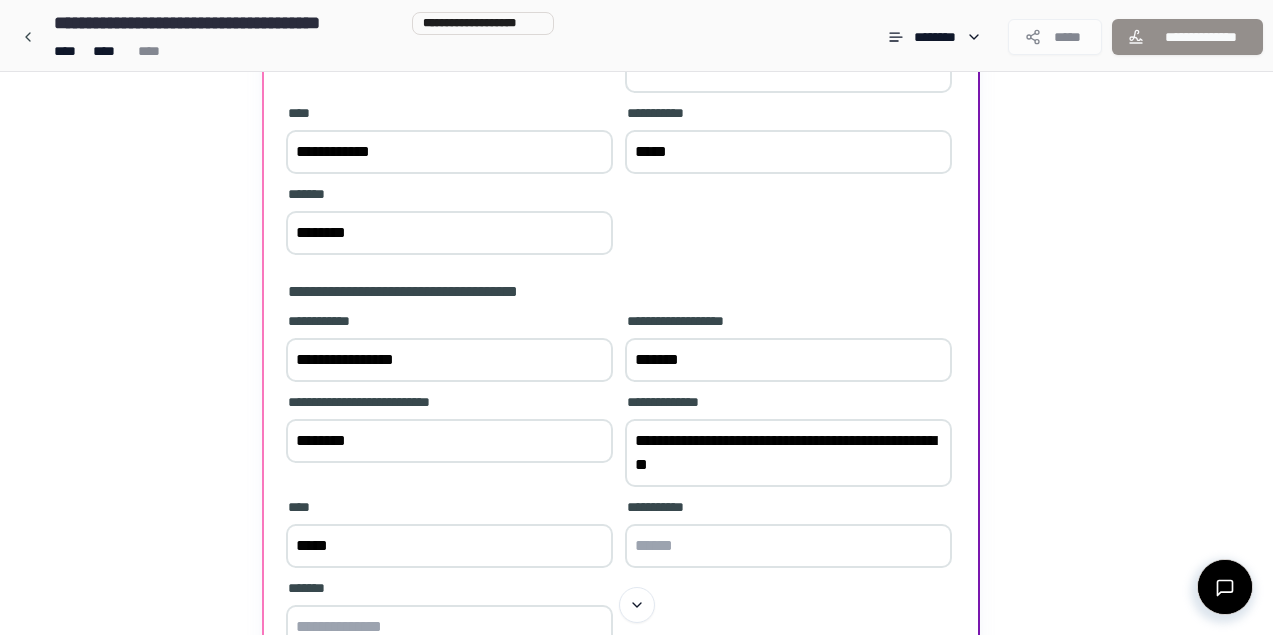 click at bounding box center (788, 546) 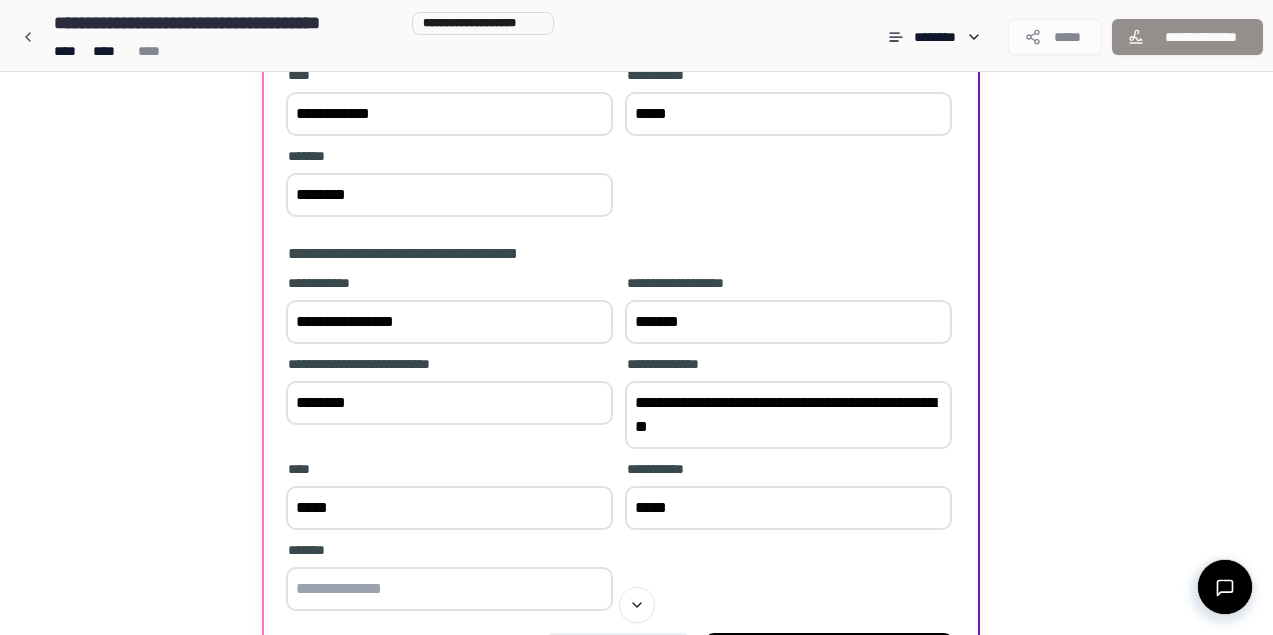 scroll, scrollTop: 378, scrollLeft: 0, axis: vertical 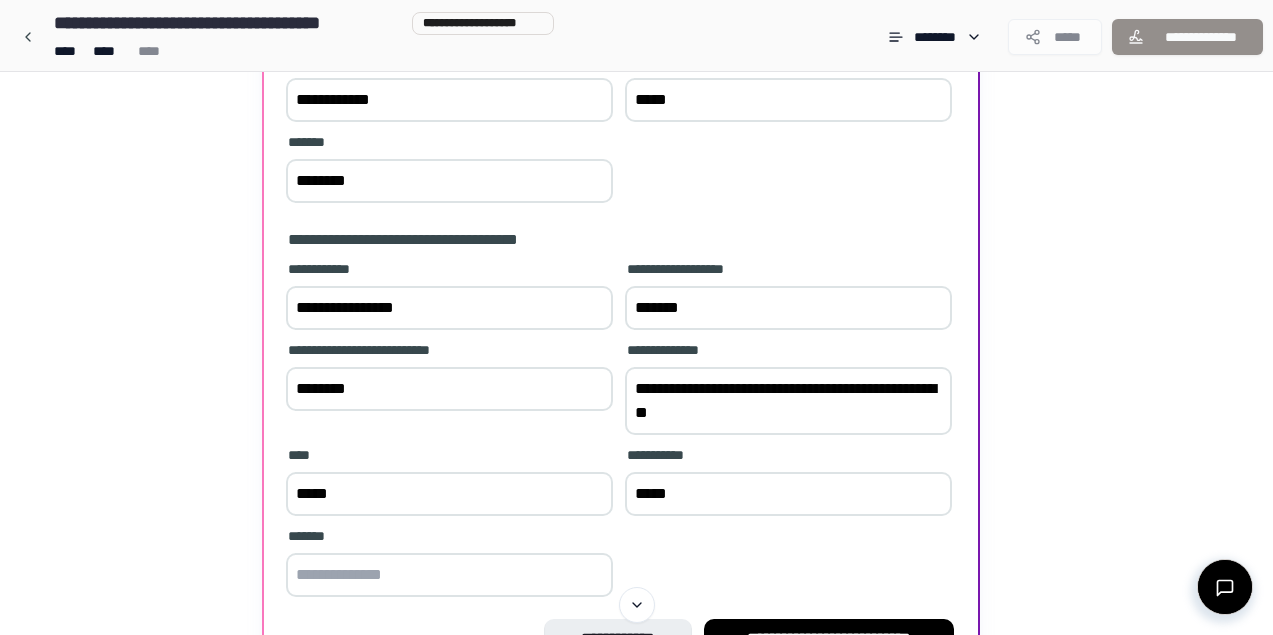 type on "*****" 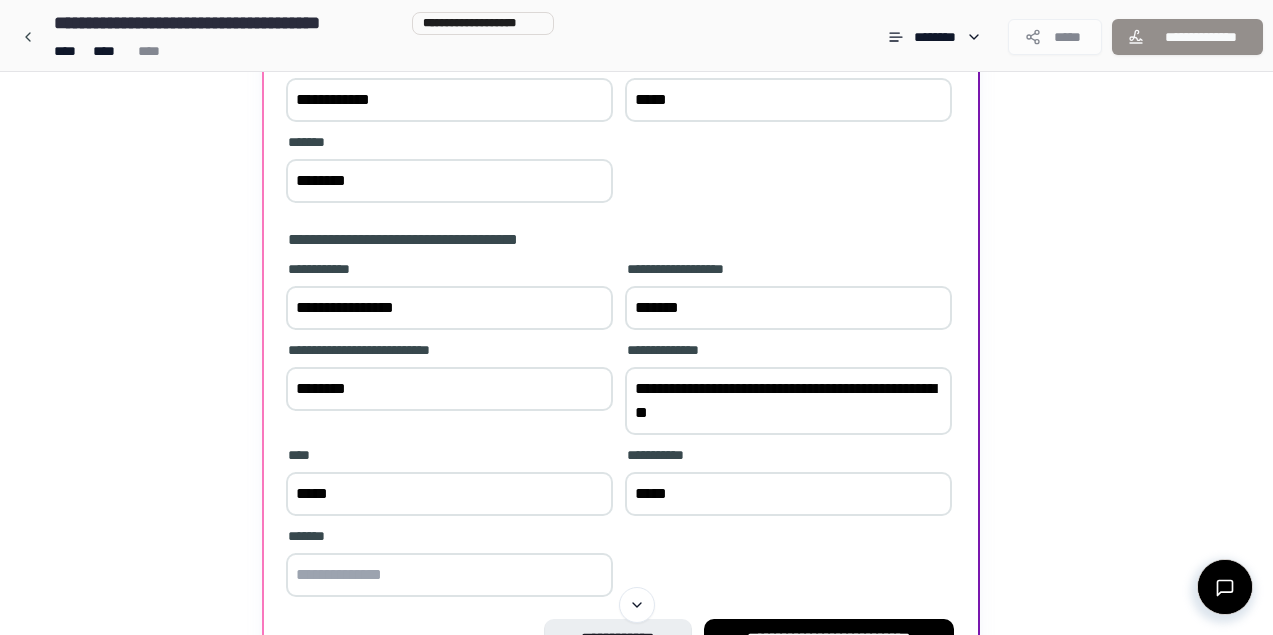 click on "**********" at bounding box center [788, 401] 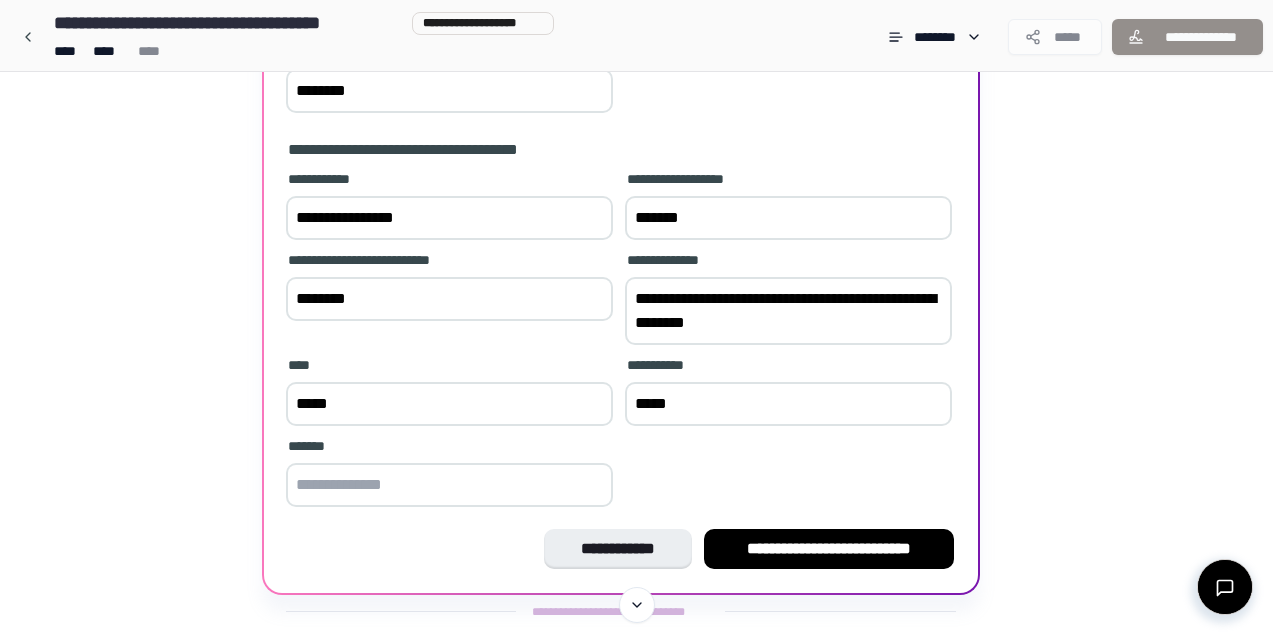 scroll, scrollTop: 490, scrollLeft: 0, axis: vertical 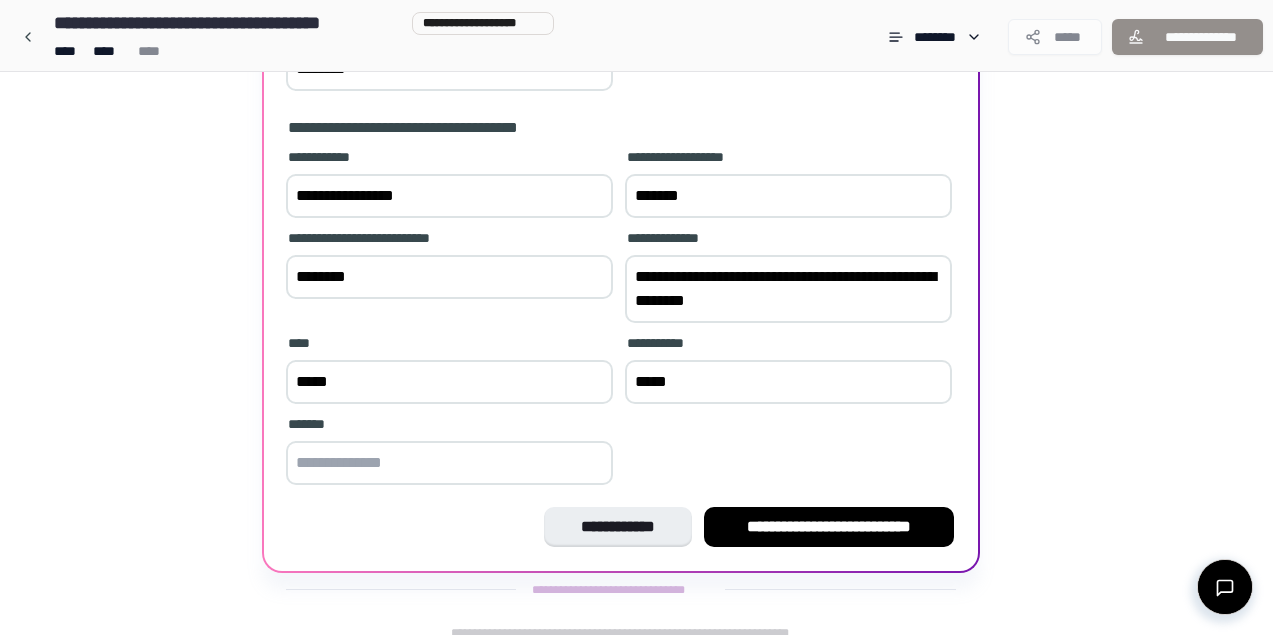 type on "**********" 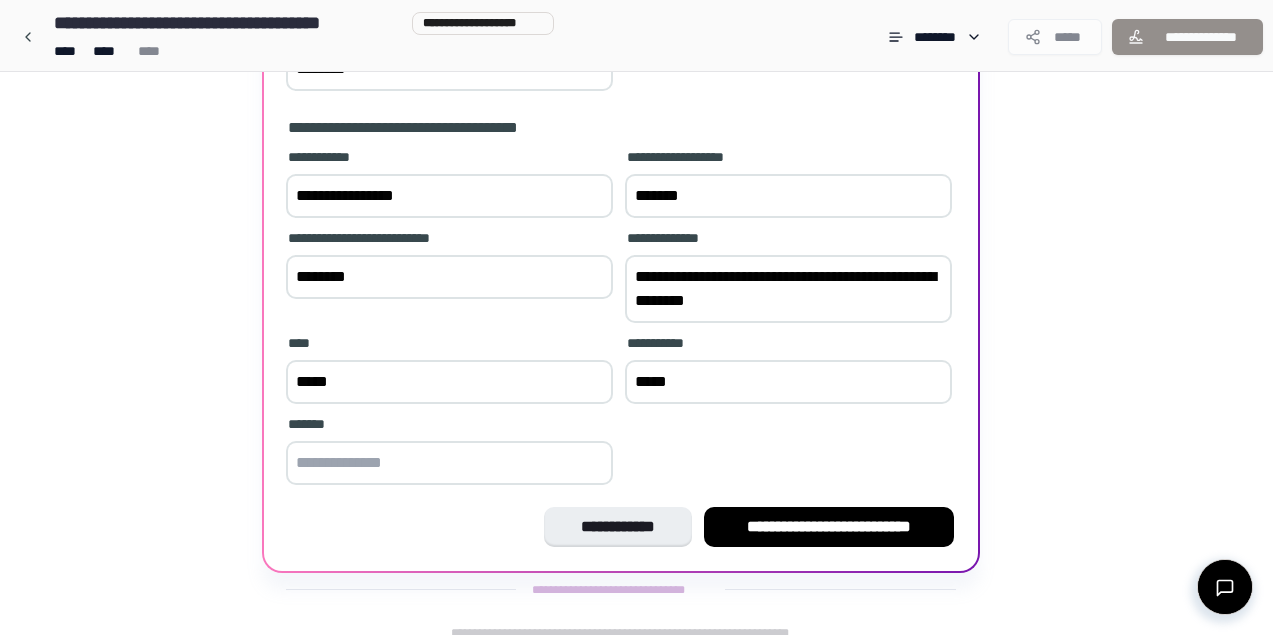 click at bounding box center (449, 463) 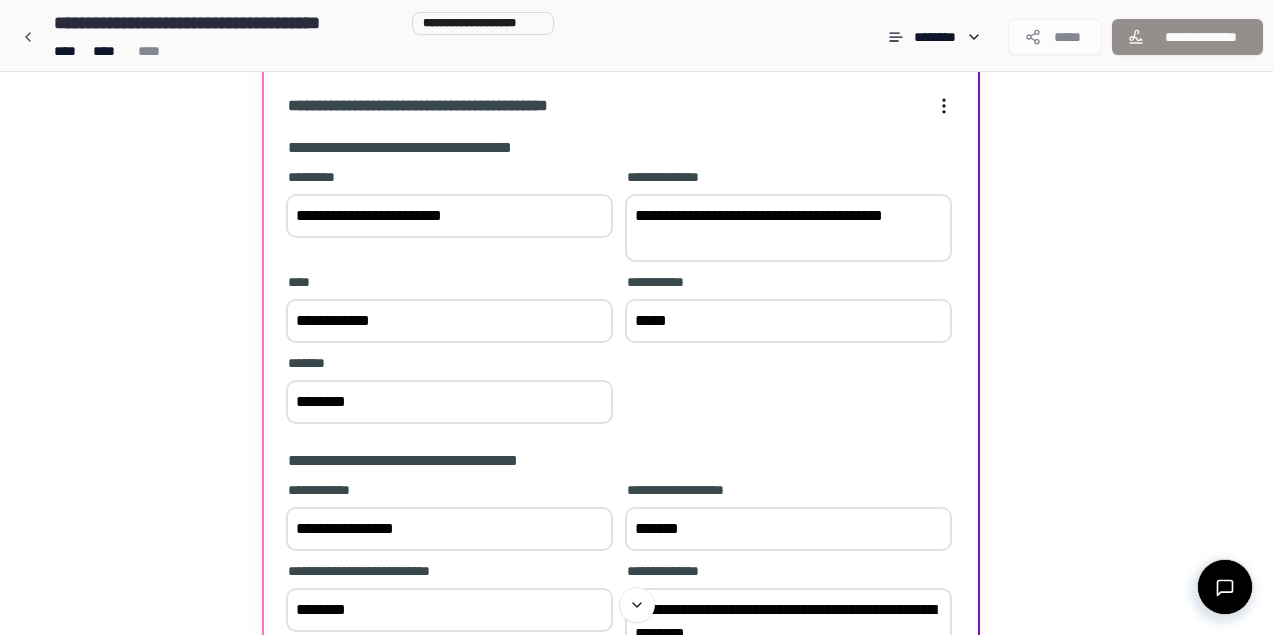 scroll, scrollTop: 141, scrollLeft: 0, axis: vertical 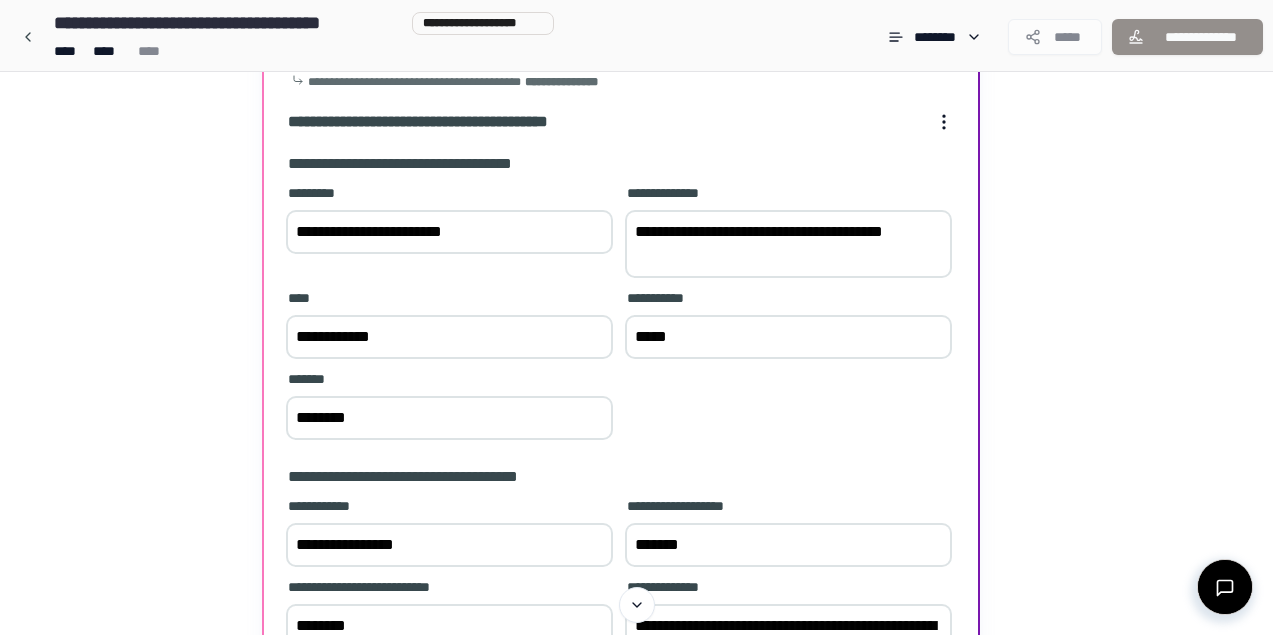 type on "********" 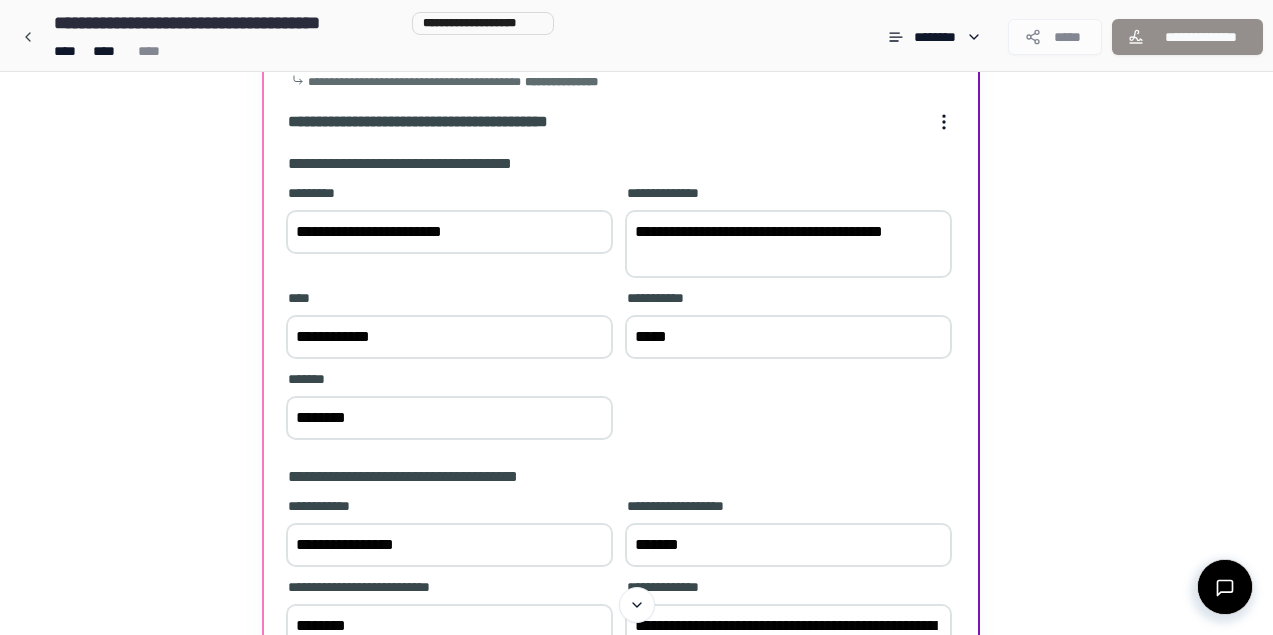 click on "**********" at bounding box center [788, 244] 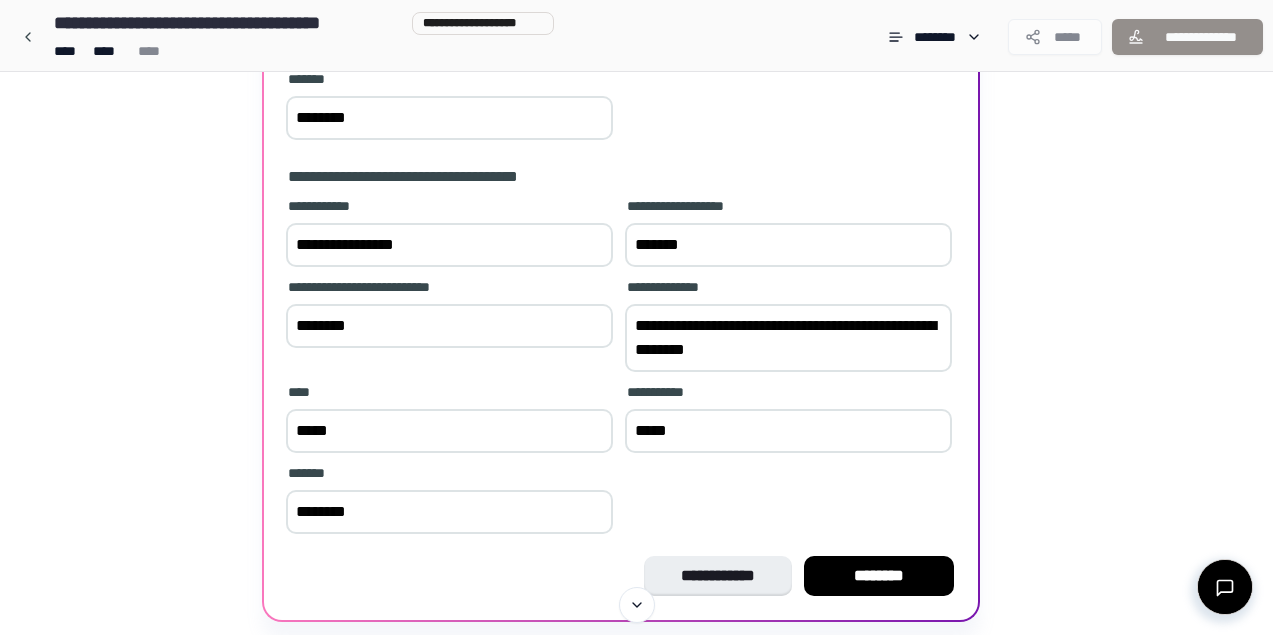 scroll, scrollTop: 507, scrollLeft: 0, axis: vertical 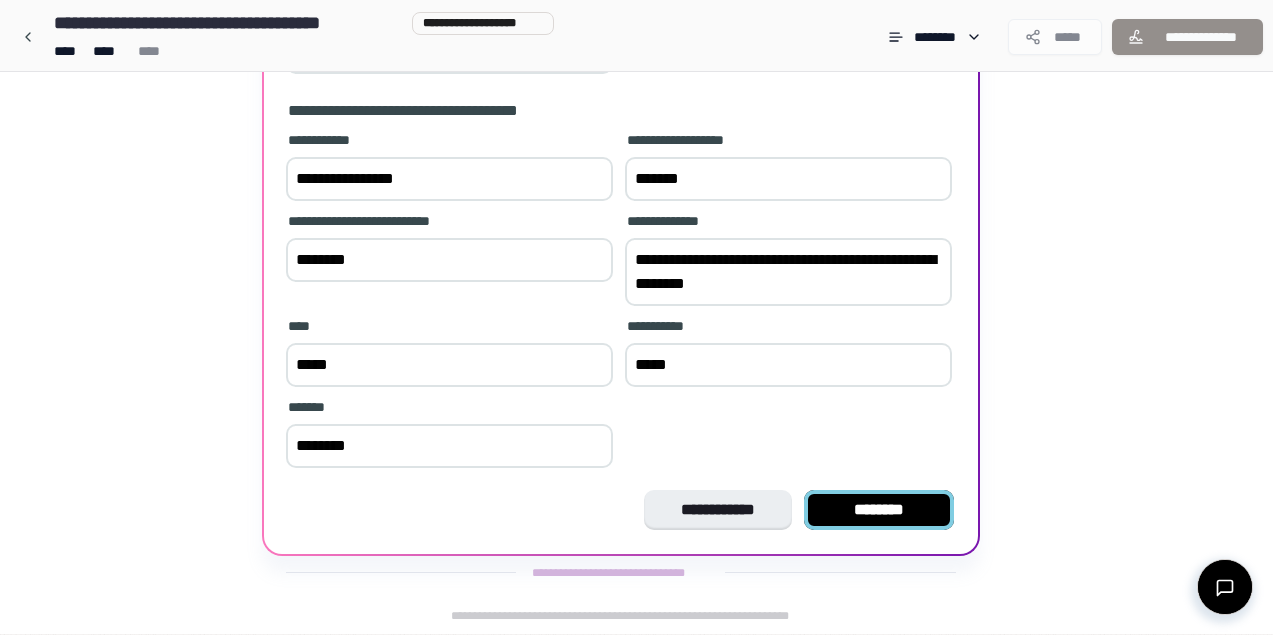 type on "**********" 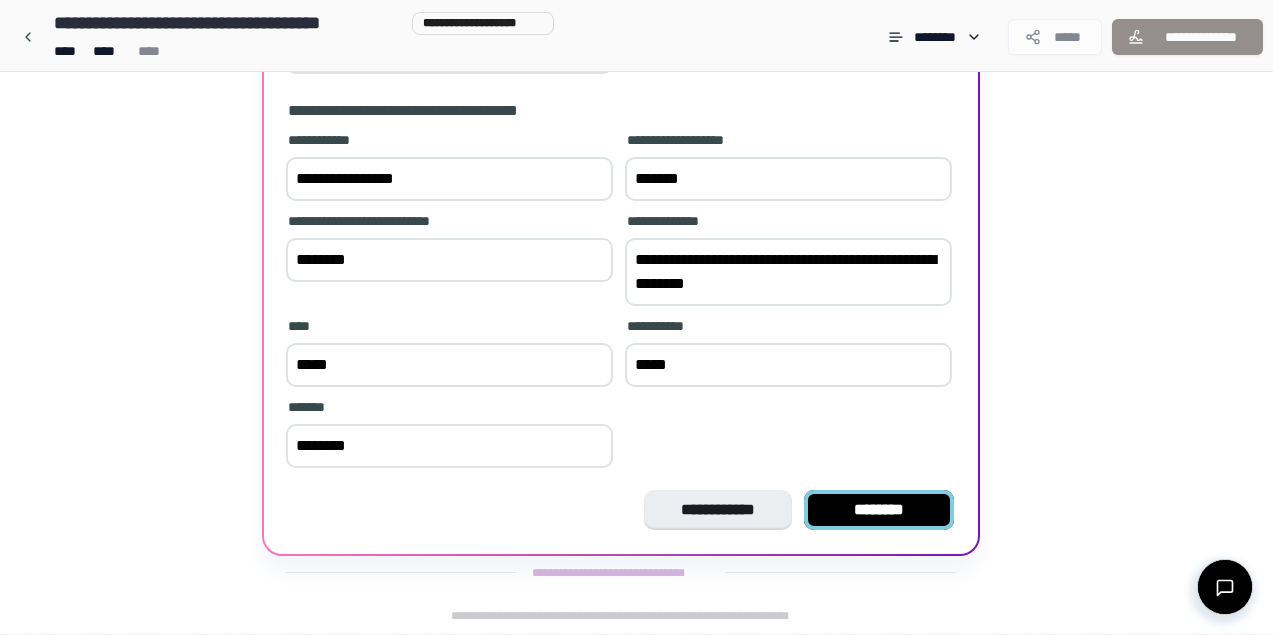 click on "********" at bounding box center (879, 510) 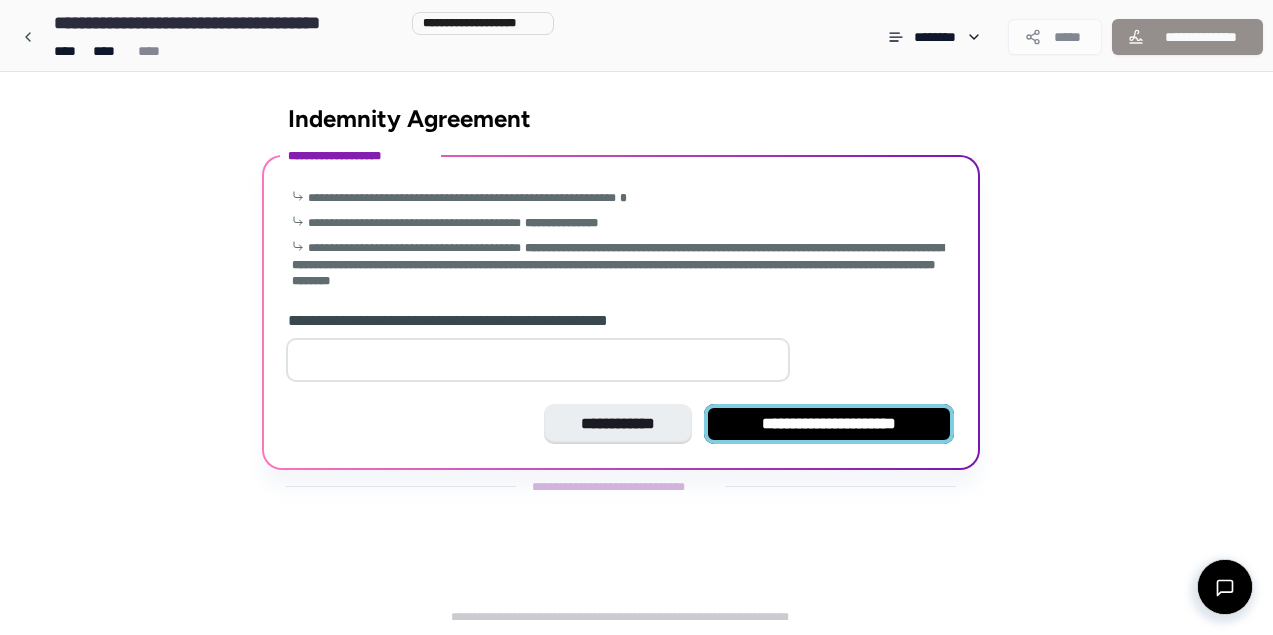 click on "**********" at bounding box center [829, 424] 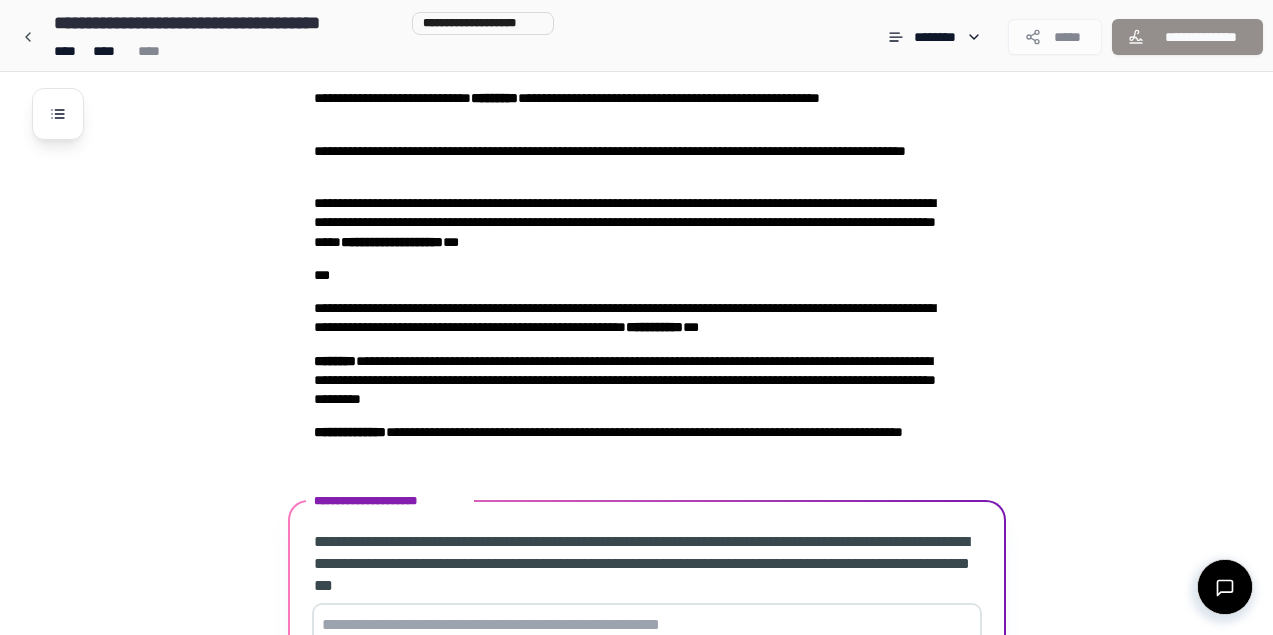 scroll, scrollTop: 266, scrollLeft: 0, axis: vertical 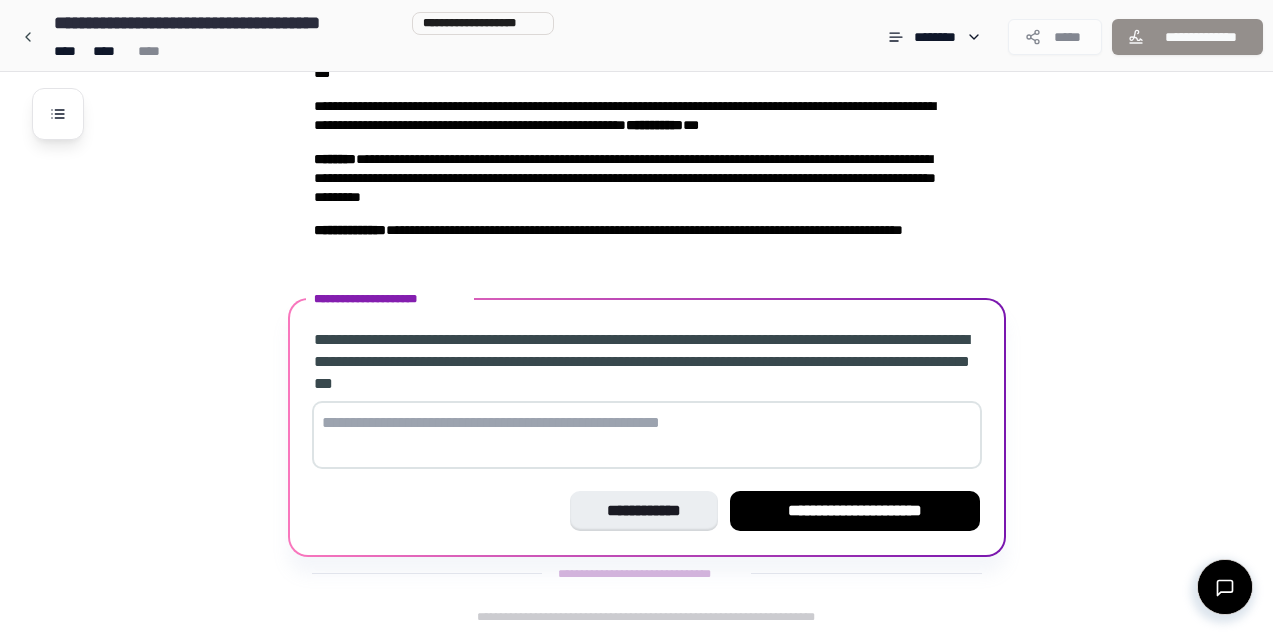 click at bounding box center (647, 435) 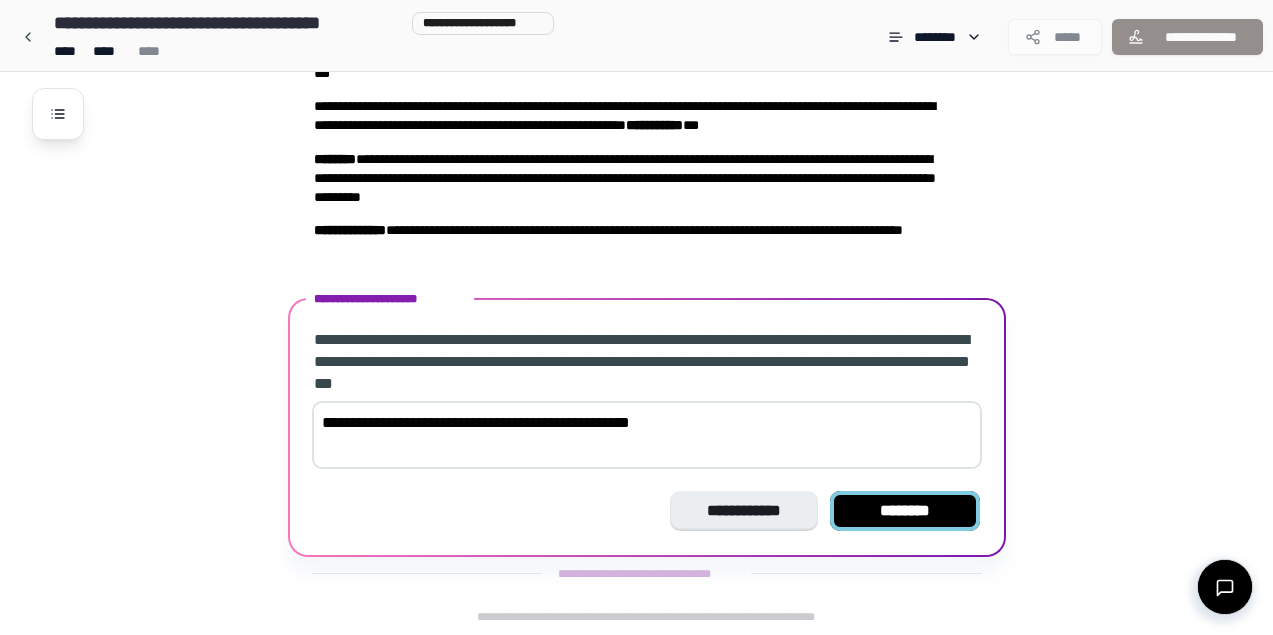 type on "**********" 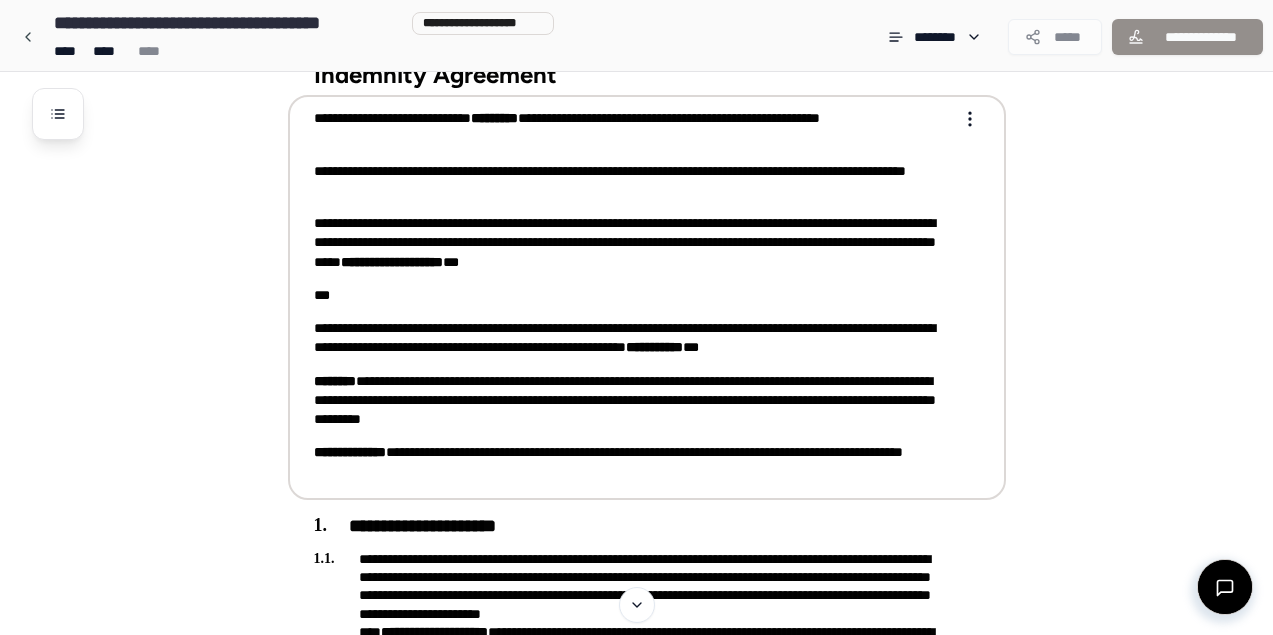 scroll, scrollTop: 46, scrollLeft: 0, axis: vertical 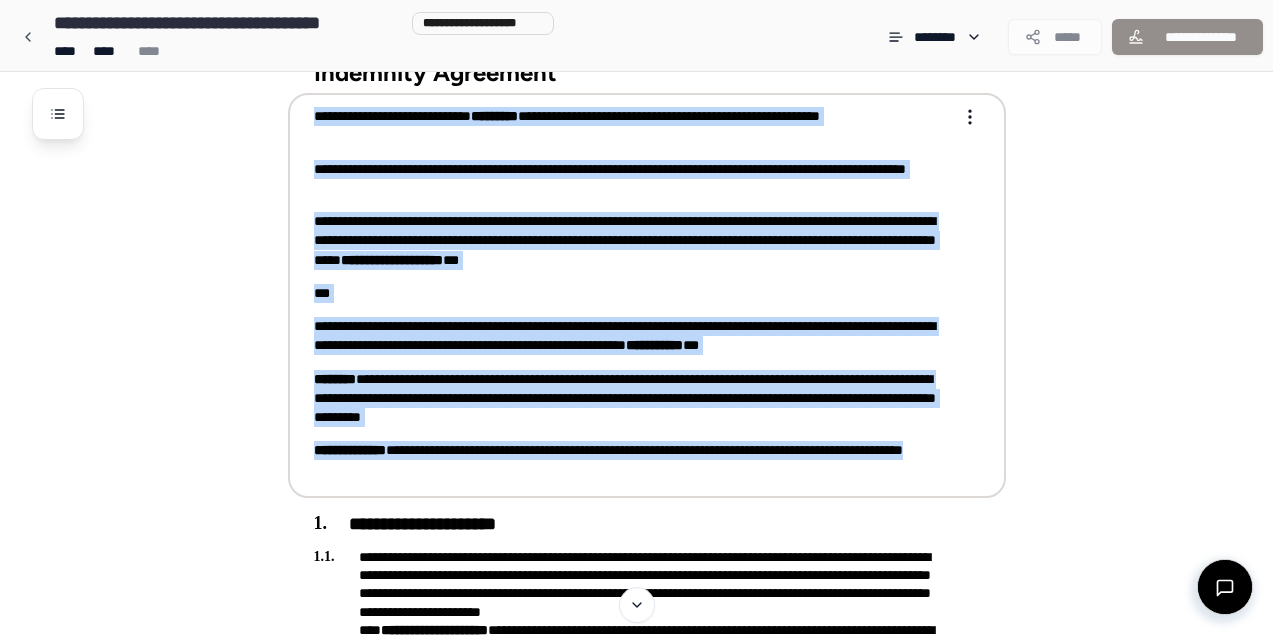 drag, startPoint x: 481, startPoint y: 469, endPoint x: 311, endPoint y: 114, distance: 393.60513 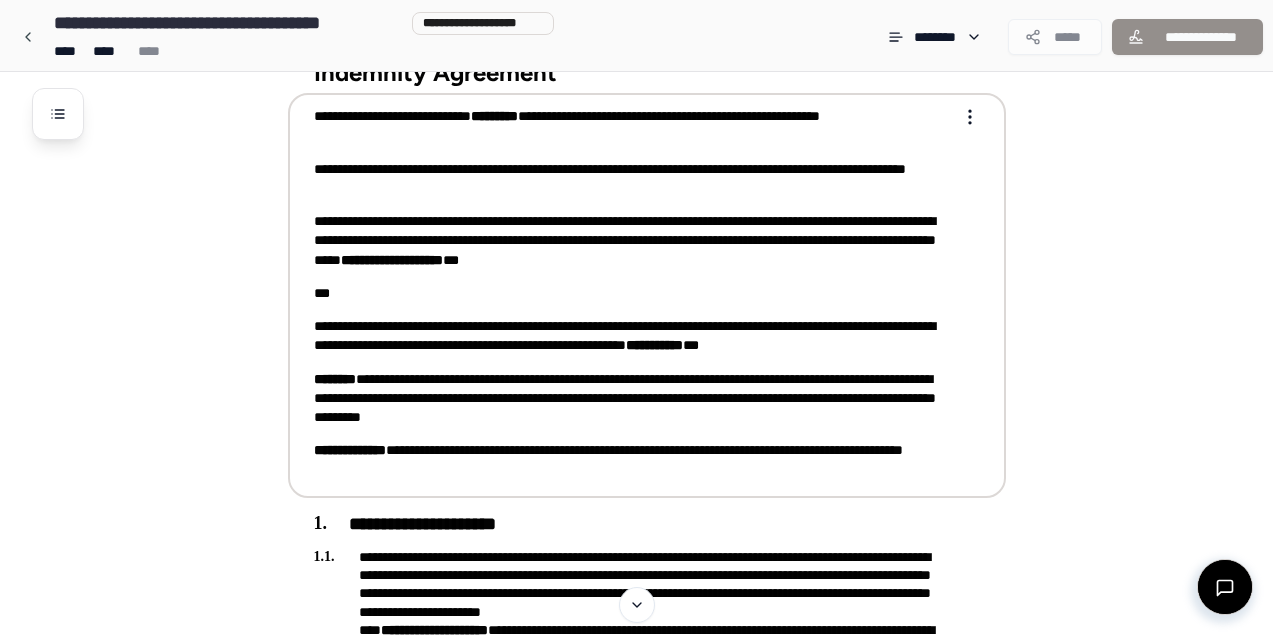 scroll, scrollTop: 0, scrollLeft: 0, axis: both 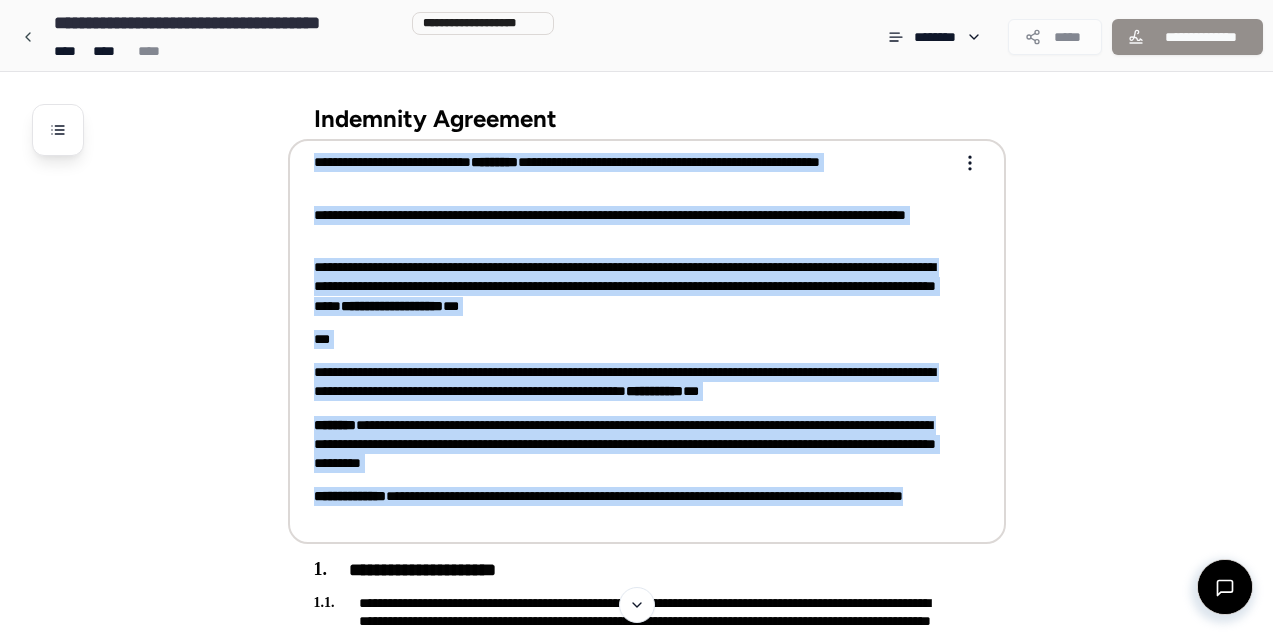 drag, startPoint x: 477, startPoint y: 526, endPoint x: 305, endPoint y: 155, distance: 408.93155 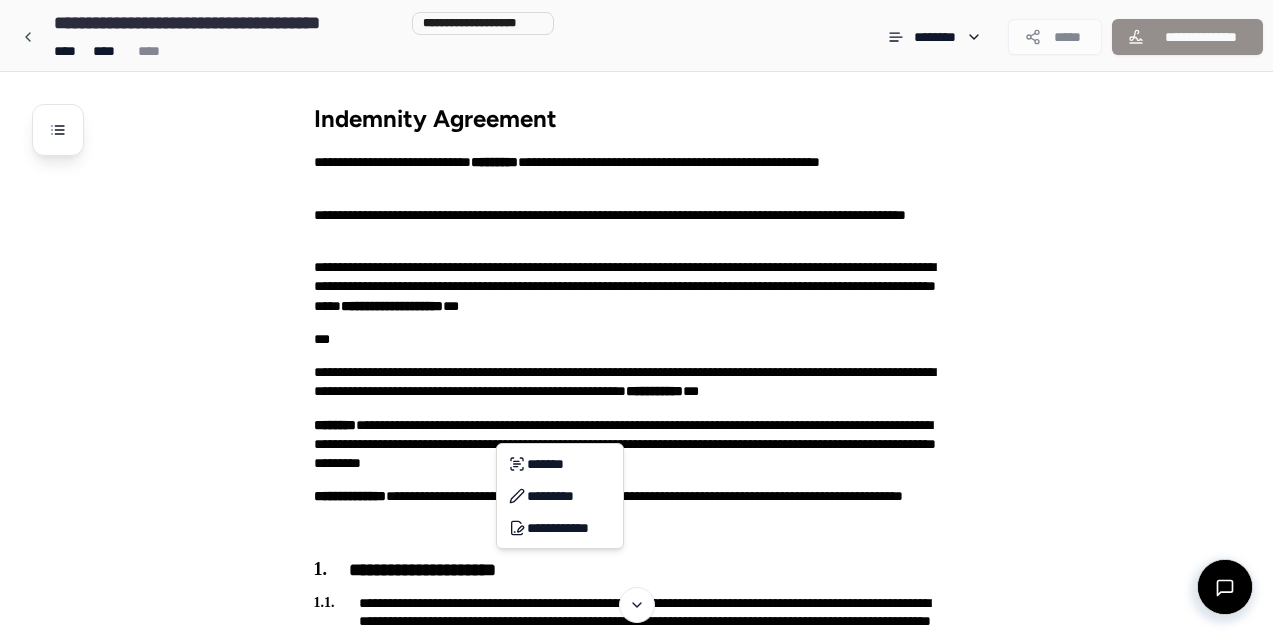 click on "[FIRST] [LAST] [PHONE] [EMAIL] Indemnity Agreement [FIRST] [LAST] [ADDRESS]
[ADDRESS] [CITY] [STATE]
[ZIP]
[COUNTRY] [PHONE]
[EMAIL]
[ADDRESS]
[ADDRESS] [PHONE]
[EMAIL]" at bounding box center (636, 851) 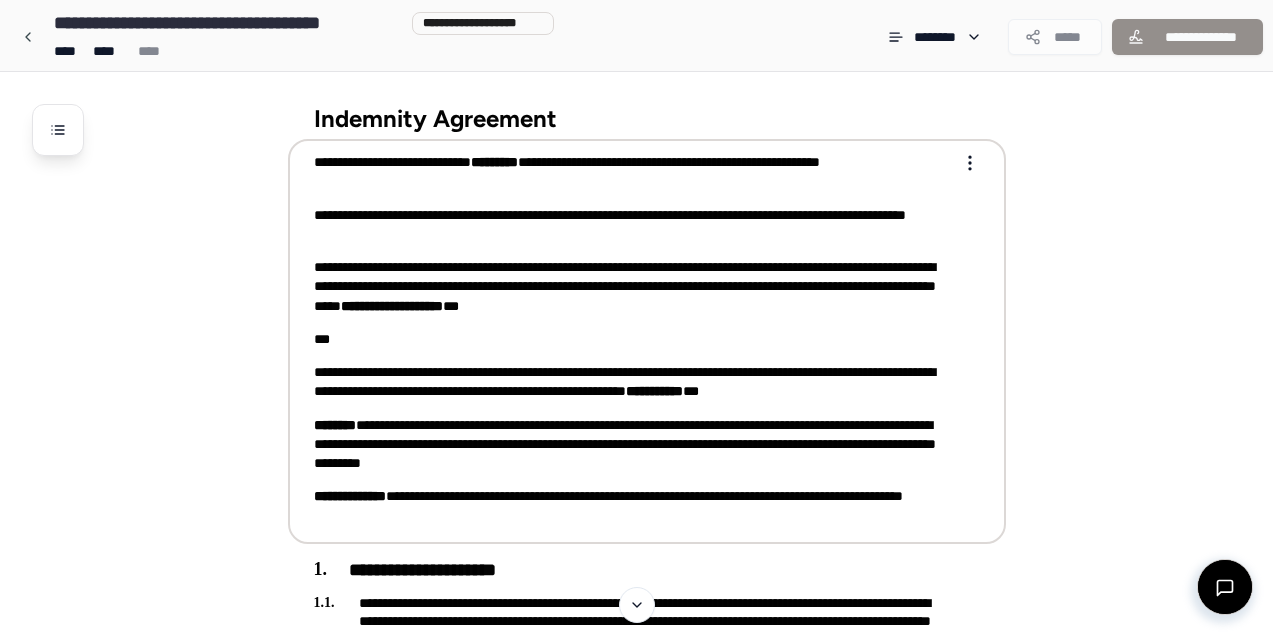 click on "[FIRST] [LAST] [PHONE] [EMAIL] Indemnity Agreement [FIRST] [LAST] [ADDRESS]
[ADDRESS] [CITY] [STATE]
[ZIP]
[COUNTRY] [PHONE]
[EMAIL]
[ADDRESS]
[ADDRESS] [PHONE]
[EMAIL]" at bounding box center (636, 851) 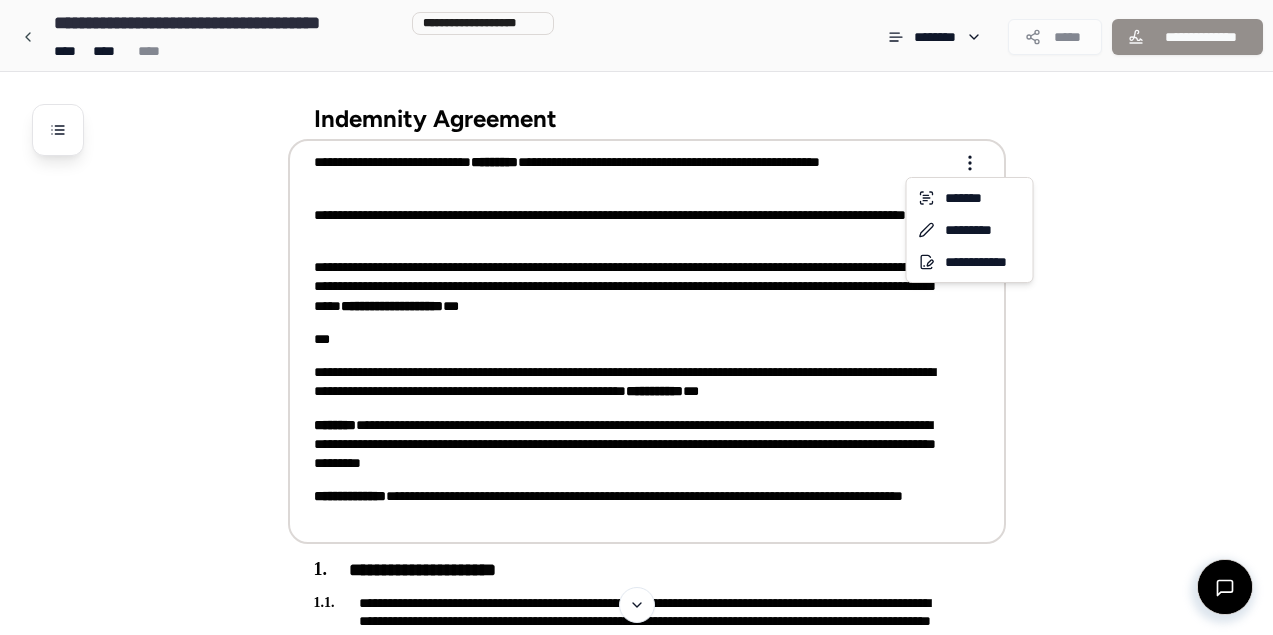 click on "[FIRST] [LAST] [PHONE] [EMAIL] Indemnity Agreement [FIRST] [LAST] [ADDRESS]
[ADDRESS] [CITY] [STATE]
[ZIP]
[COUNTRY] [PHONE]
[EMAIL]
[ADDRESS]
[ADDRESS] [PHONE]
[EMAIL]" at bounding box center (636, 851) 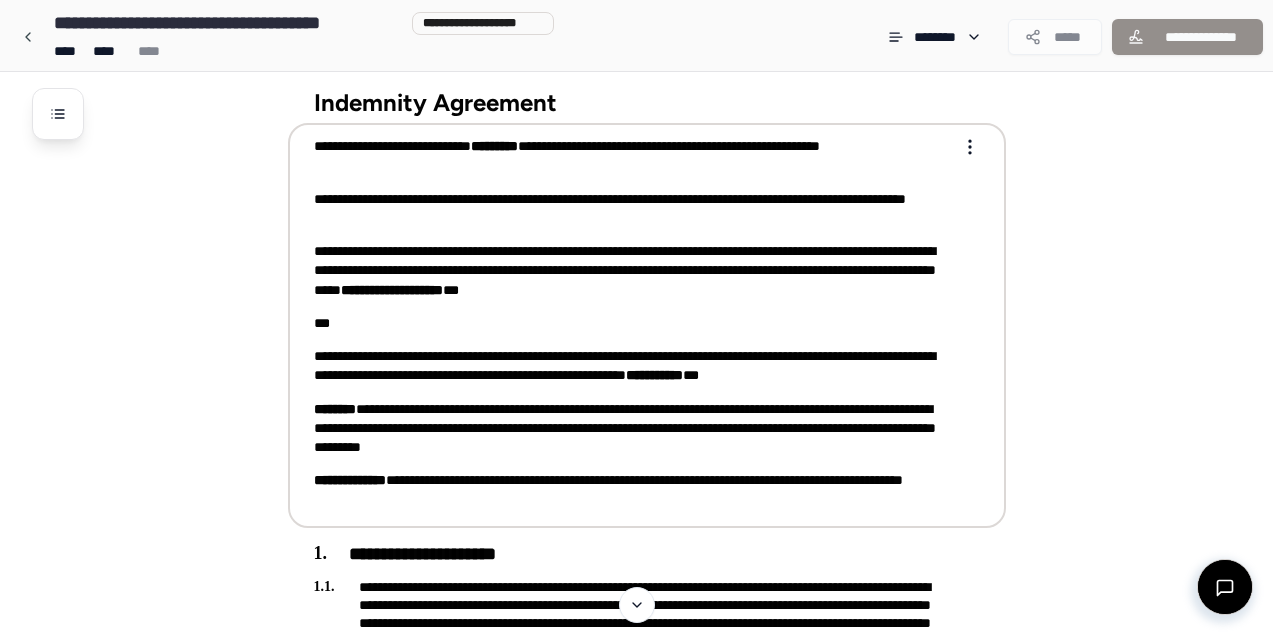 scroll, scrollTop: 9, scrollLeft: 0, axis: vertical 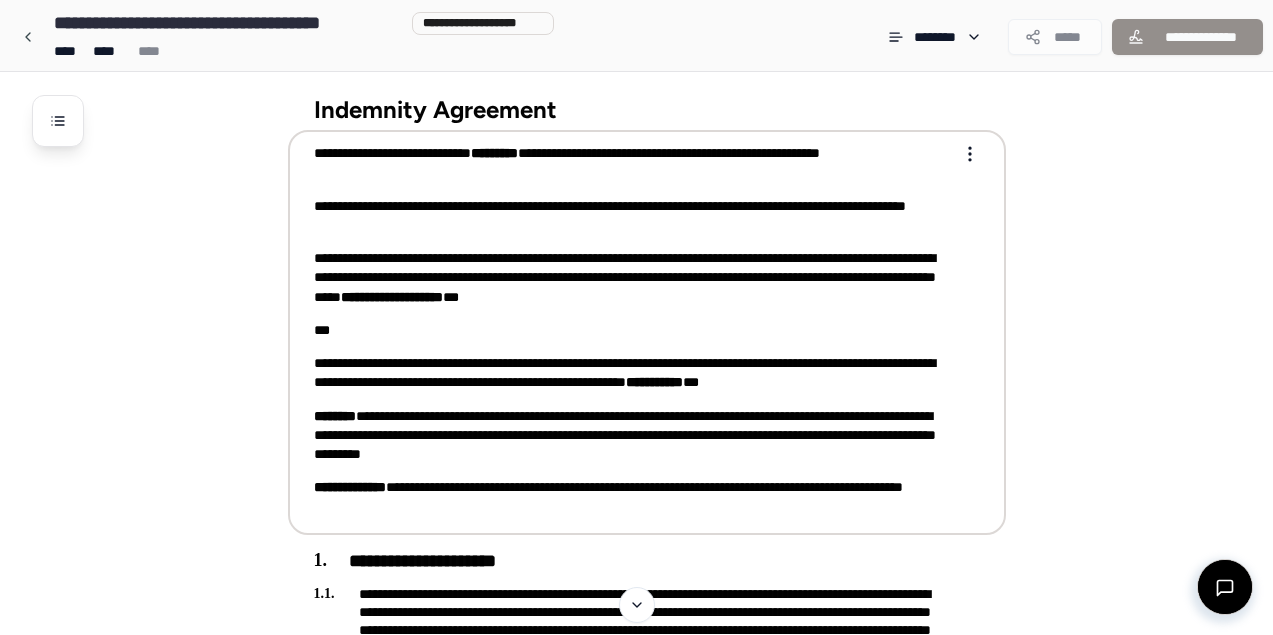 click on "[FIRST] [LAST] [PHONE] [EMAIL] Indemnity Agreement [FIRST] [LAST] [ADDRESS]
[ADDRESS] [CITY] [STATE]
[ZIP]
[COUNTRY] [PHONE]
[EMAIL]
[ADDRESS]
[ADDRESS] [PHONE]
[EMAIL]" at bounding box center (636, 842) 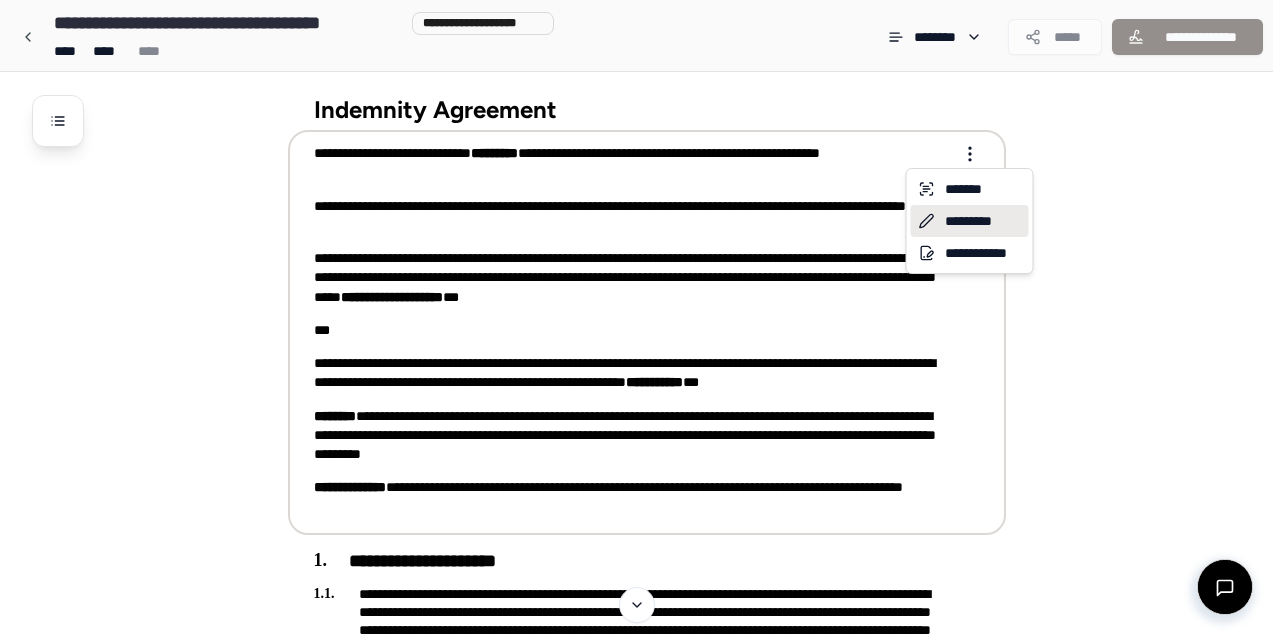 click on "*********" at bounding box center [970, 221] 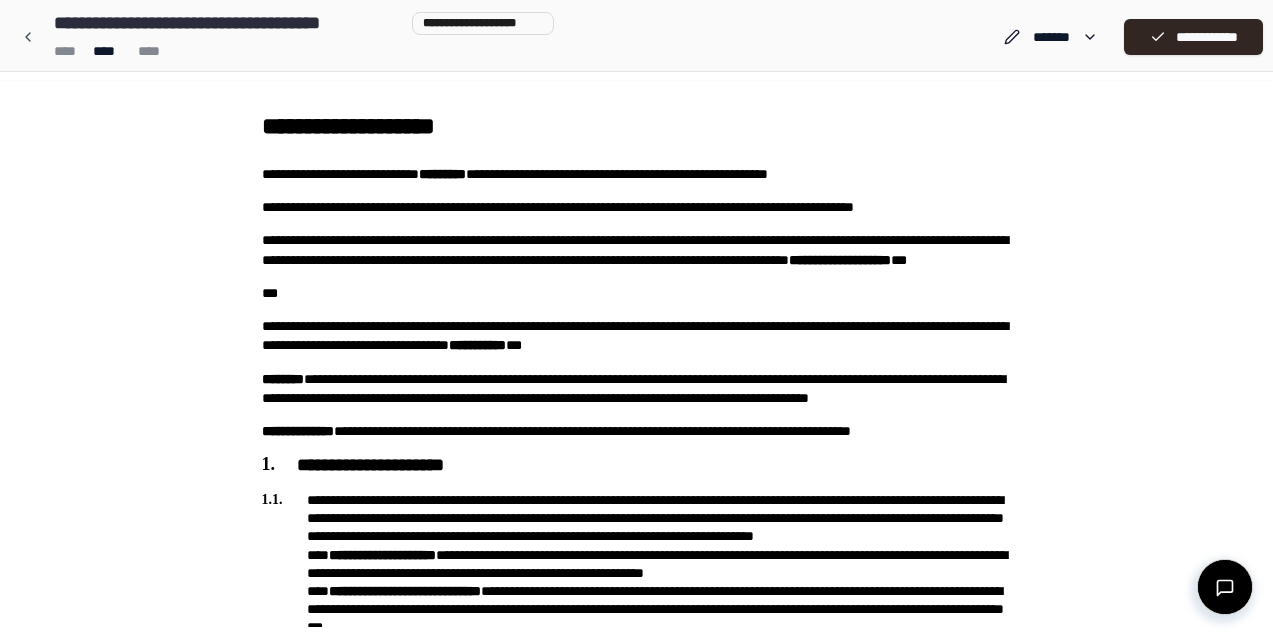 scroll, scrollTop: 0, scrollLeft: 0, axis: both 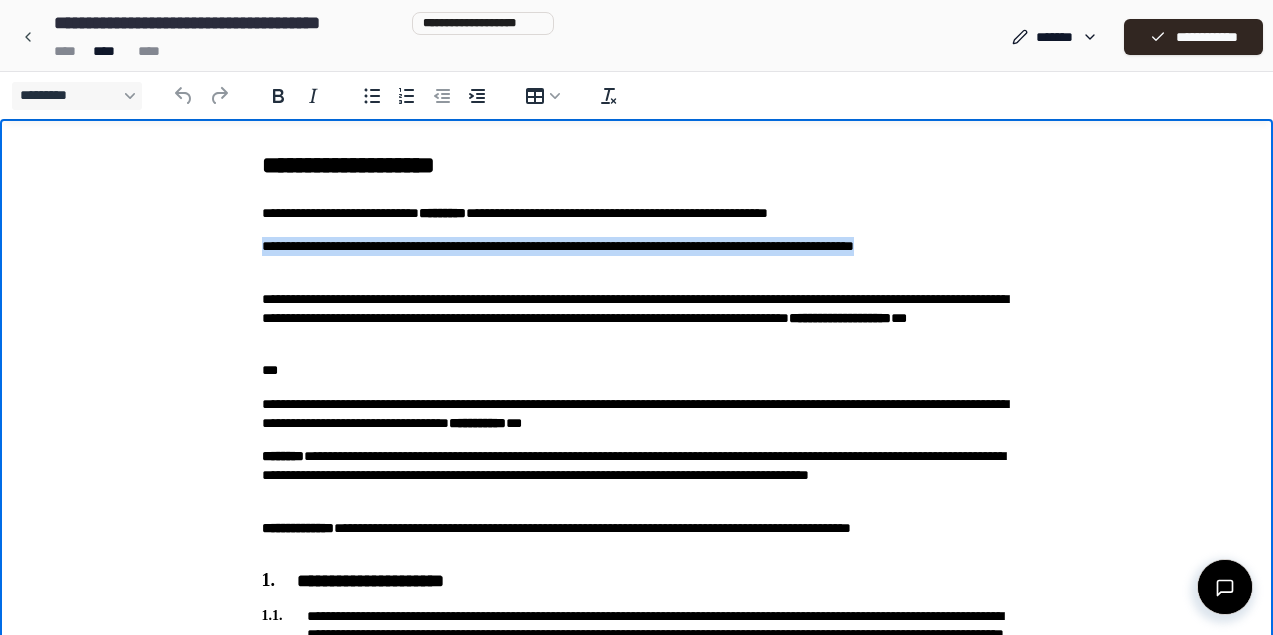 drag, startPoint x: 343, startPoint y: 269, endPoint x: 259, endPoint y: 241, distance: 88.54378 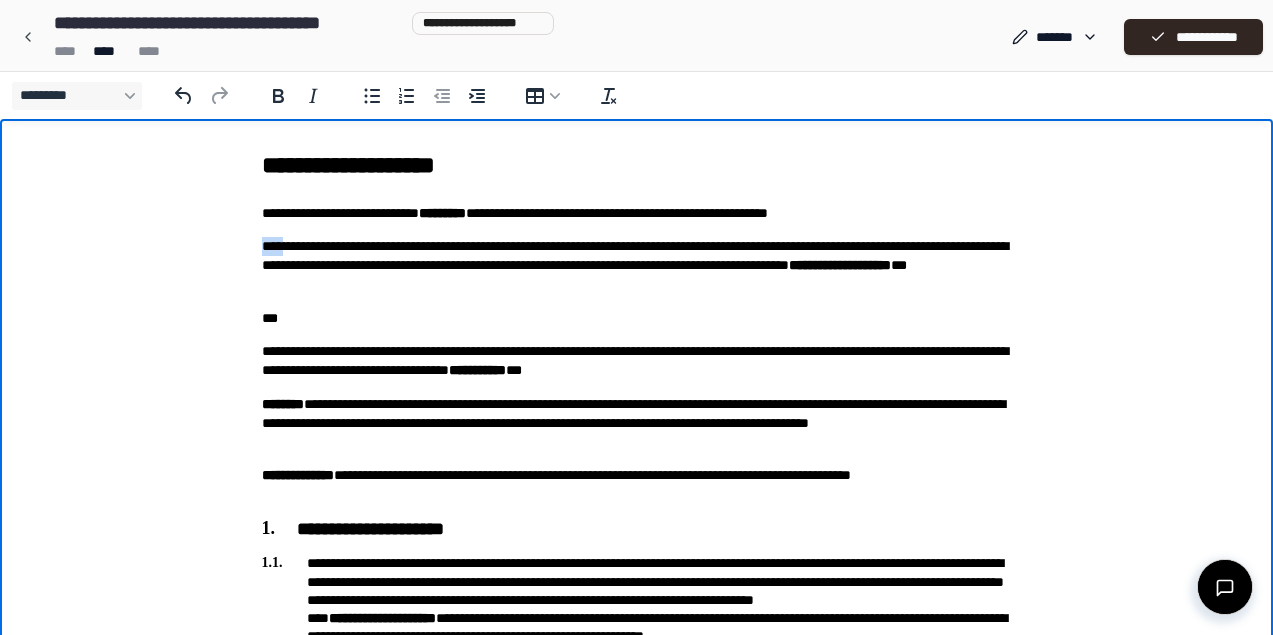 drag, startPoint x: 284, startPoint y: 250, endPoint x: 258, endPoint y: 250, distance: 26 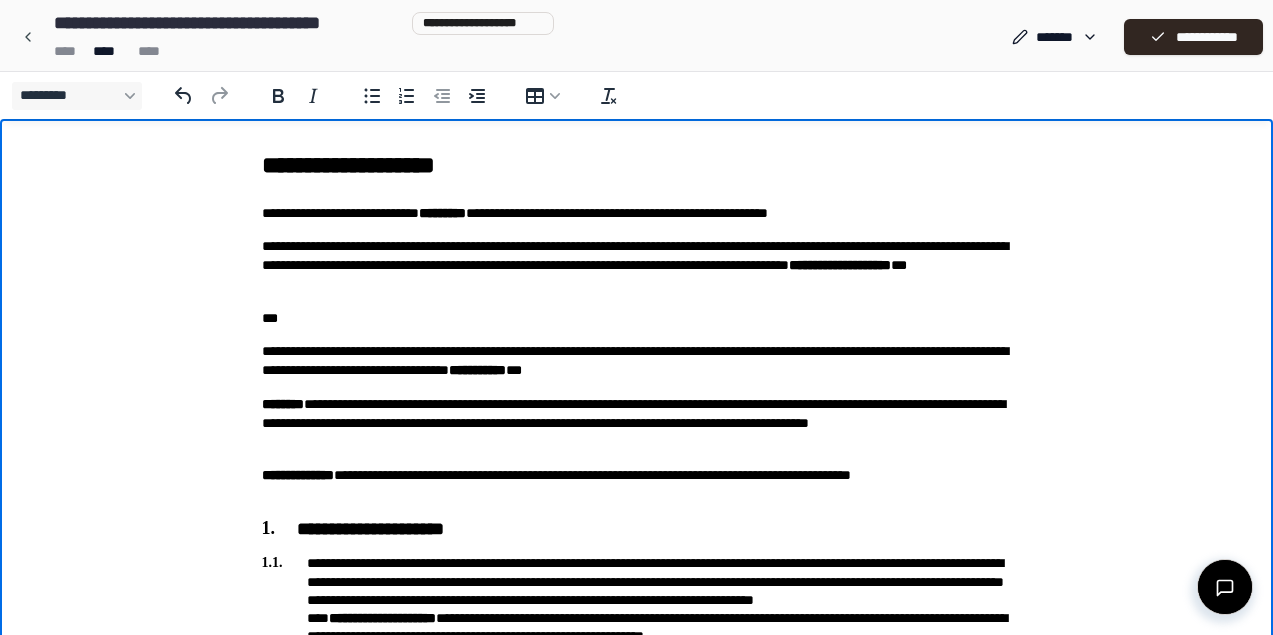 click on "[COUNTRY] [PHONE]" at bounding box center (637, 361) 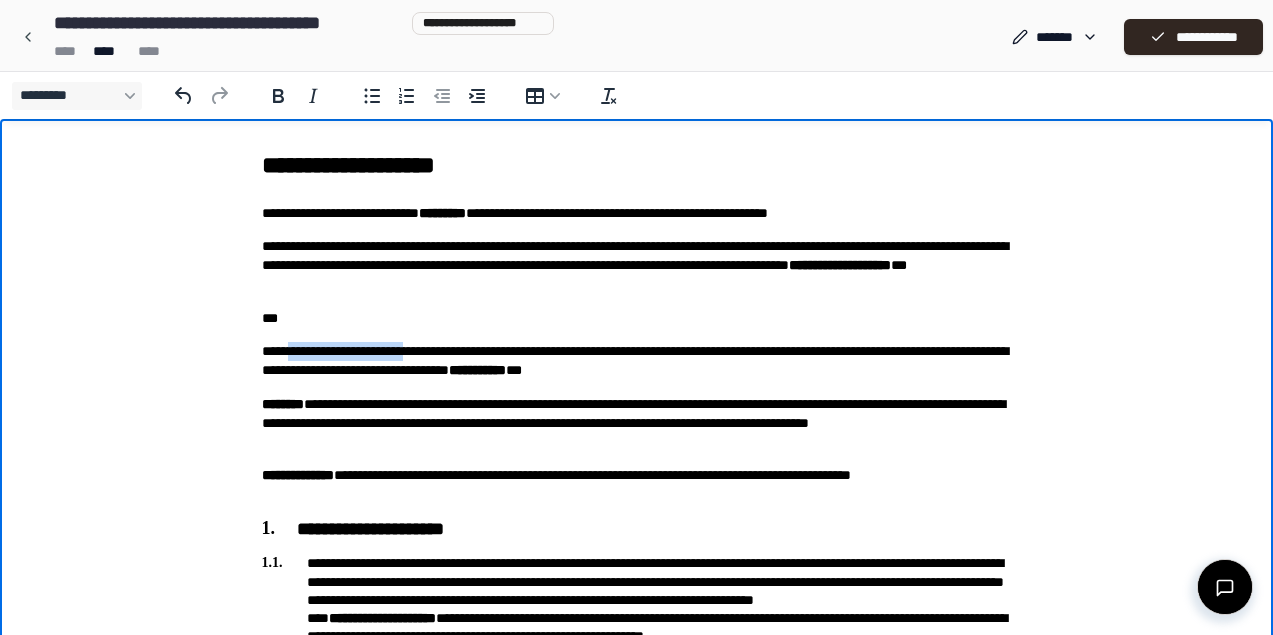 drag, startPoint x: 491, startPoint y: 354, endPoint x: 287, endPoint y: 354, distance: 204 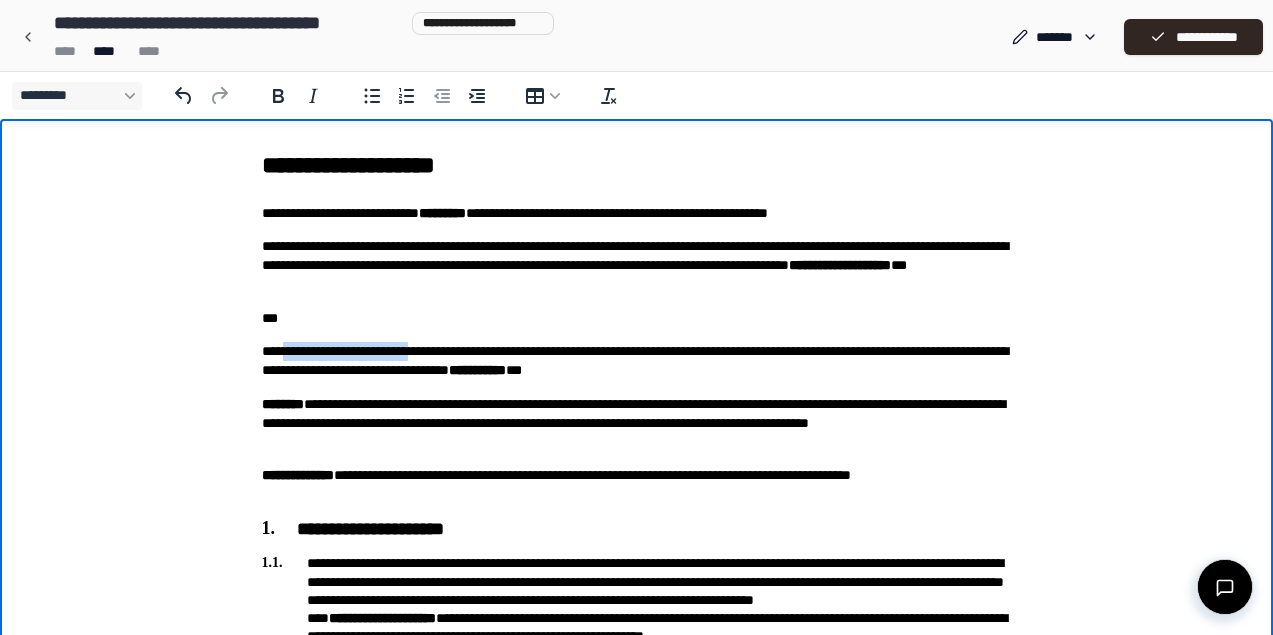 drag, startPoint x: 495, startPoint y: 357, endPoint x: 281, endPoint y: 349, distance: 214.14948 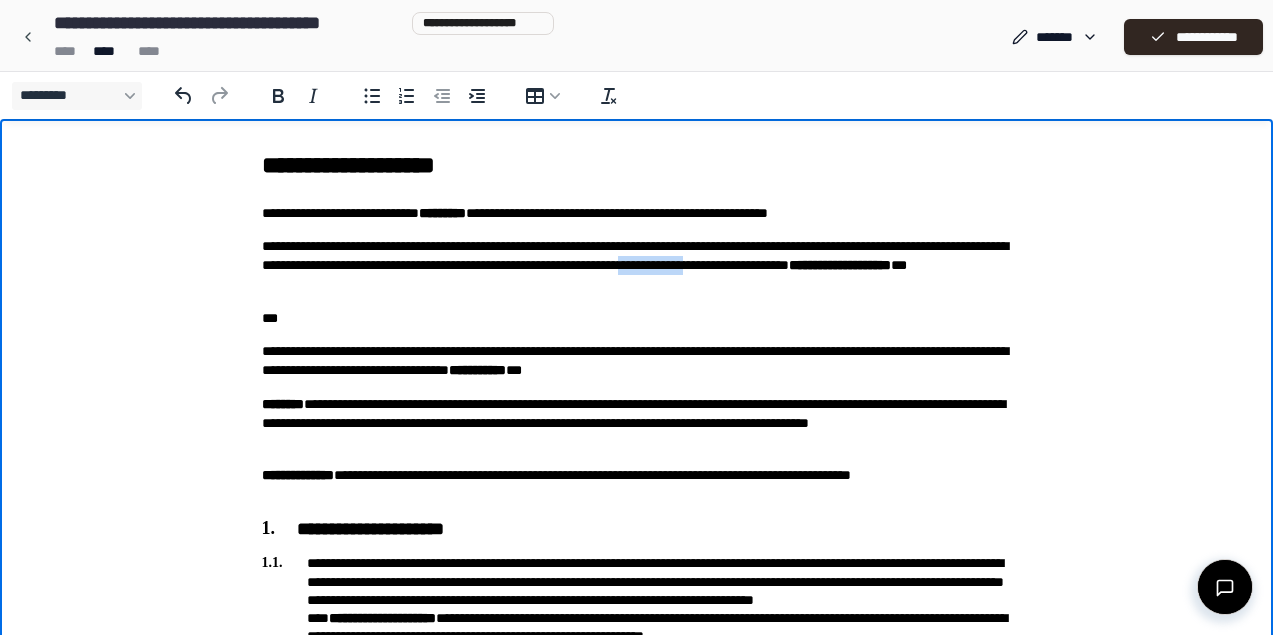 drag, startPoint x: 913, startPoint y: 264, endPoint x: 984, endPoint y: 272, distance: 71.44928 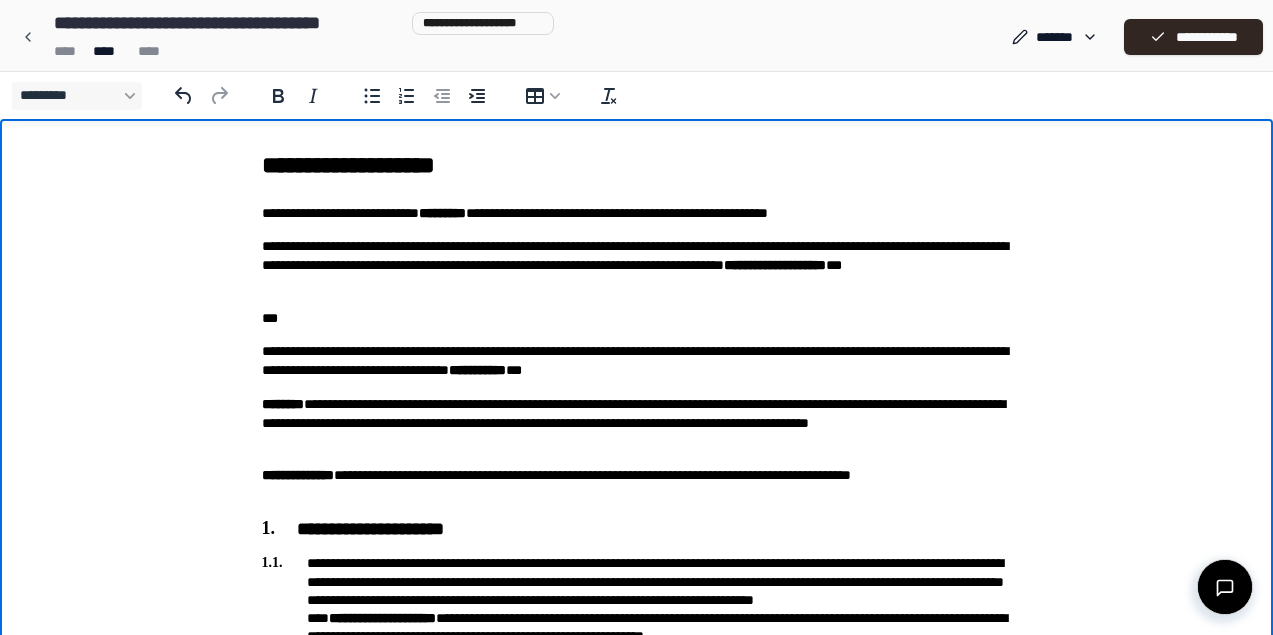 click on "[FIRST] [LAST] [PHONE]" at bounding box center (637, 266) 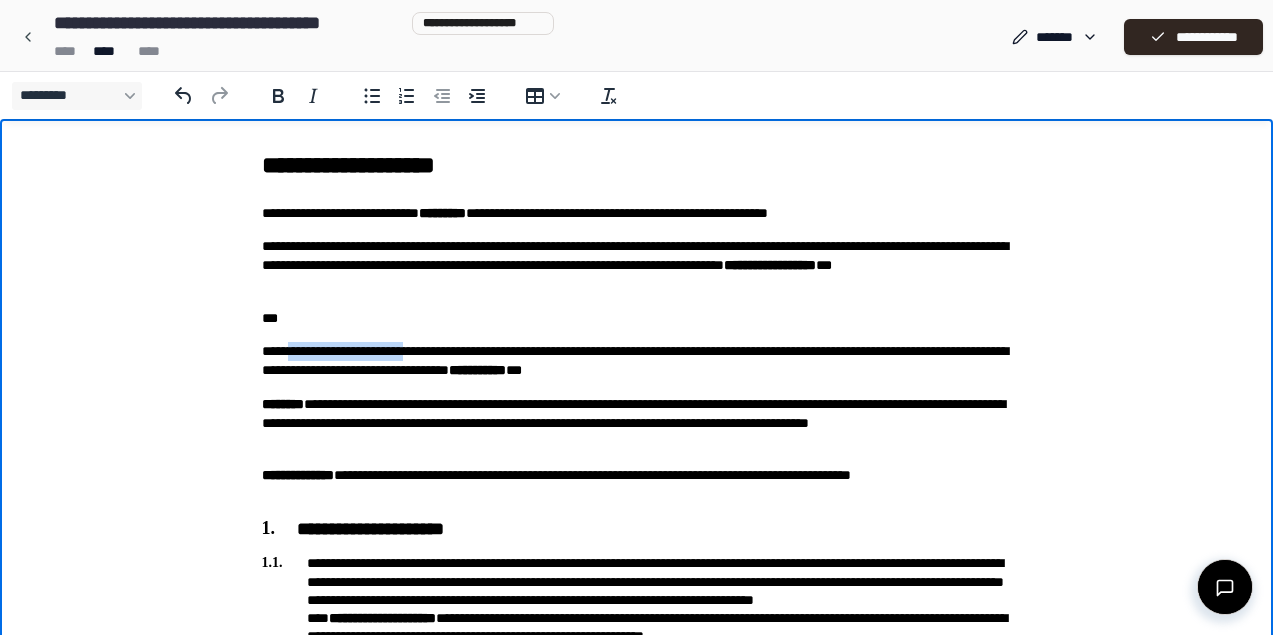 drag, startPoint x: 490, startPoint y: 352, endPoint x: 286, endPoint y: 351, distance: 204.00246 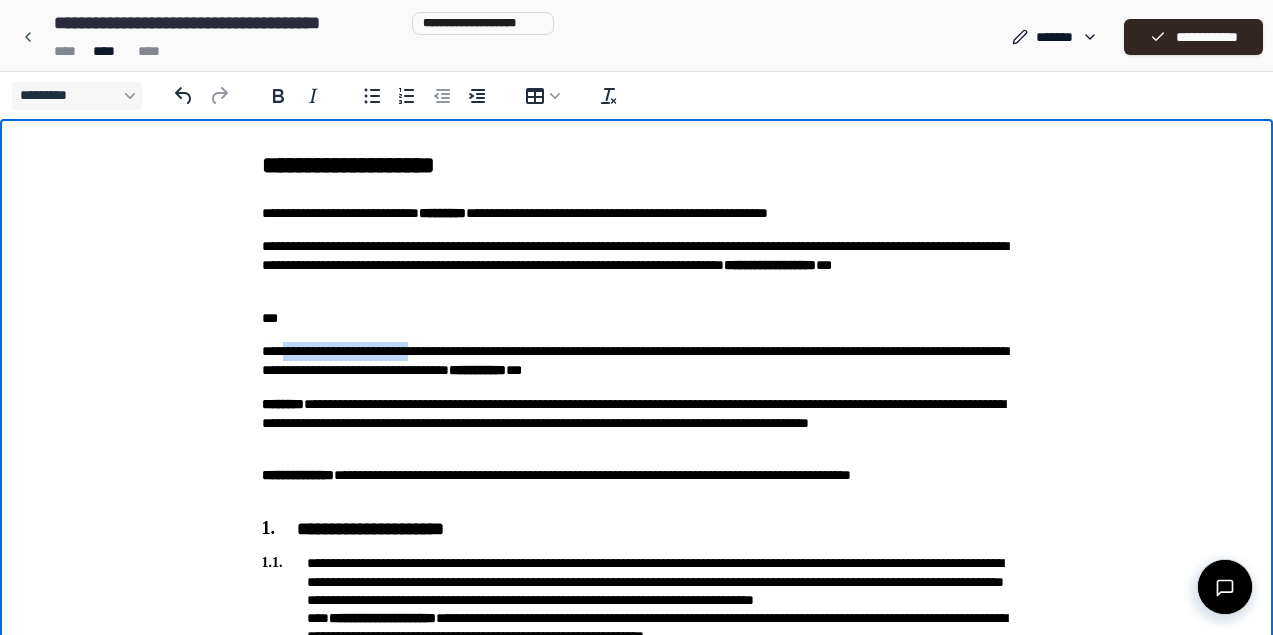 drag, startPoint x: 495, startPoint y: 354, endPoint x: 282, endPoint y: 349, distance: 213.05867 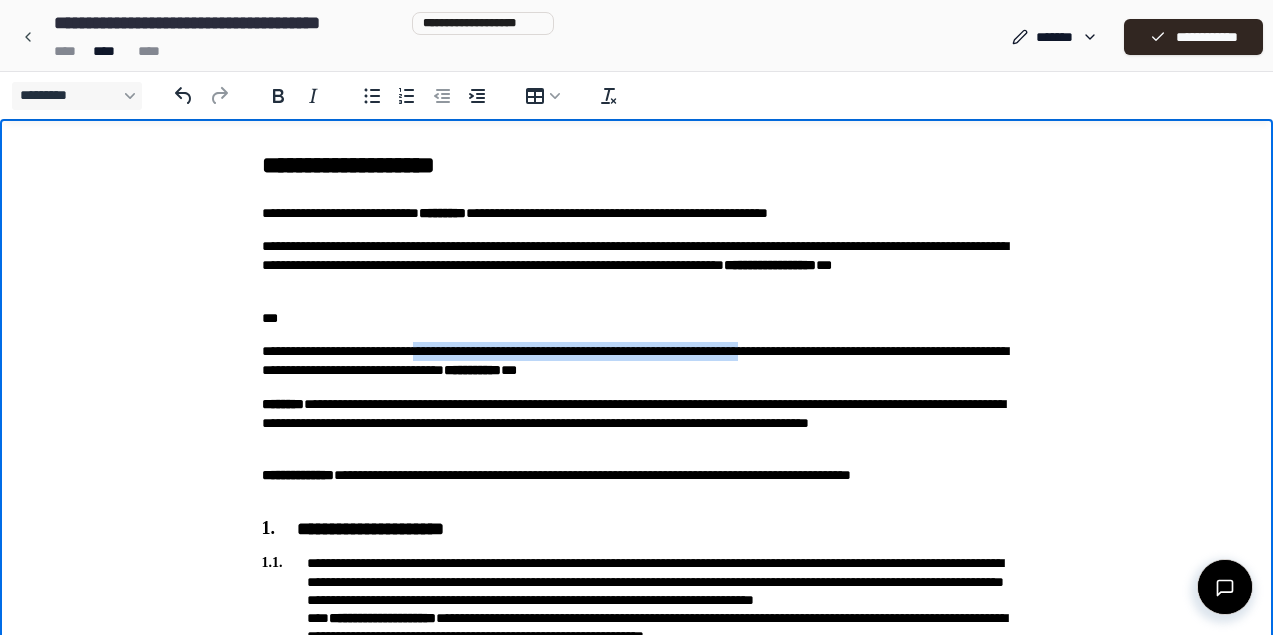 drag, startPoint x: 436, startPoint y: 355, endPoint x: 802, endPoint y: 348, distance: 366.06693 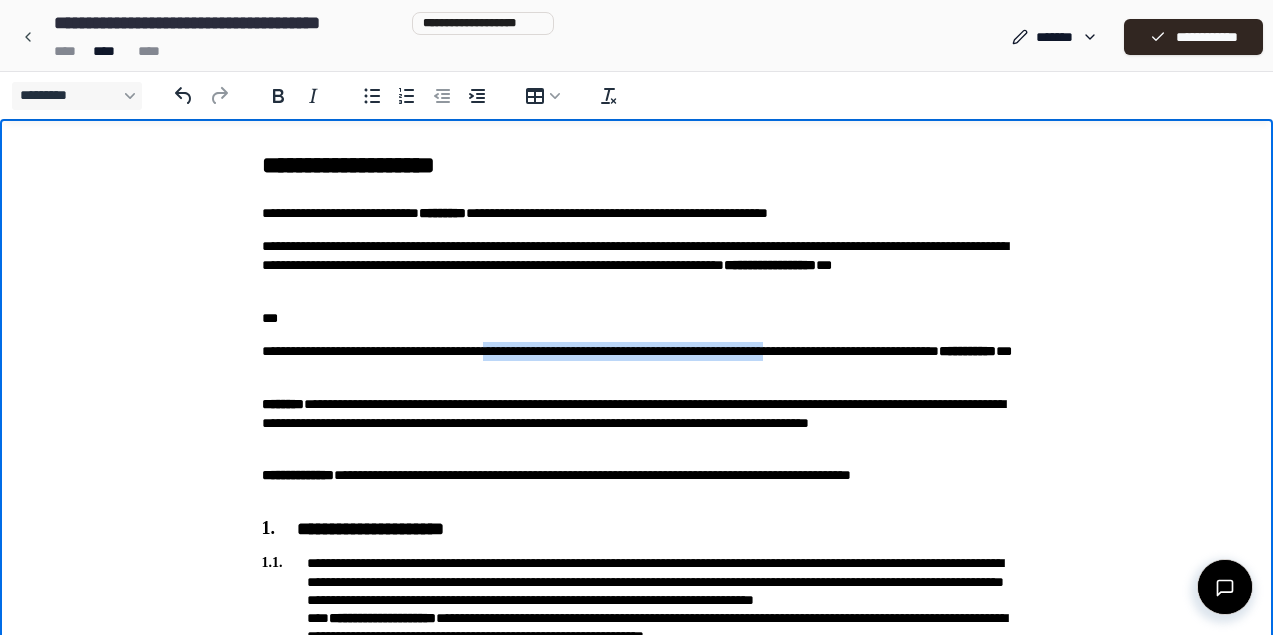 drag, startPoint x: 526, startPoint y: 353, endPoint x: 850, endPoint y: 352, distance: 324.00156 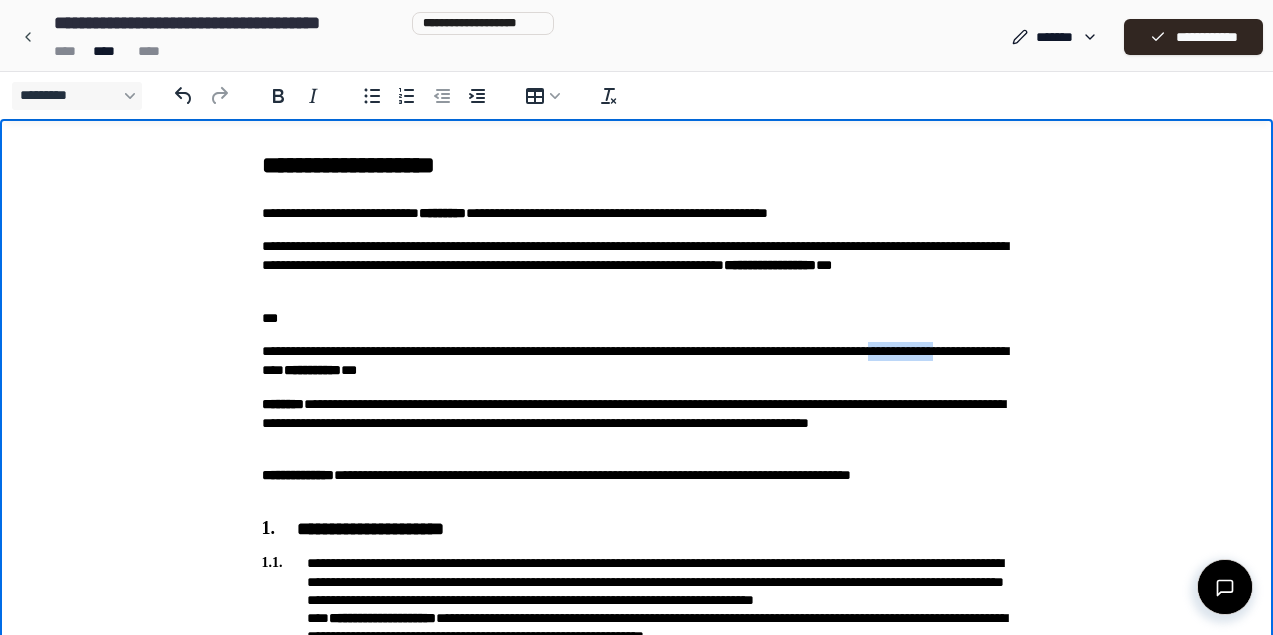 drag, startPoint x: 396, startPoint y: 371, endPoint x: 326, endPoint y: 368, distance: 70.064255 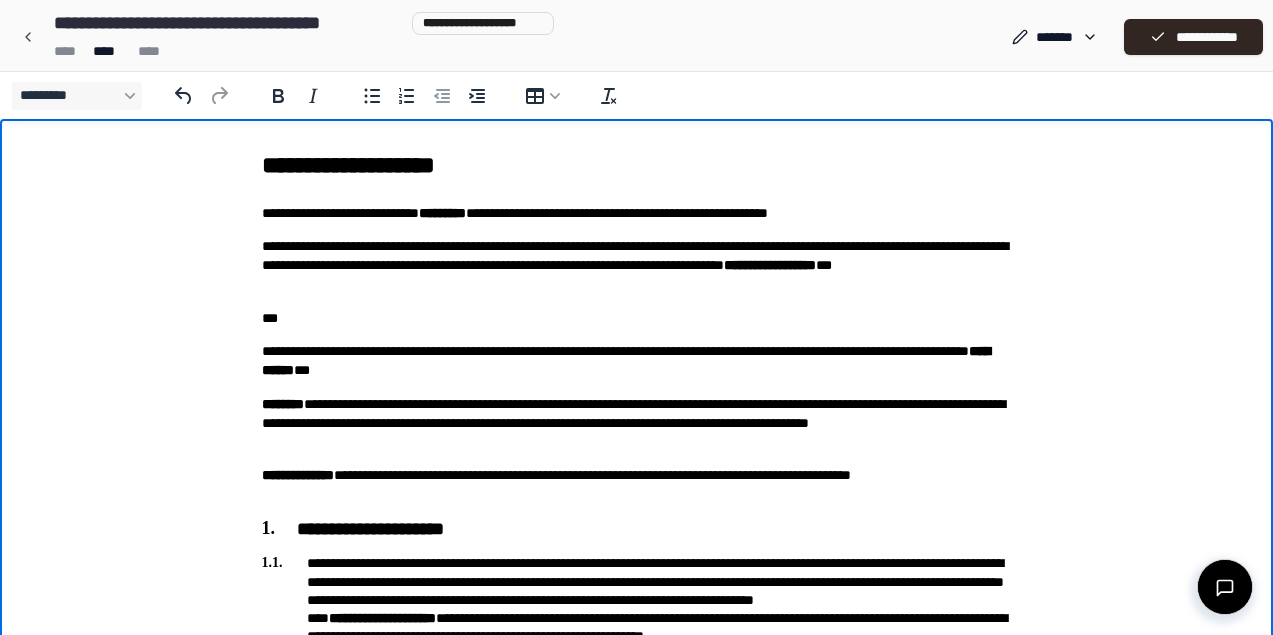 click on "**********" at bounding box center [626, 360] 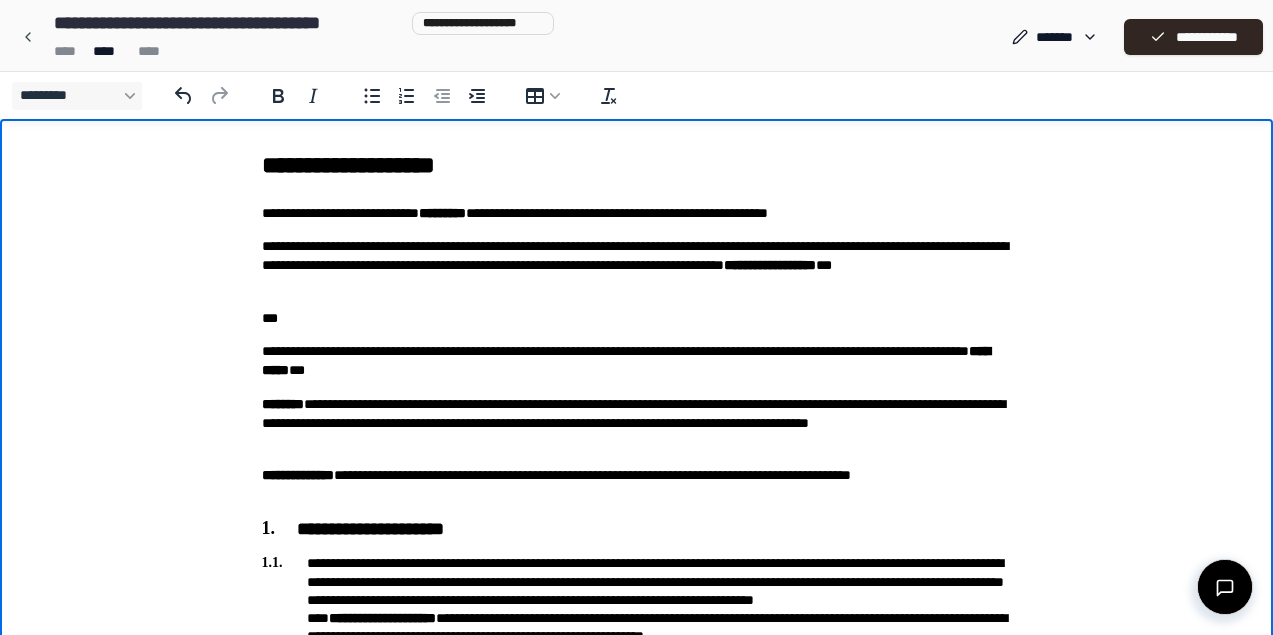 click on "[FIRST] [LAST]" at bounding box center (637, 424) 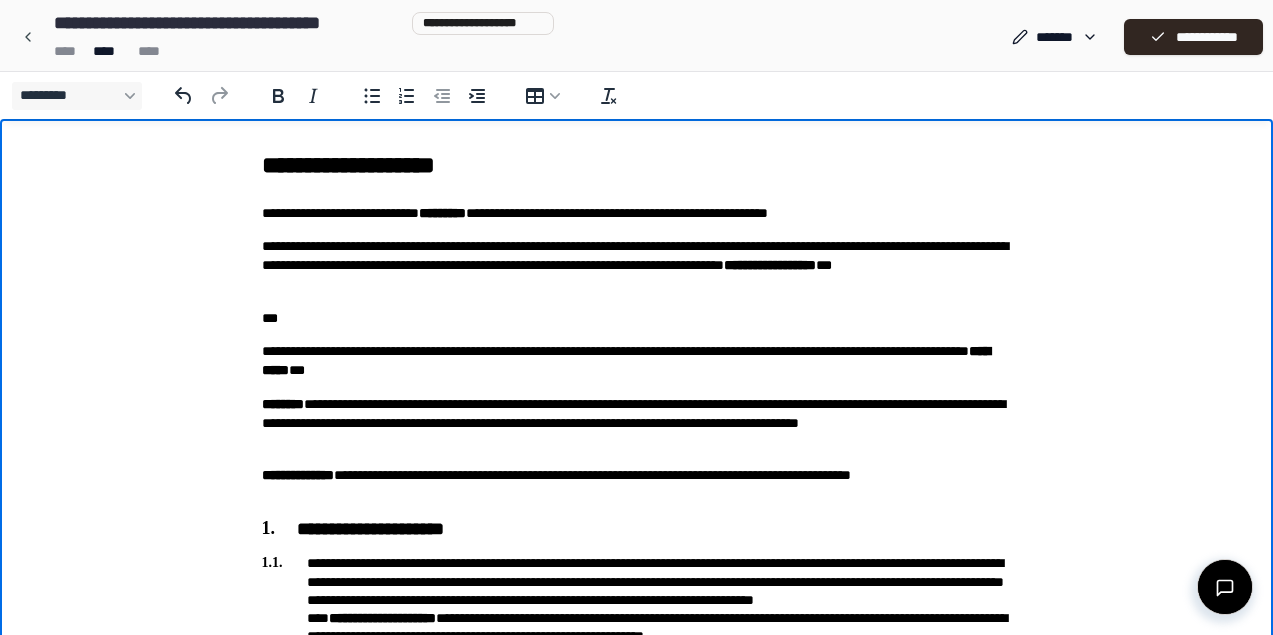 click on "[FIRST] [LAST]" at bounding box center [637, 424] 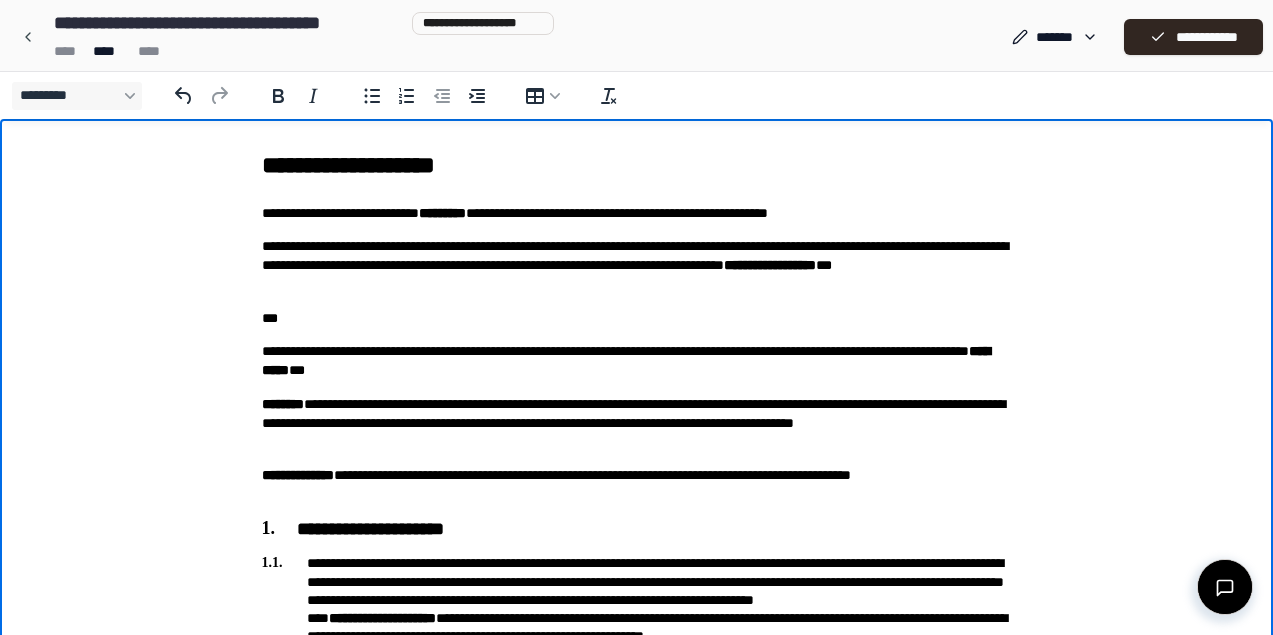 click on "[FIRST] [LAST]" at bounding box center [637, 424] 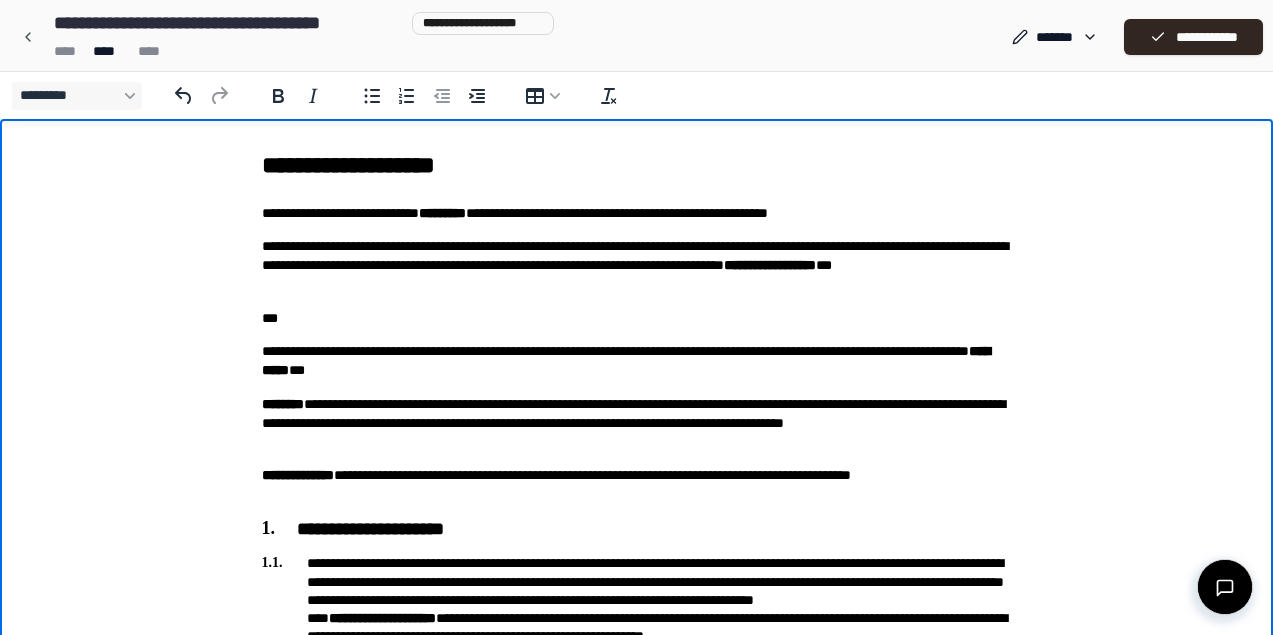 click on "**********" at bounding box center [637, 424] 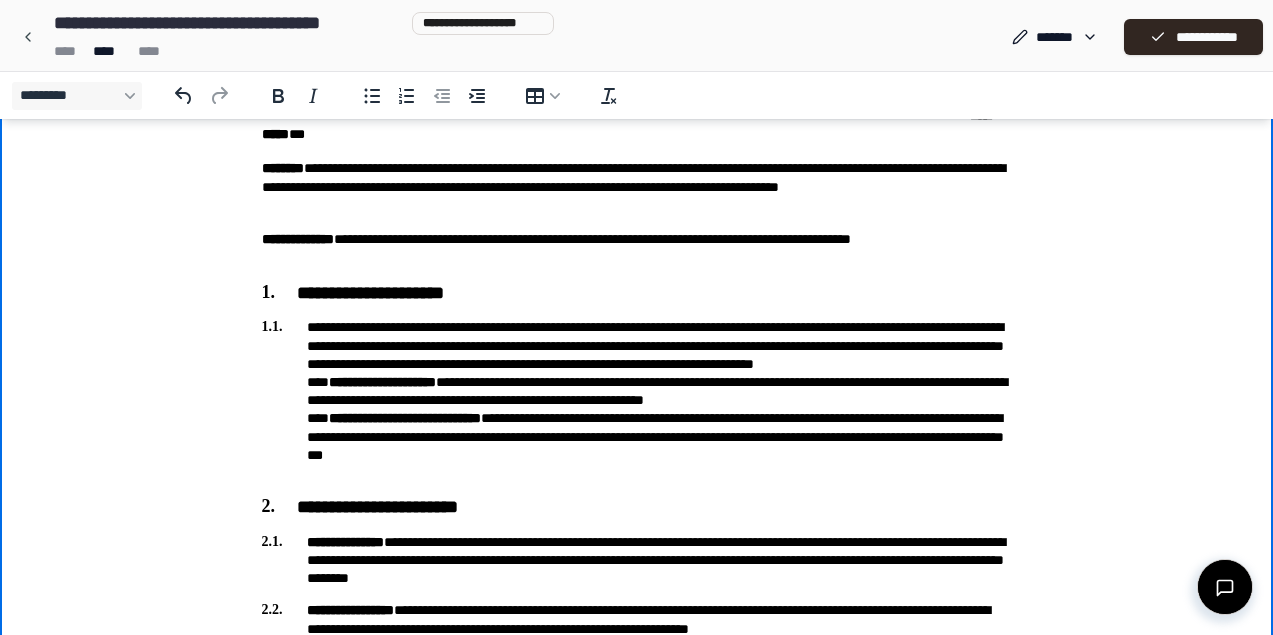 scroll, scrollTop: 238, scrollLeft: 0, axis: vertical 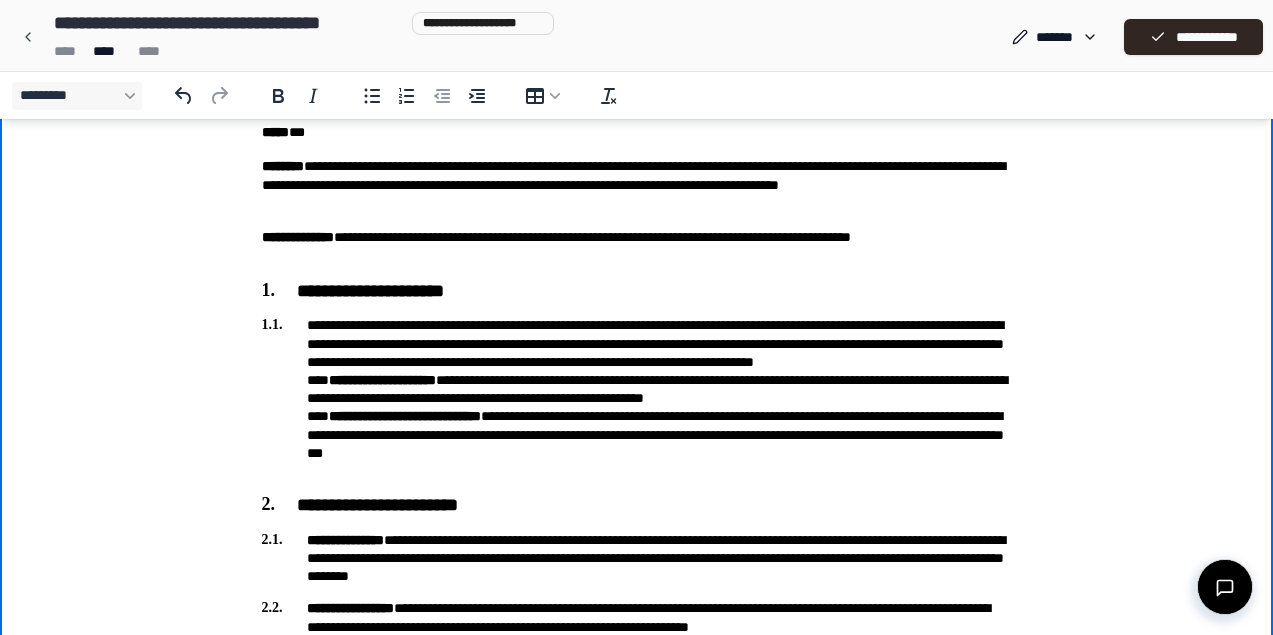 click on "[FIRST] [LAST] [PHONE] [EMAIL]" at bounding box center [637, 398] 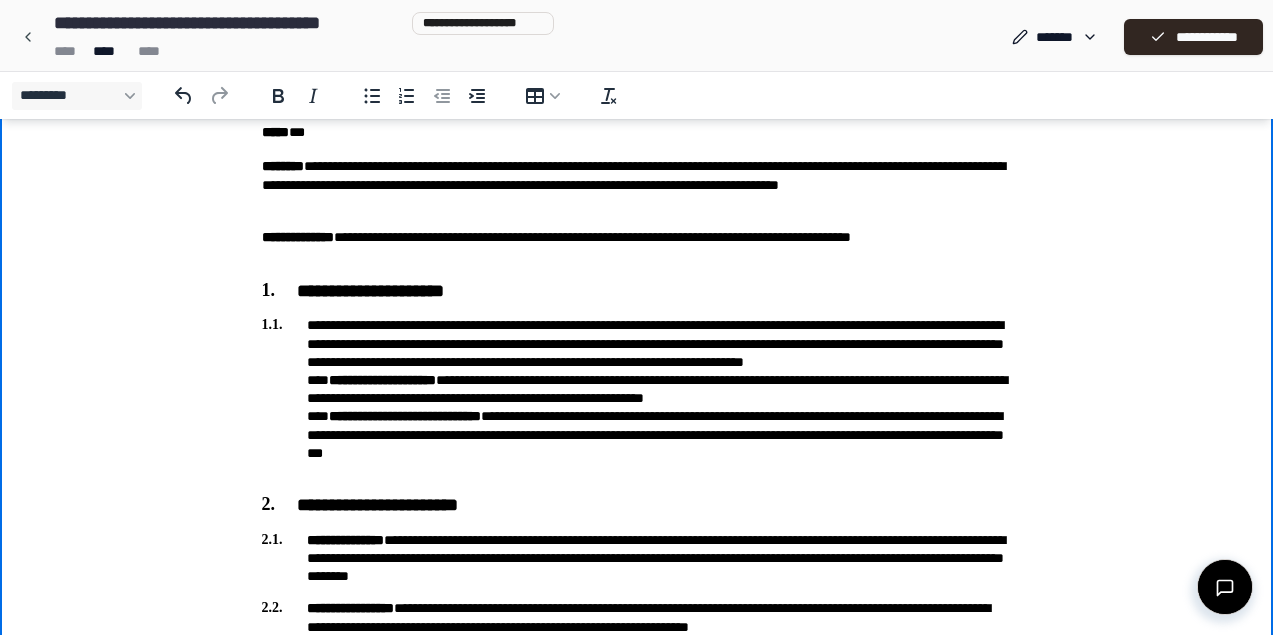 click on "**********" at bounding box center [637, 398] 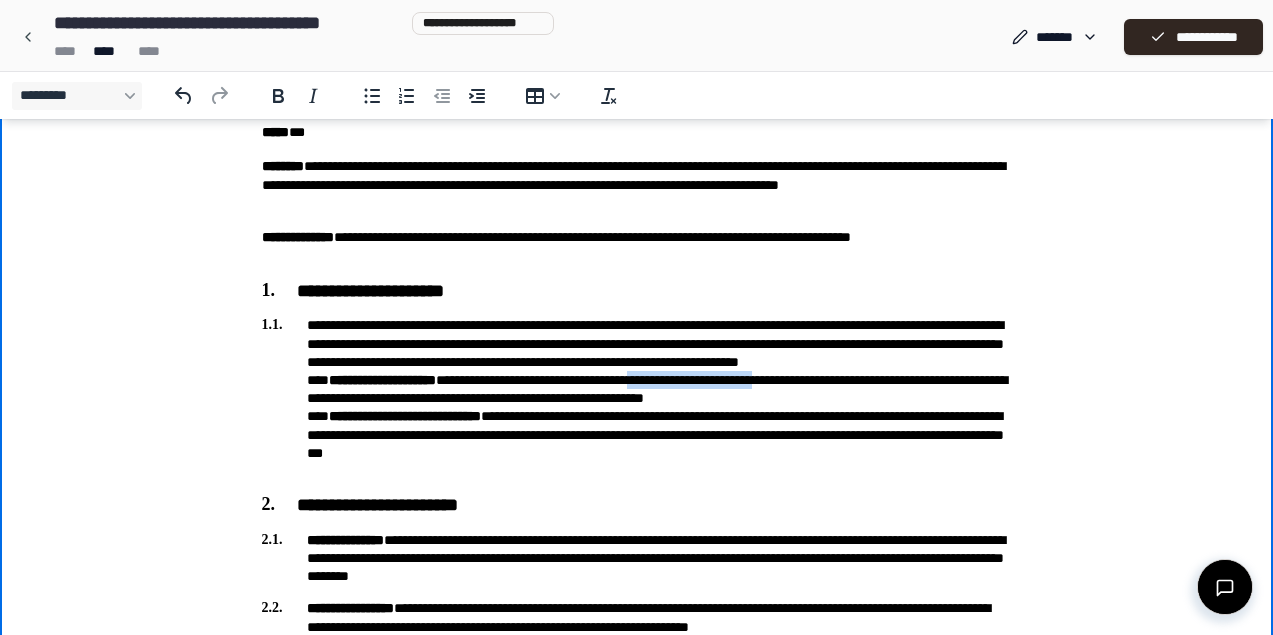drag, startPoint x: 837, startPoint y: 398, endPoint x: 683, endPoint y: 400, distance: 154.01299 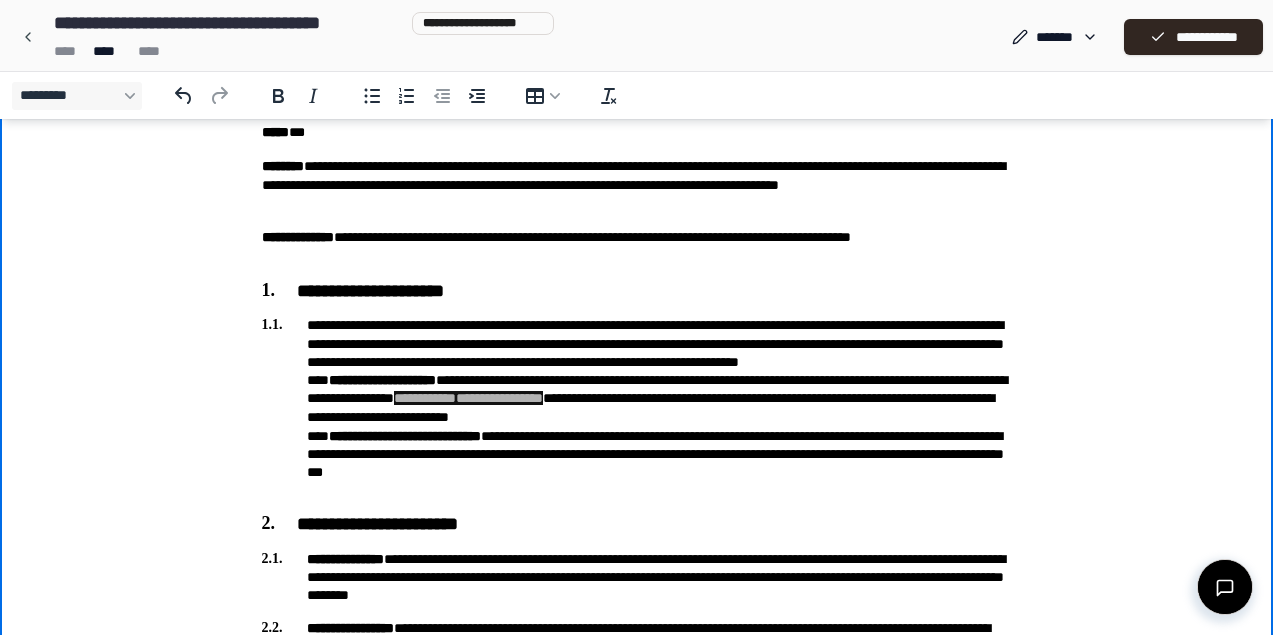 click on "**********" at bounding box center [637, 407] 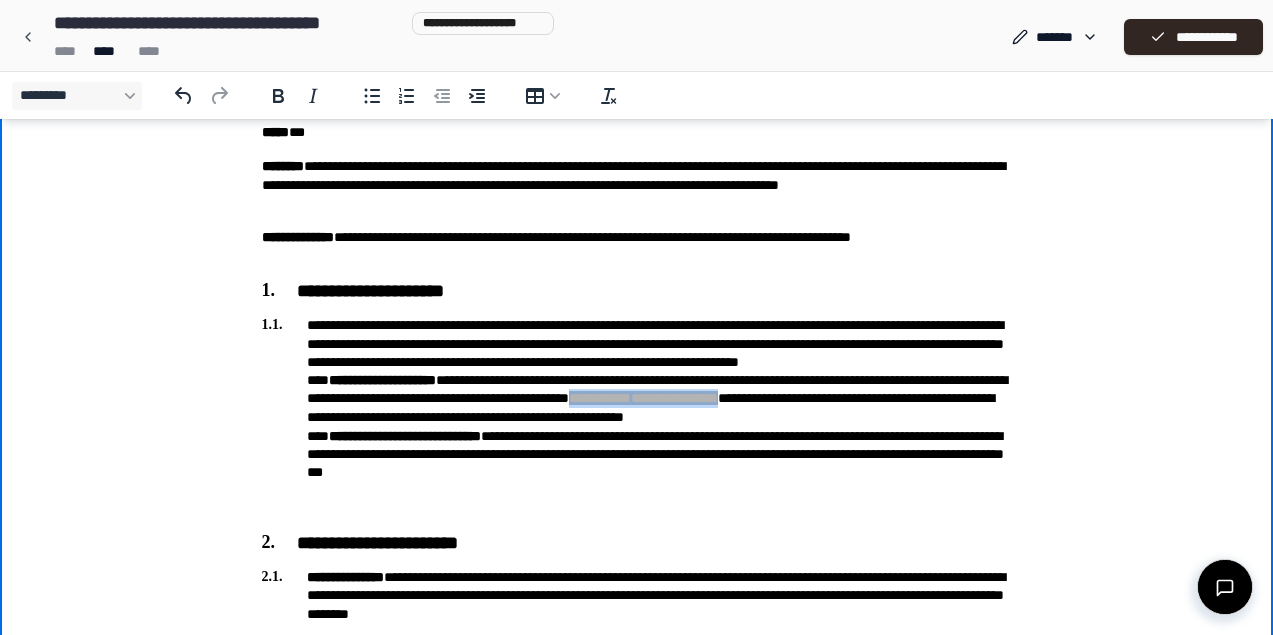 drag, startPoint x: 1020, startPoint y: 413, endPoint x: 823, endPoint y: 413, distance: 197 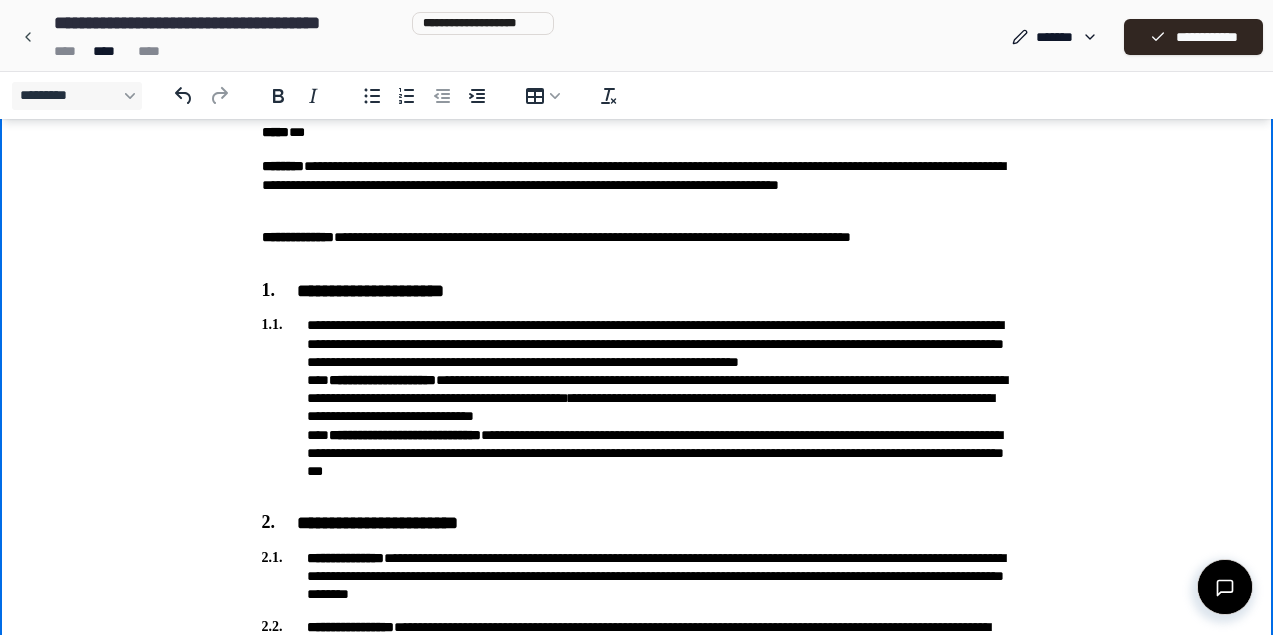click on "**********" at bounding box center [637, 407] 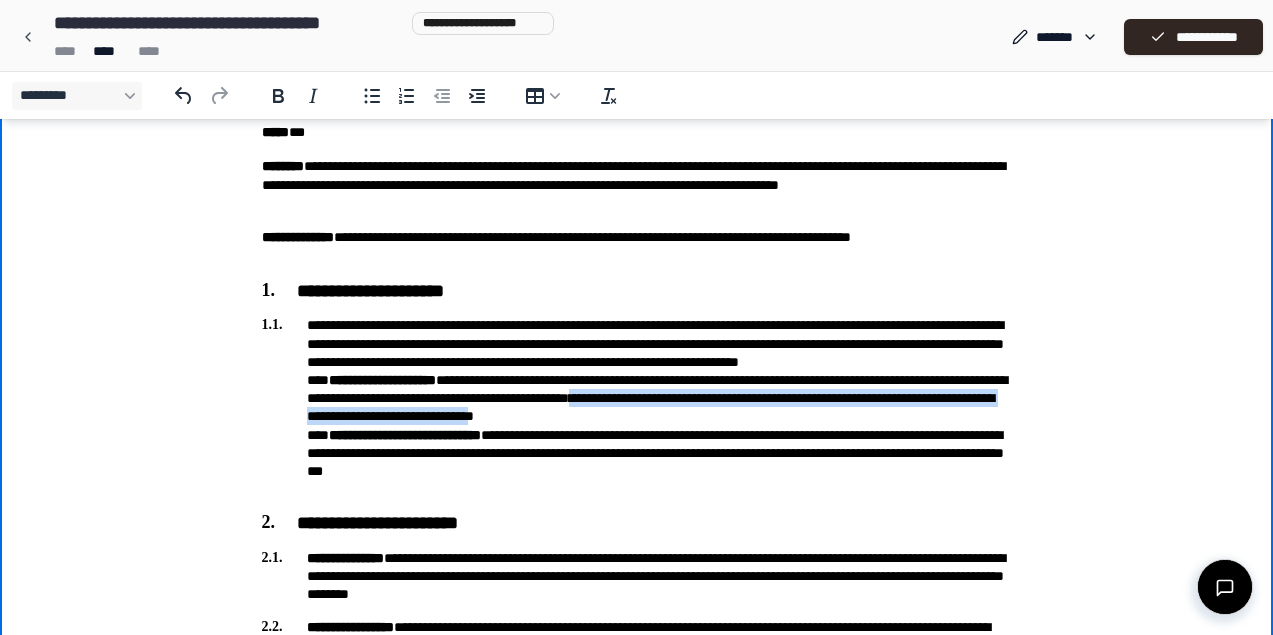 drag, startPoint x: 819, startPoint y: 434, endPoint x: 824, endPoint y: 419, distance: 15.811388 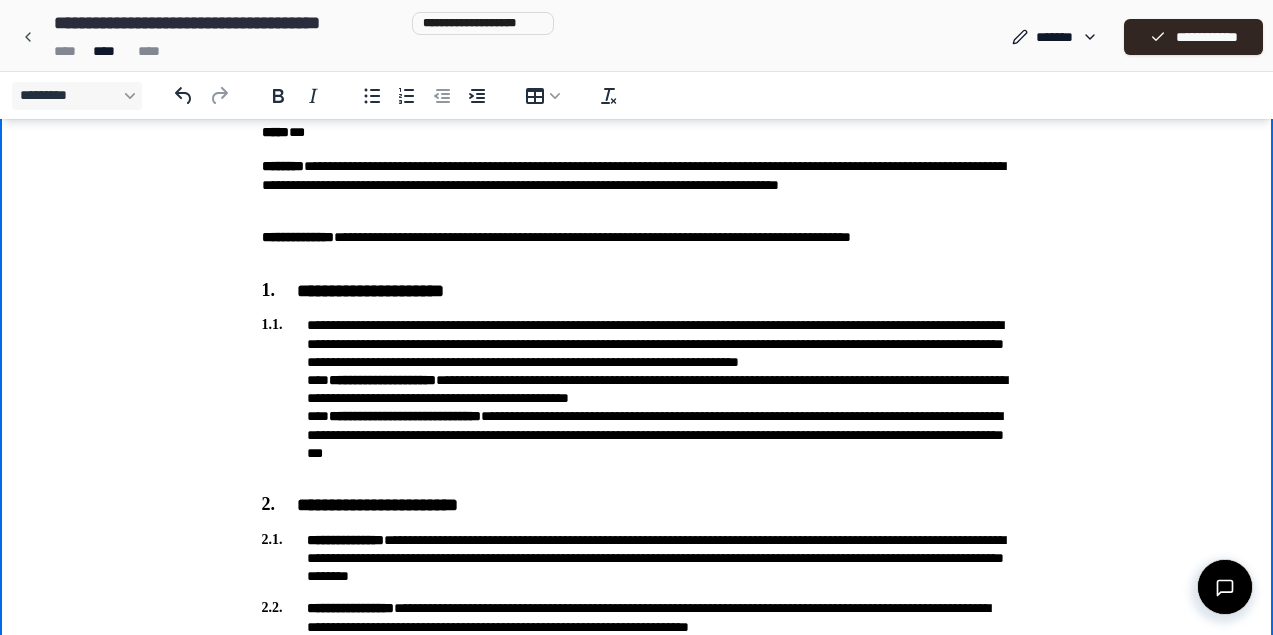 click on "**********" at bounding box center [637, 398] 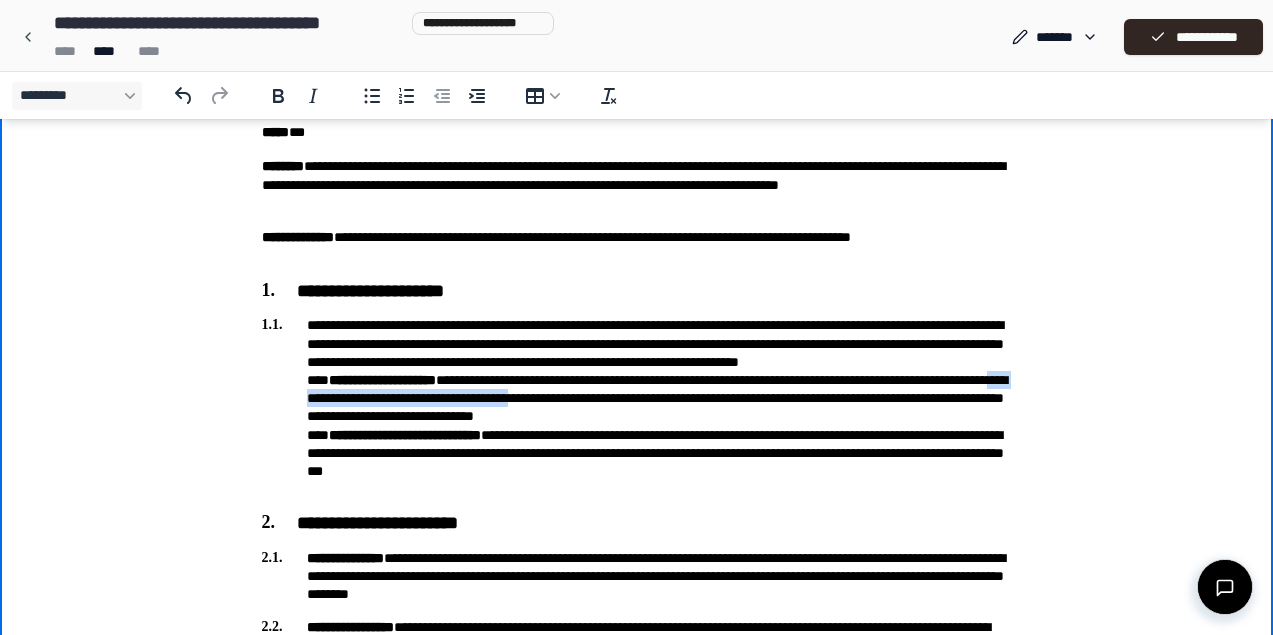 drag, startPoint x: 686, startPoint y: 420, endPoint x: 404, endPoint y: 418, distance: 282.00708 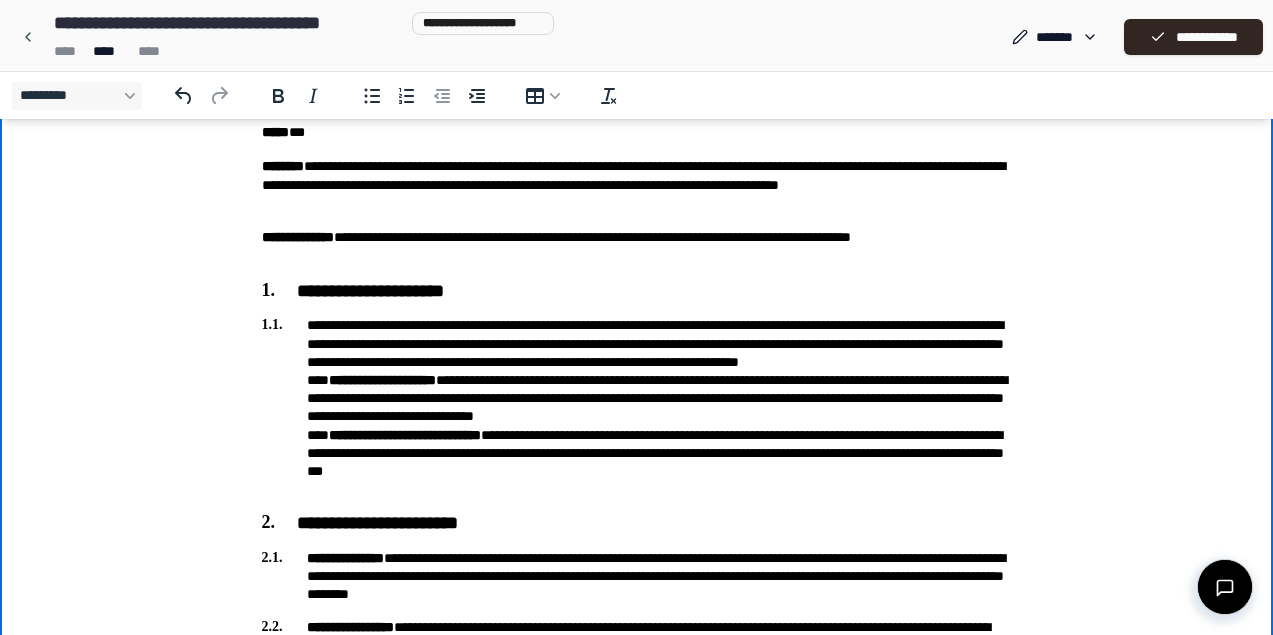 click on "**********" at bounding box center (637, 407) 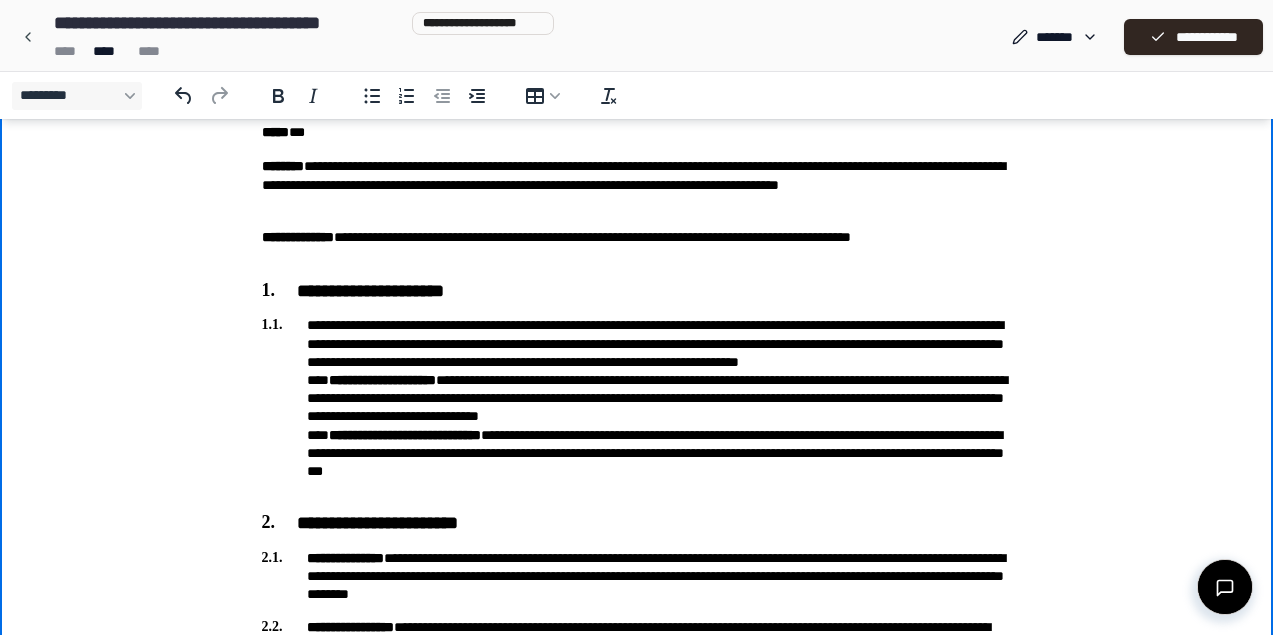 click on "**********" at bounding box center (637, 407) 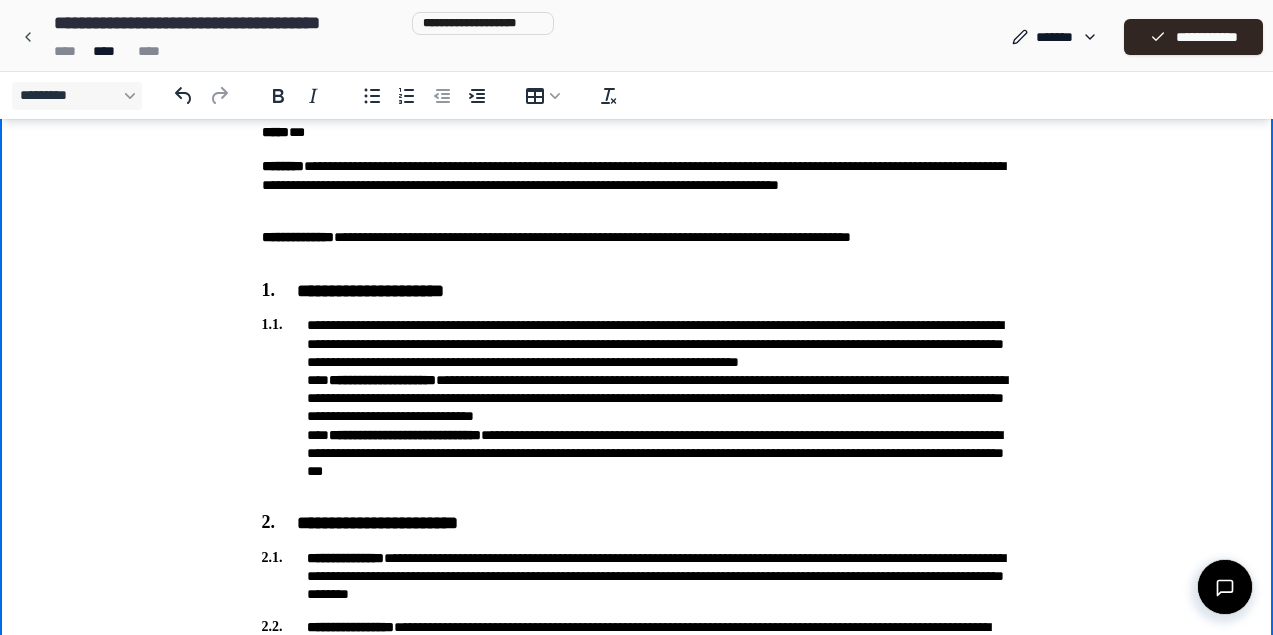 click on "**********" at bounding box center [637, 407] 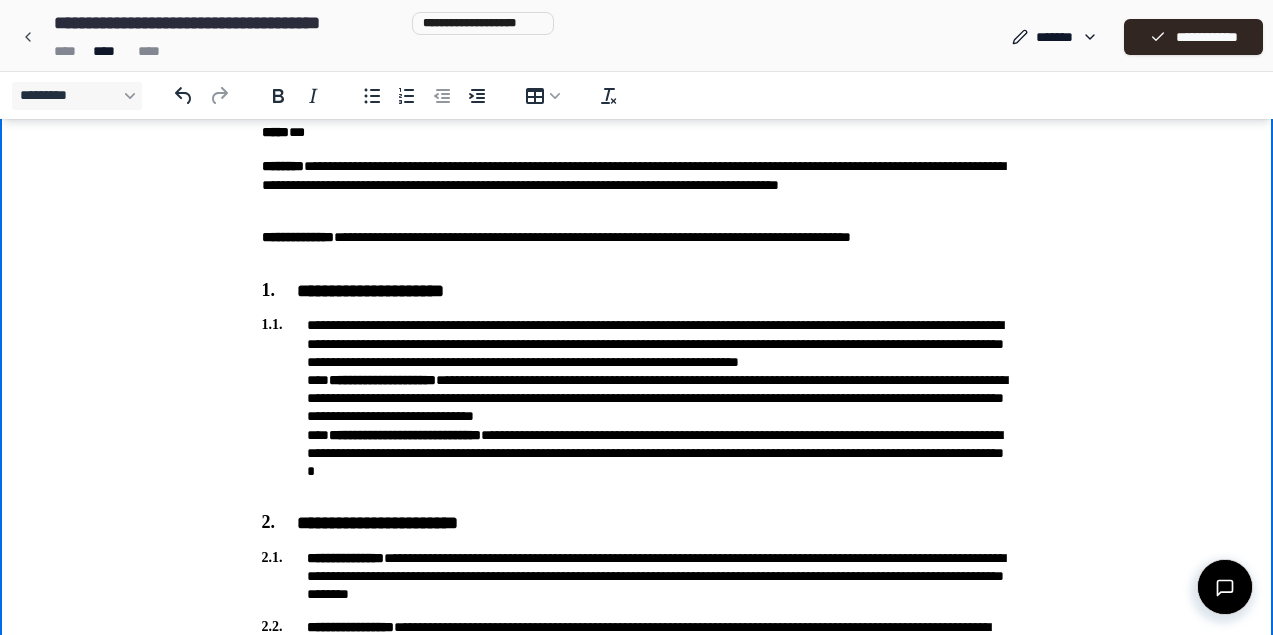 click on "[FIRST] [LAST] [PHONE] [EMAIL]" at bounding box center [637, 407] 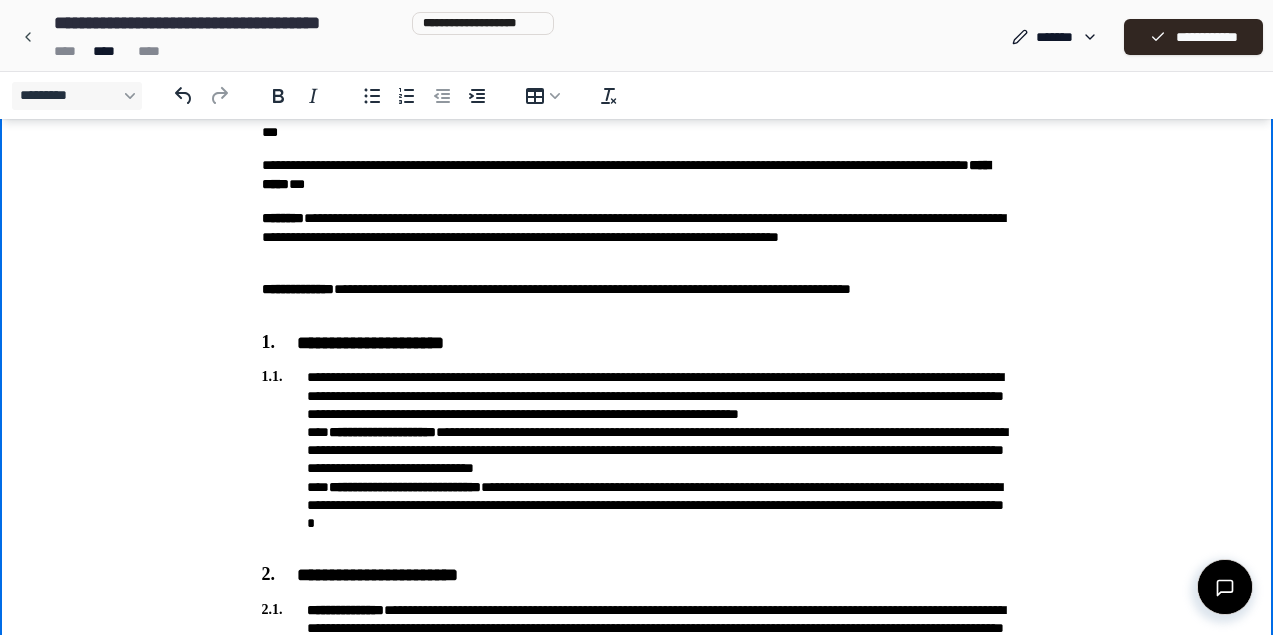 scroll, scrollTop: 182, scrollLeft: 0, axis: vertical 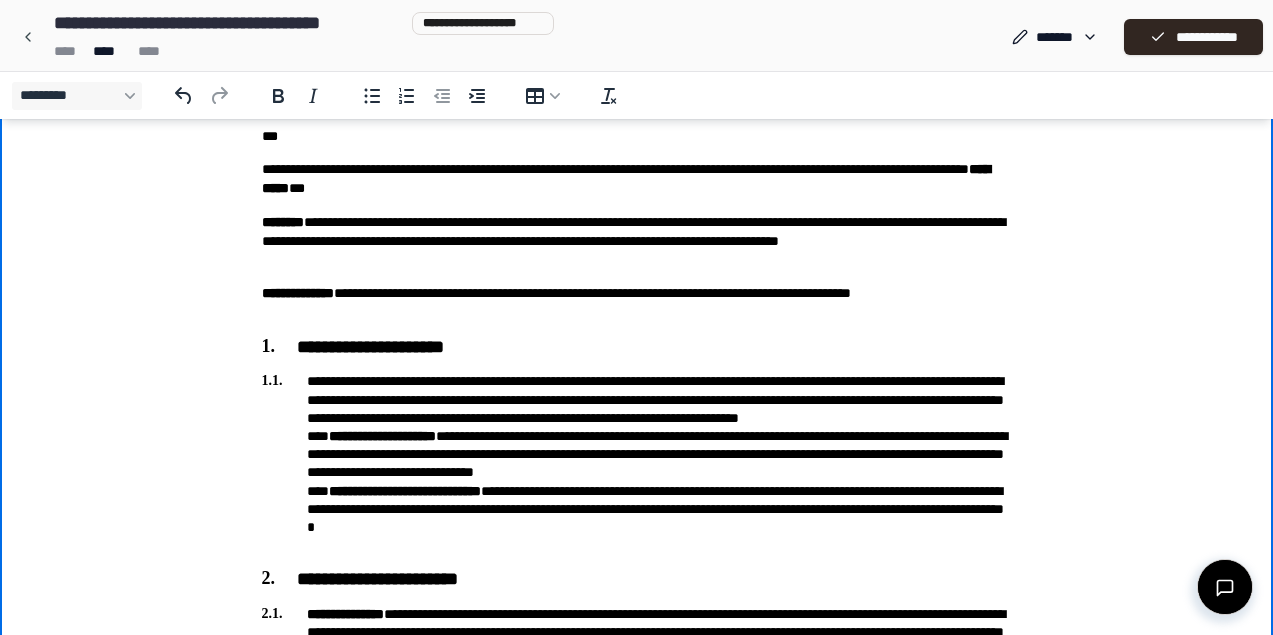 click on "[FIRST] [LAST] [PHONE] [EMAIL]" at bounding box center [637, 463] 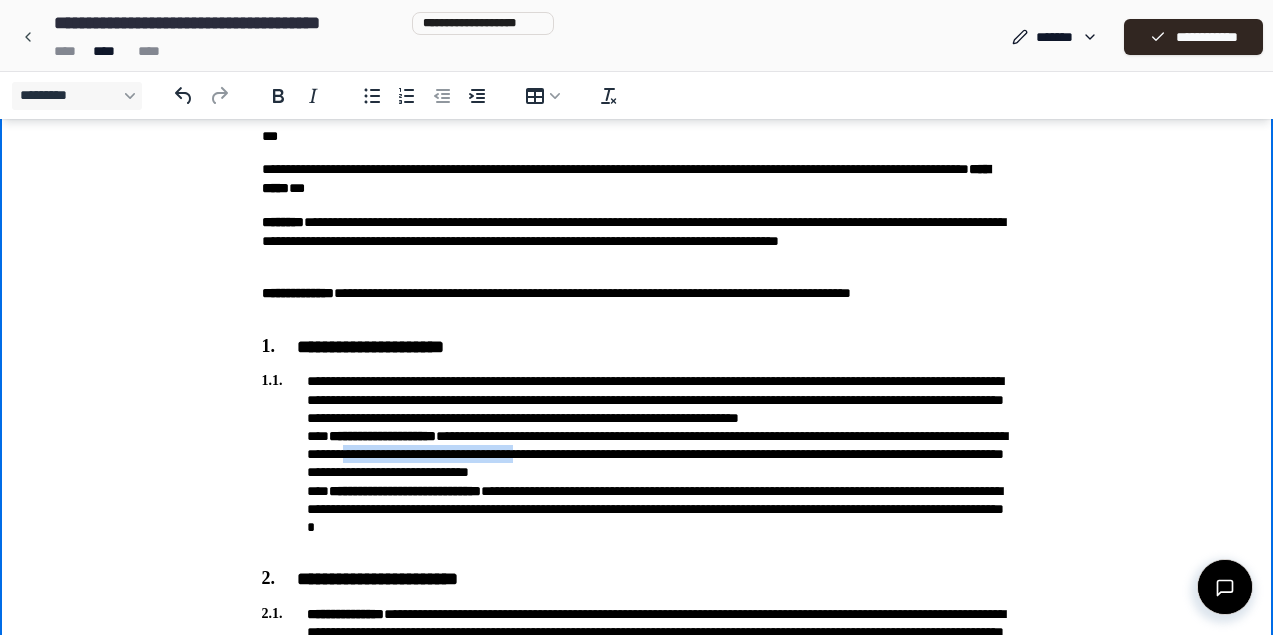 drag, startPoint x: 692, startPoint y: 477, endPoint x: 473, endPoint y: 478, distance: 219.00229 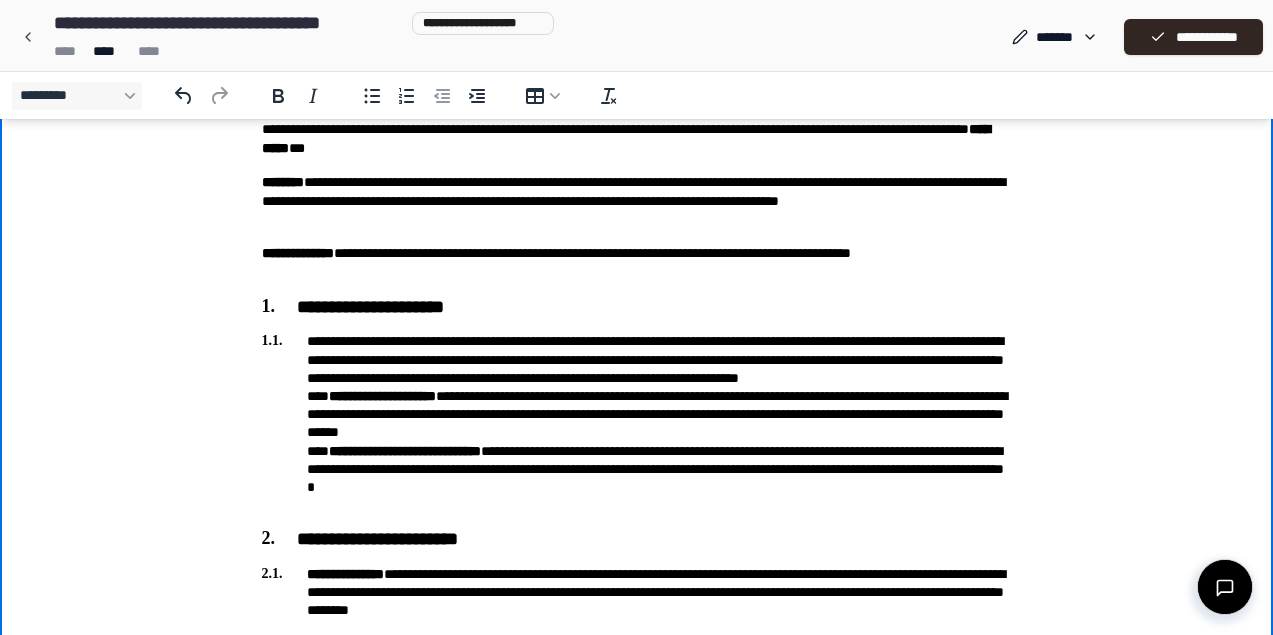 scroll, scrollTop: 223, scrollLeft: 0, axis: vertical 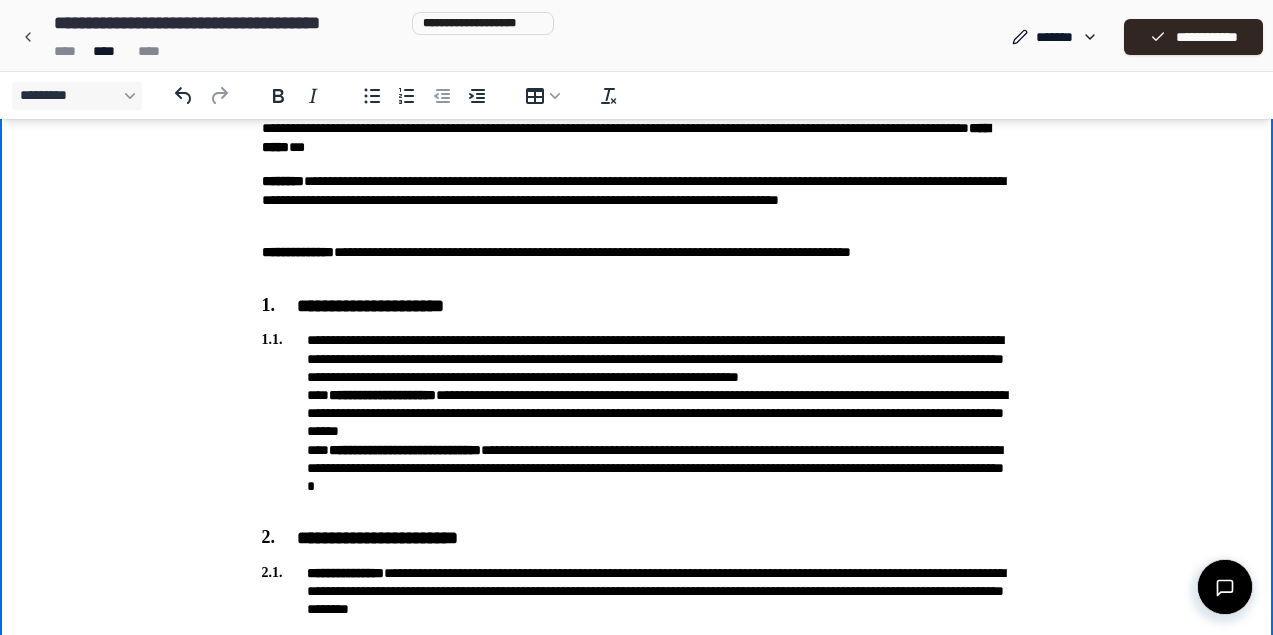click on "[FIRST] [LAST] [PHONE] [EMAIL]" at bounding box center (637, 422) 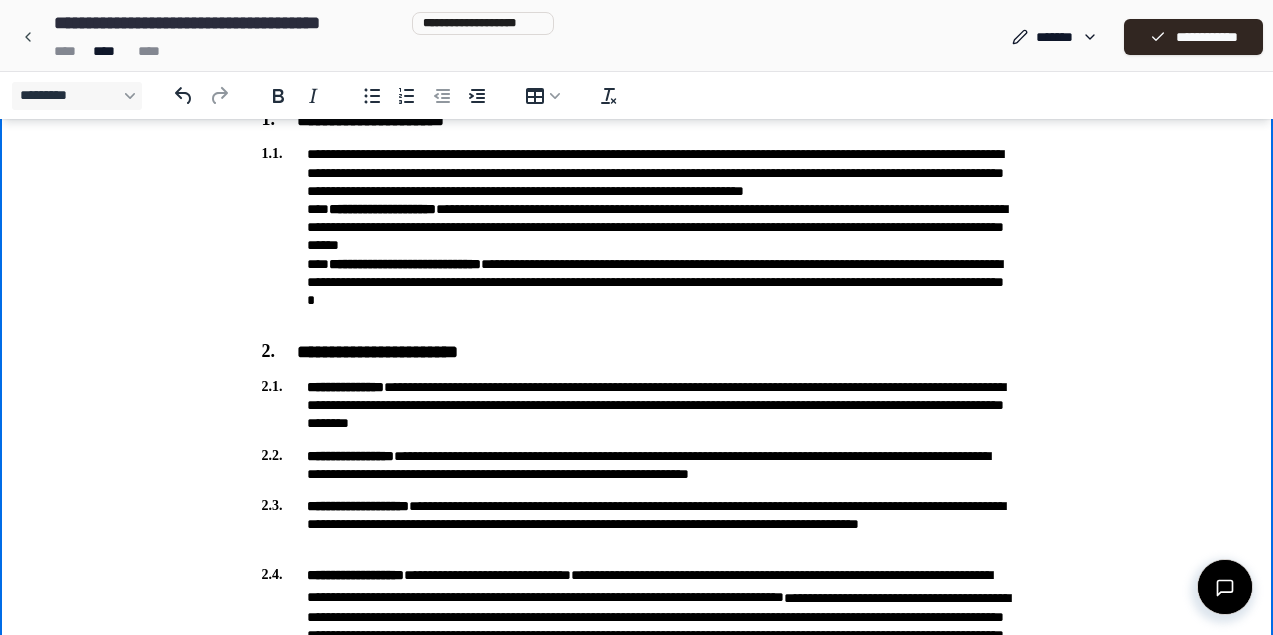 scroll, scrollTop: 411, scrollLeft: 0, axis: vertical 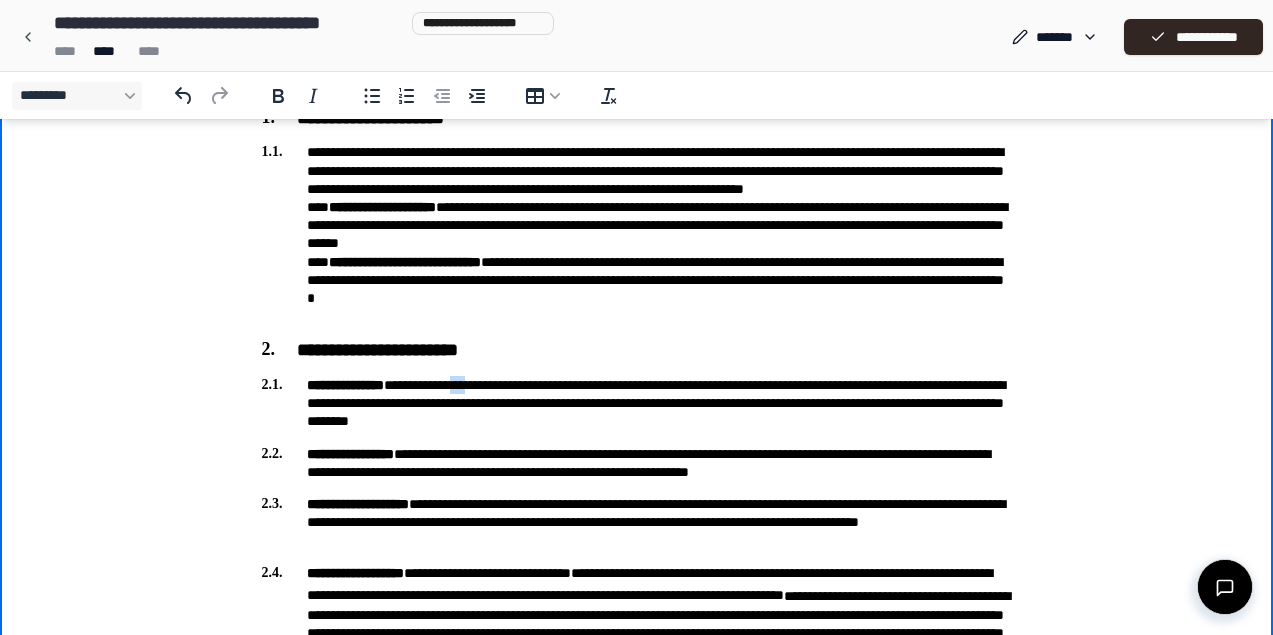 drag, startPoint x: 513, startPoint y: 386, endPoint x: 495, endPoint y: 386, distance: 18 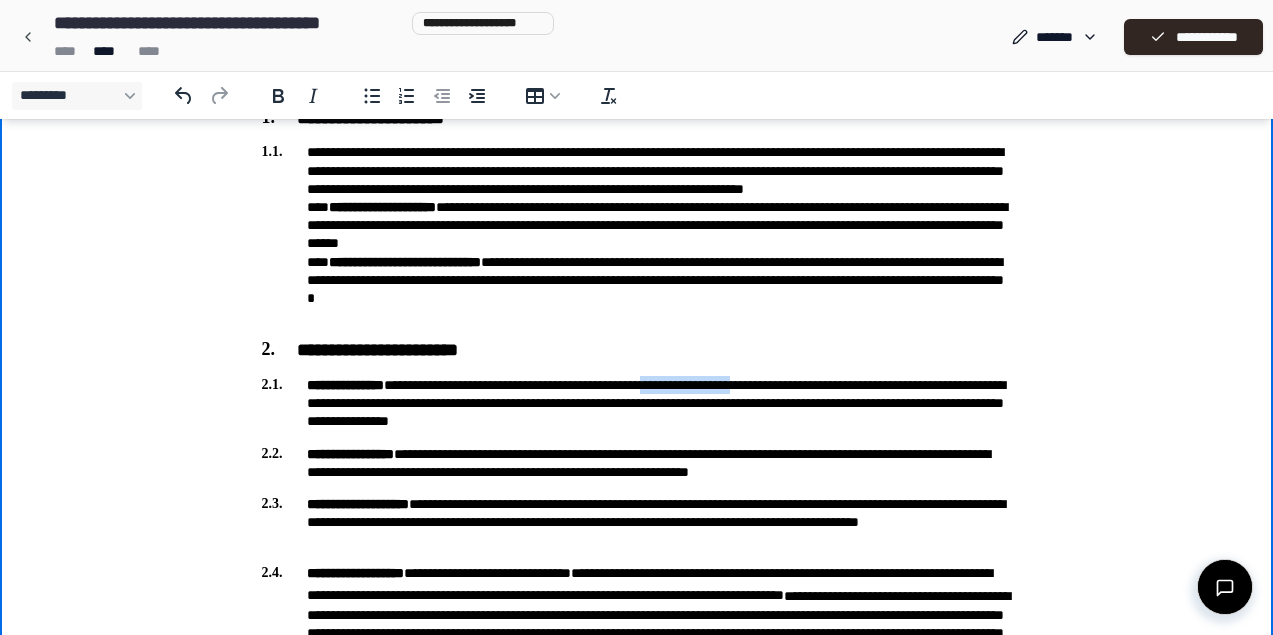 drag, startPoint x: 832, startPoint y: 385, endPoint x: 716, endPoint y: 385, distance: 116 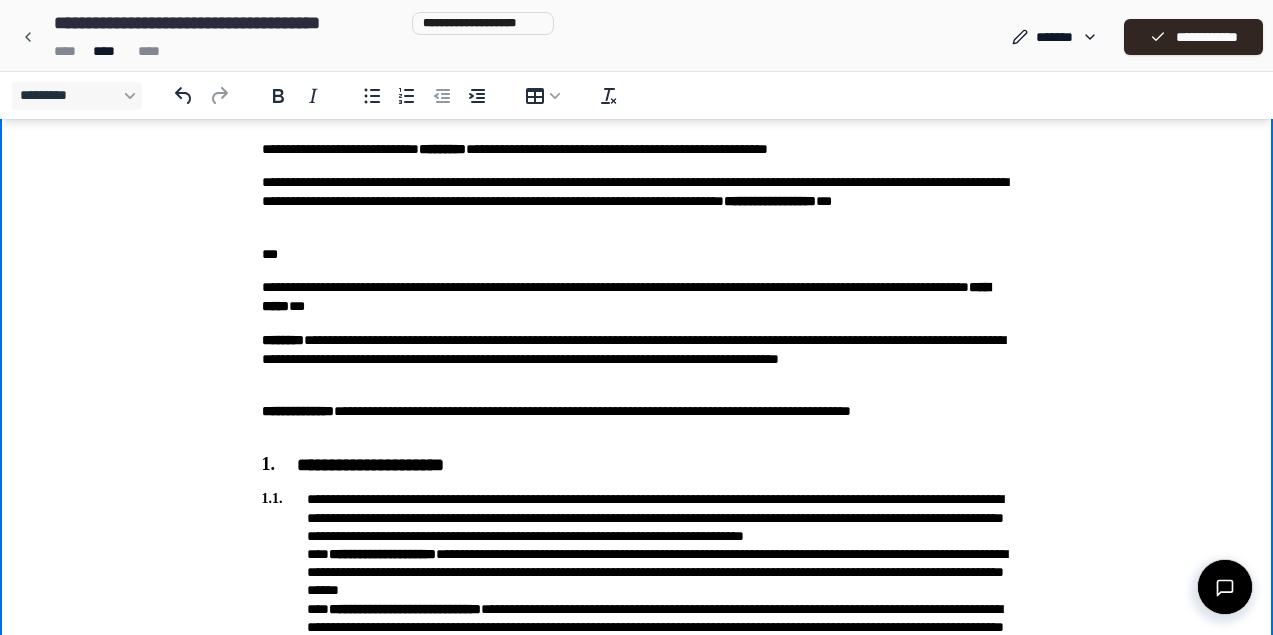 scroll, scrollTop: 55, scrollLeft: 0, axis: vertical 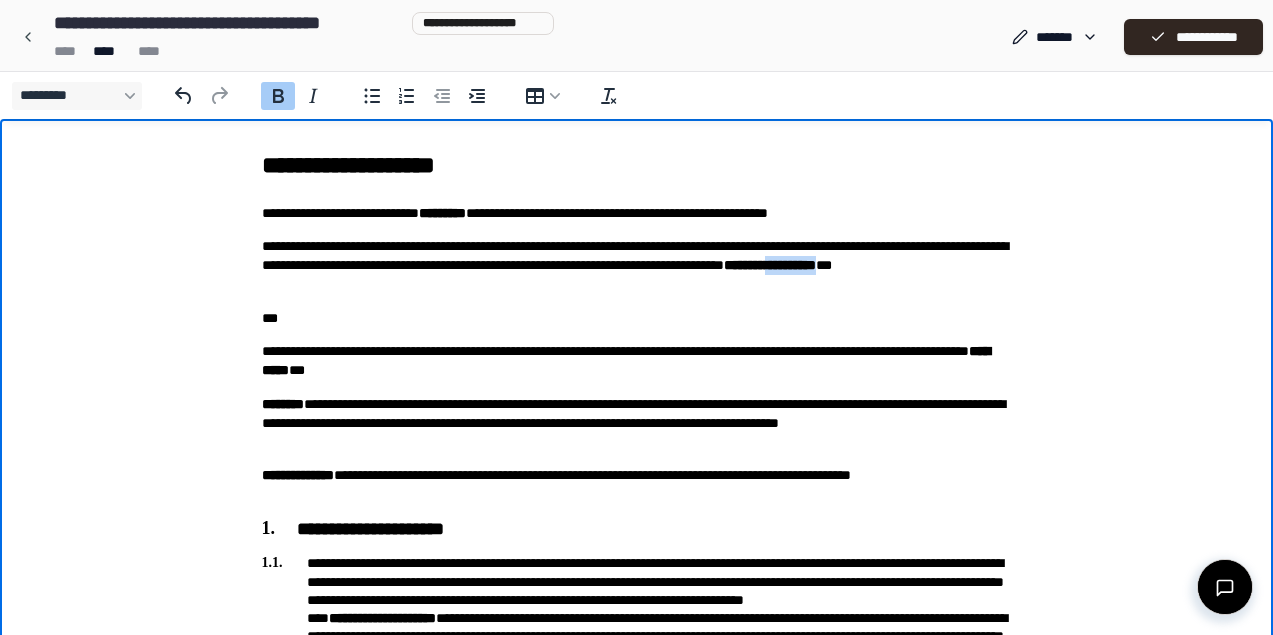 drag, startPoint x: 415, startPoint y: 282, endPoint x: 347, endPoint y: 284, distance: 68.0294 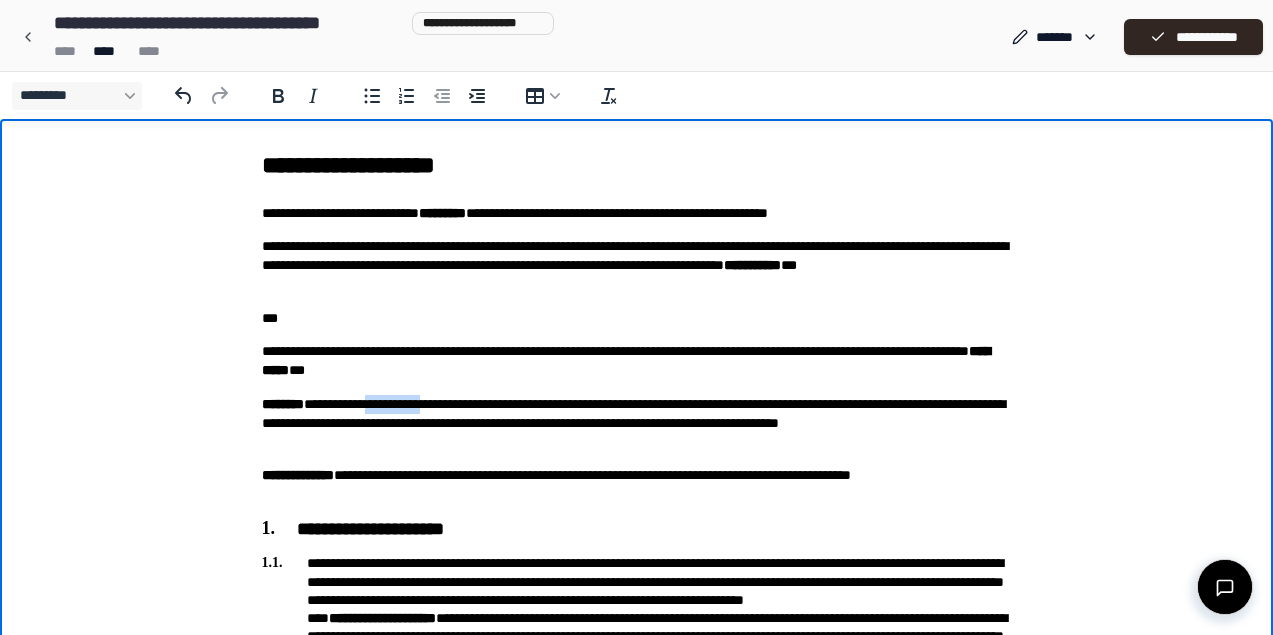 drag, startPoint x: 481, startPoint y: 402, endPoint x: 414, endPoint y: 404, distance: 67.02985 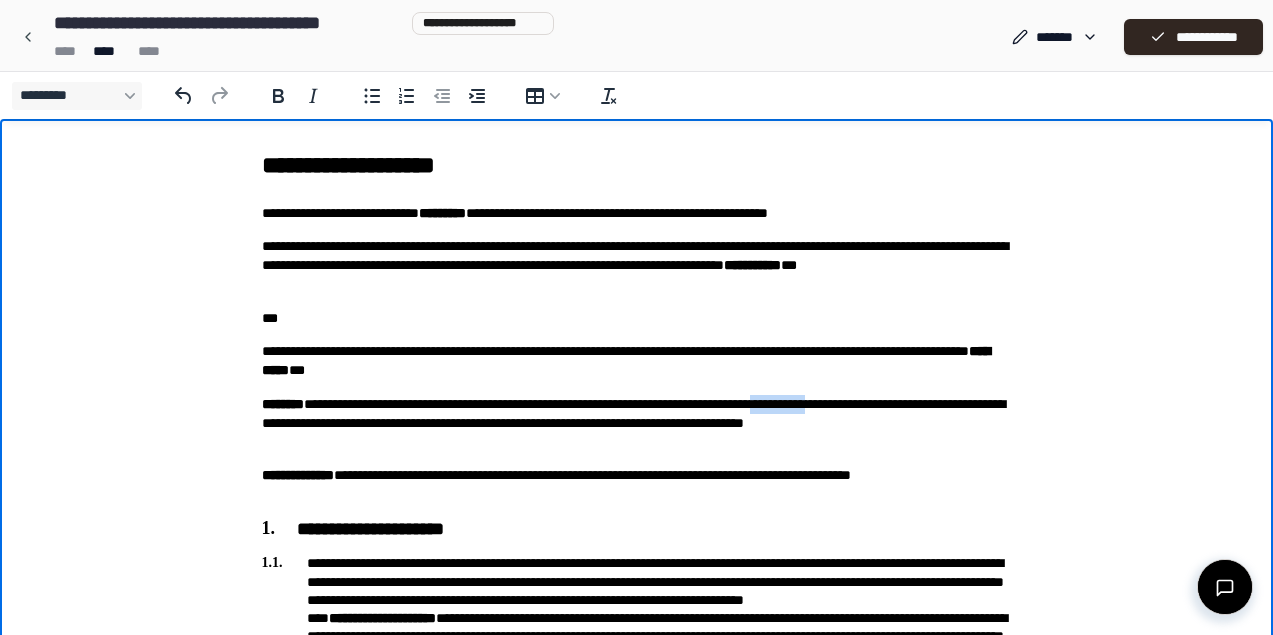 drag, startPoint x: 959, startPoint y: 405, endPoint x: 893, endPoint y: 404, distance: 66.007576 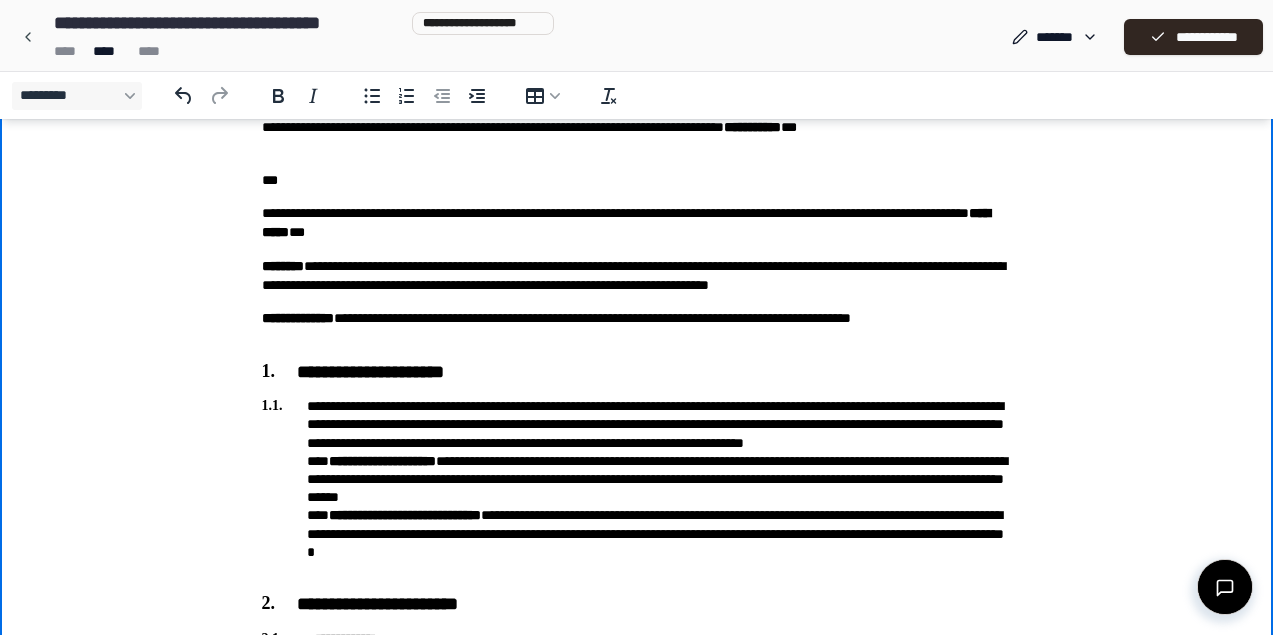 scroll, scrollTop: 147, scrollLeft: 0, axis: vertical 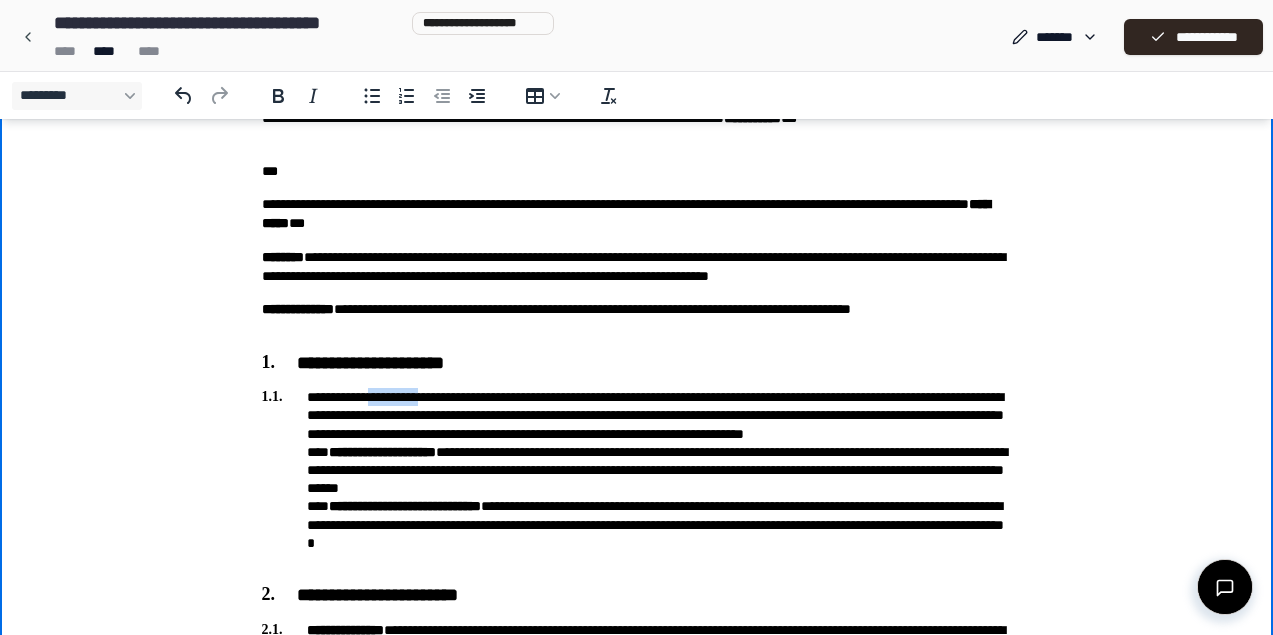 drag, startPoint x: 451, startPoint y: 393, endPoint x: 389, endPoint y: 393, distance: 62 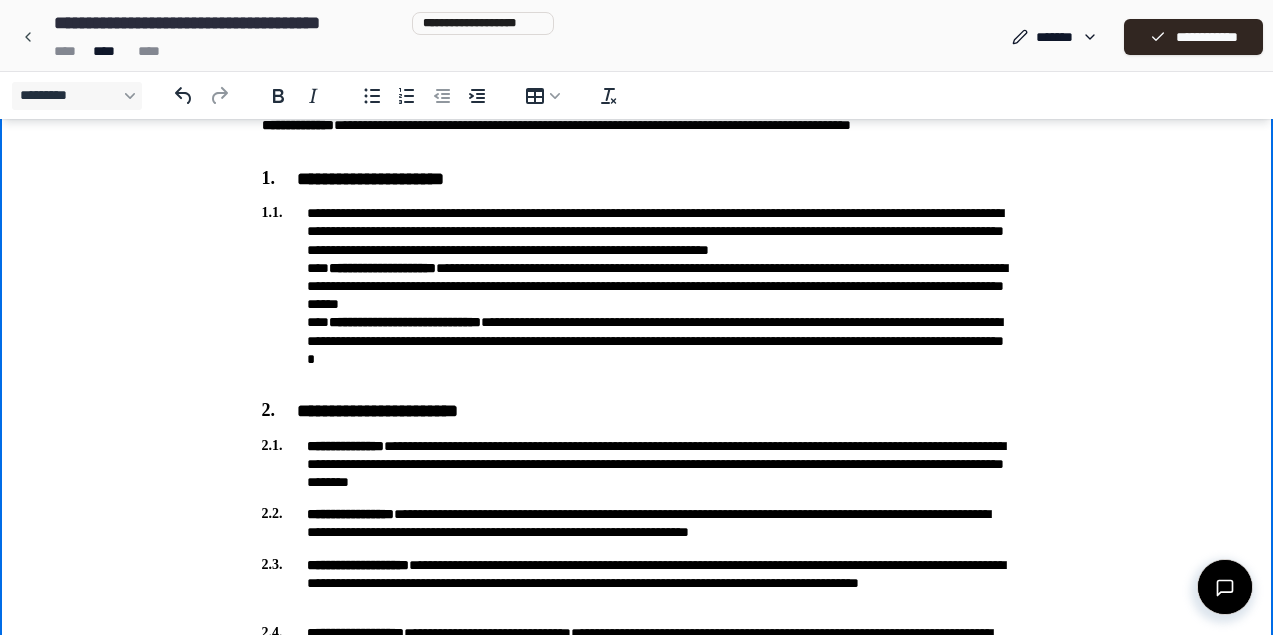 scroll, scrollTop: 334, scrollLeft: 0, axis: vertical 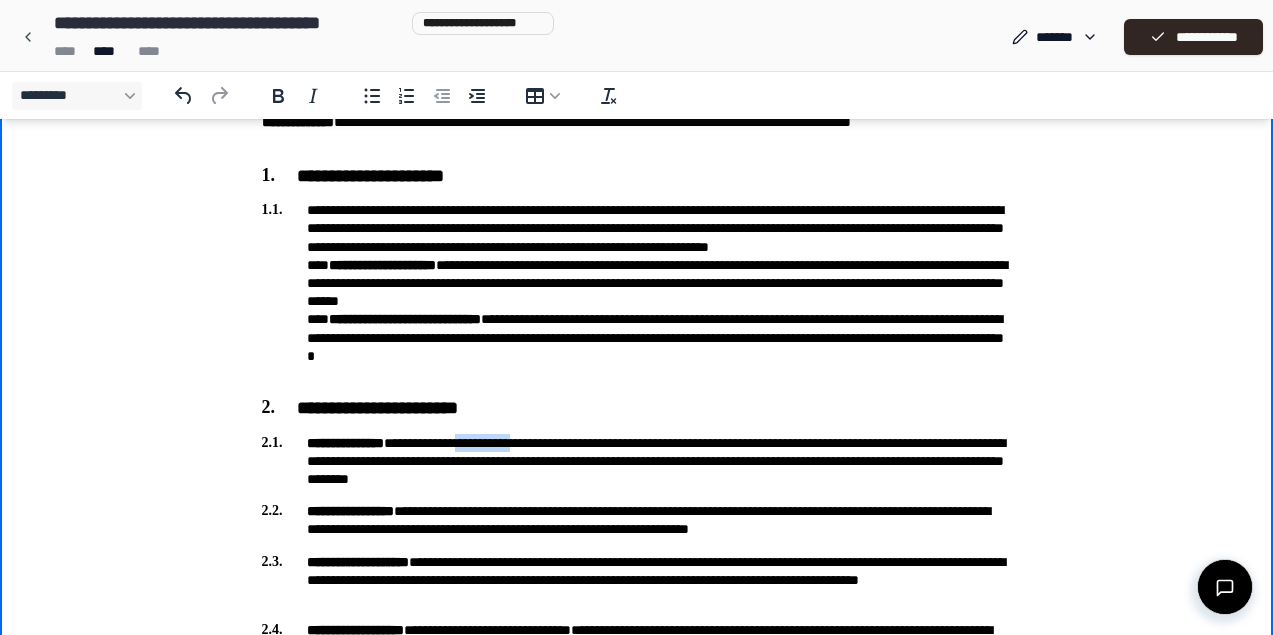 drag, startPoint x: 562, startPoint y: 441, endPoint x: 499, endPoint y: 444, distance: 63.07139 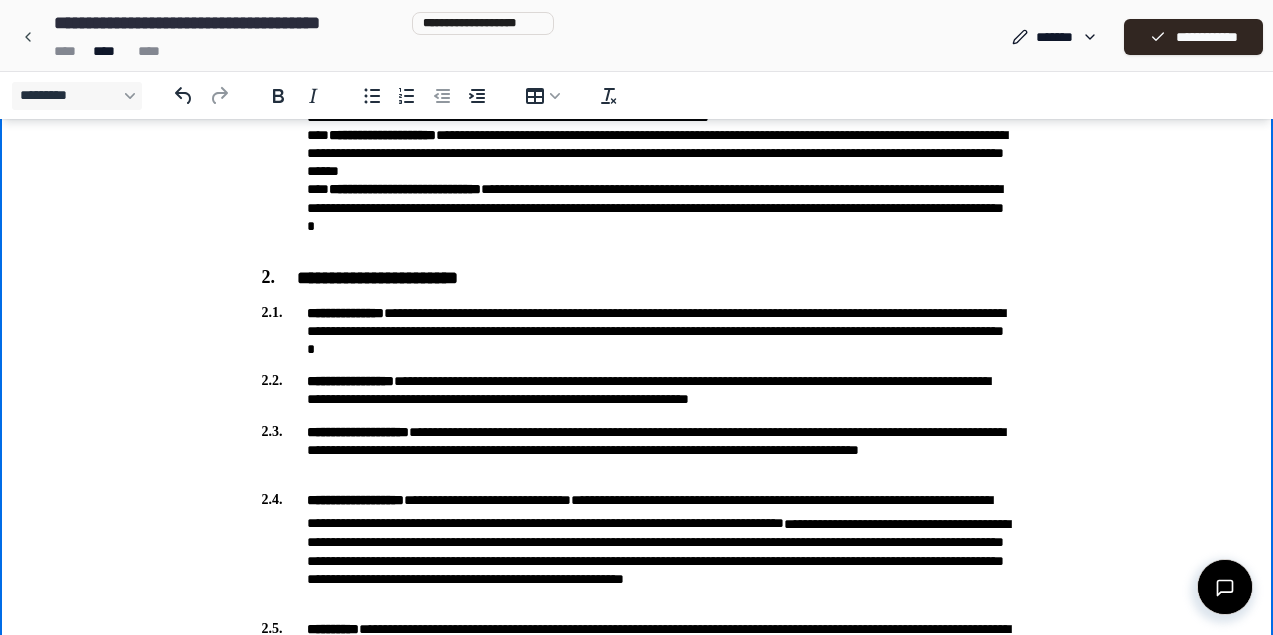 scroll, scrollTop: 465, scrollLeft: 0, axis: vertical 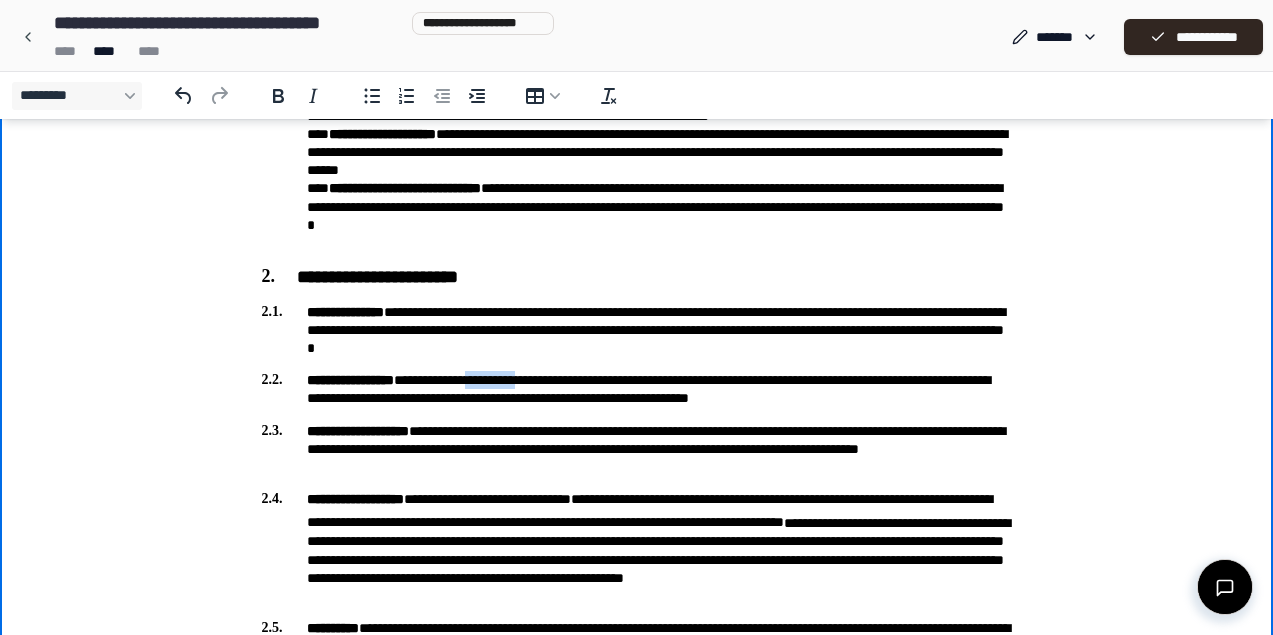 drag, startPoint x: 577, startPoint y: 379, endPoint x: 518, endPoint y: 376, distance: 59.07622 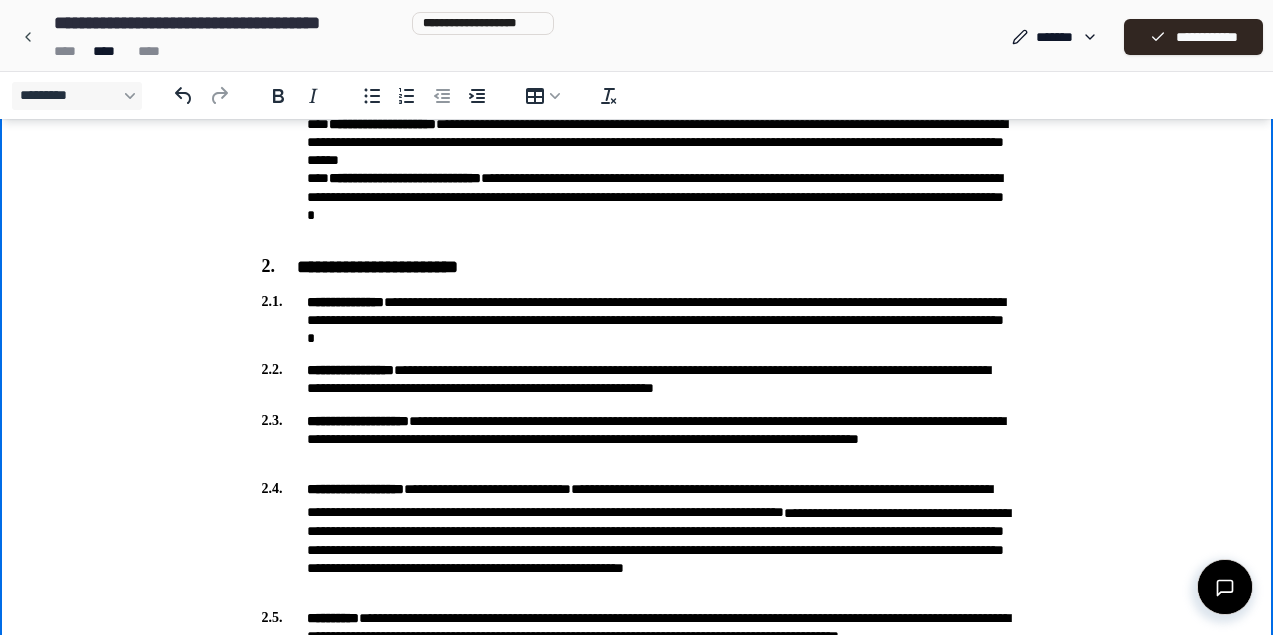 scroll, scrollTop: 482, scrollLeft: 0, axis: vertical 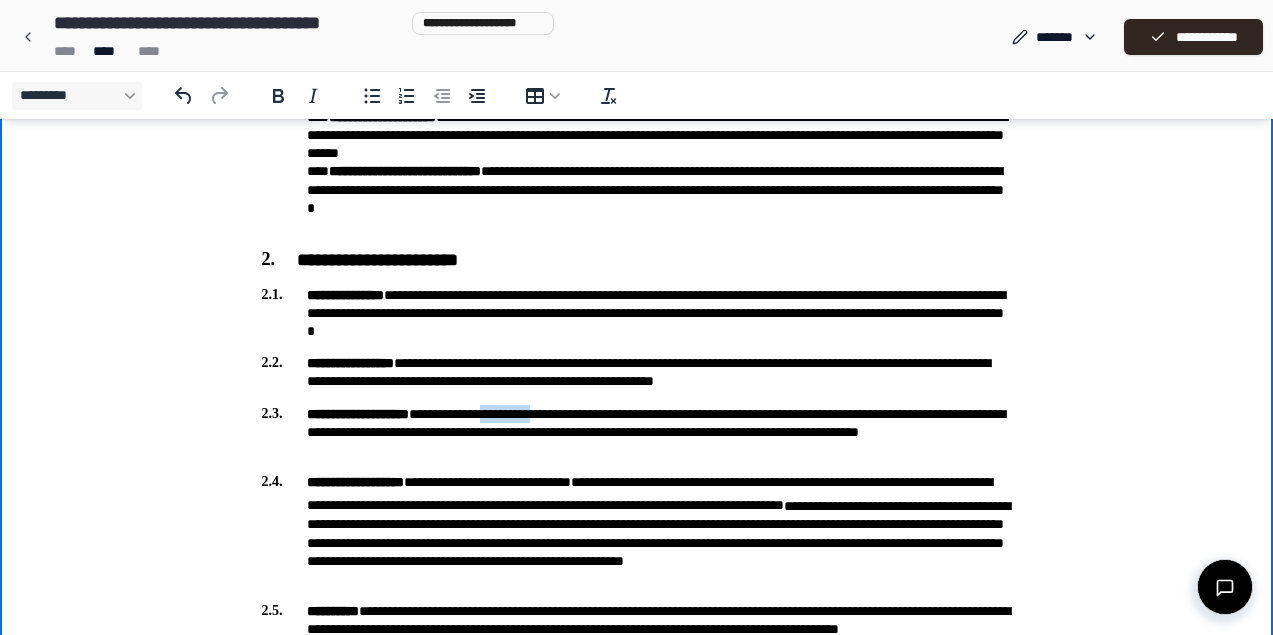 drag, startPoint x: 597, startPoint y: 411, endPoint x: 534, endPoint y: 411, distance: 63 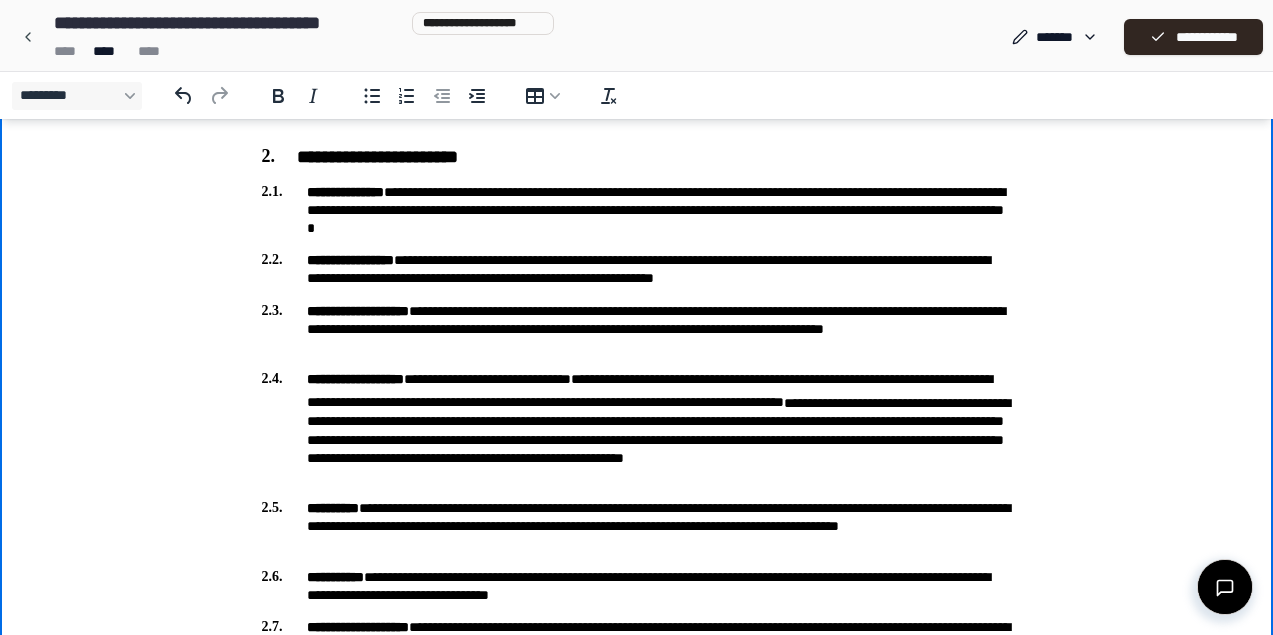 scroll, scrollTop: 591, scrollLeft: 0, axis: vertical 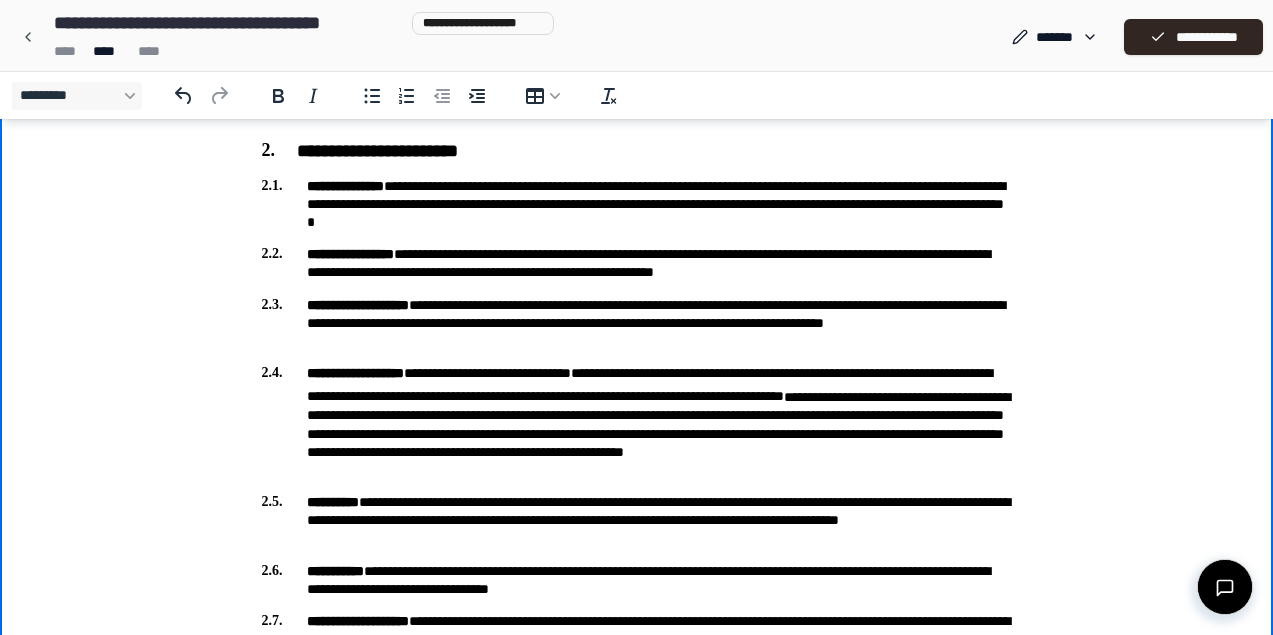 click on "**********" at bounding box center [637, 421] 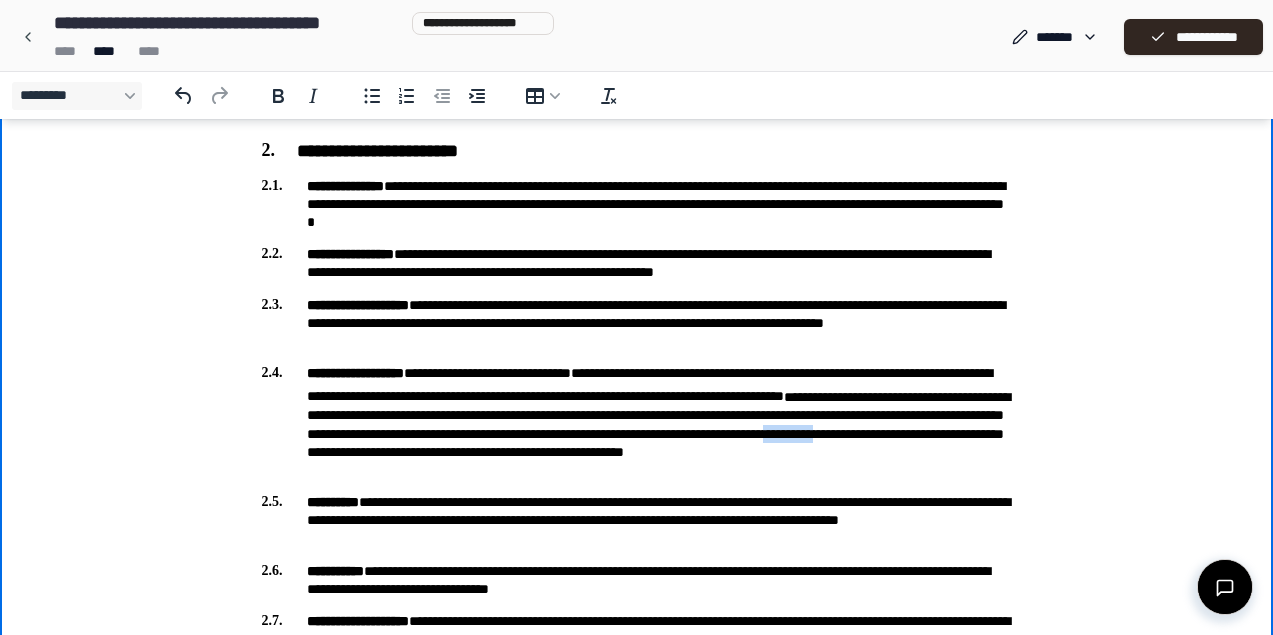 drag, startPoint x: 799, startPoint y: 455, endPoint x: 738, endPoint y: 453, distance: 61.03278 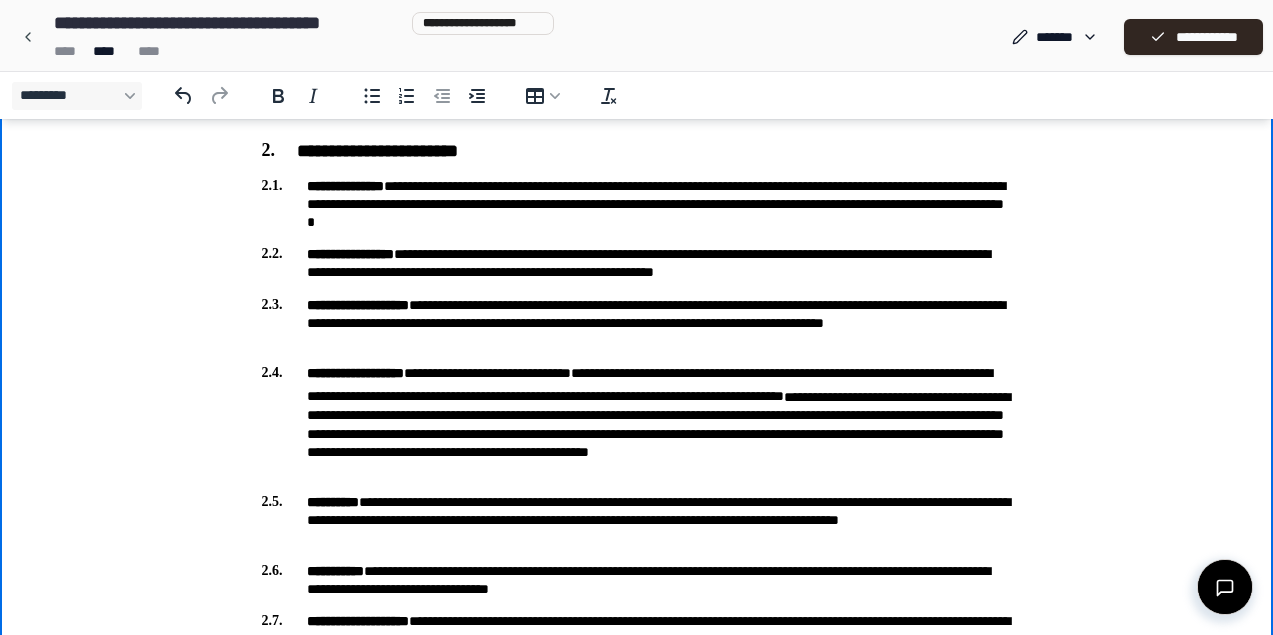 click on "[FIRST] [LAST]" at bounding box center [637, 421] 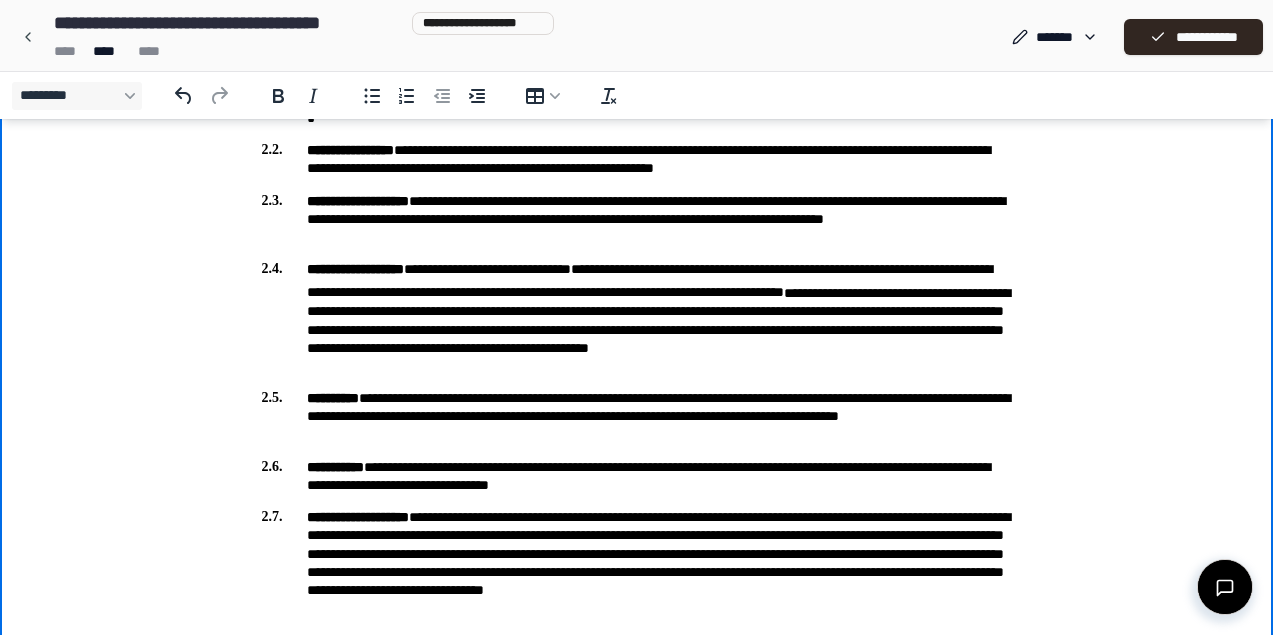 scroll, scrollTop: 698, scrollLeft: 0, axis: vertical 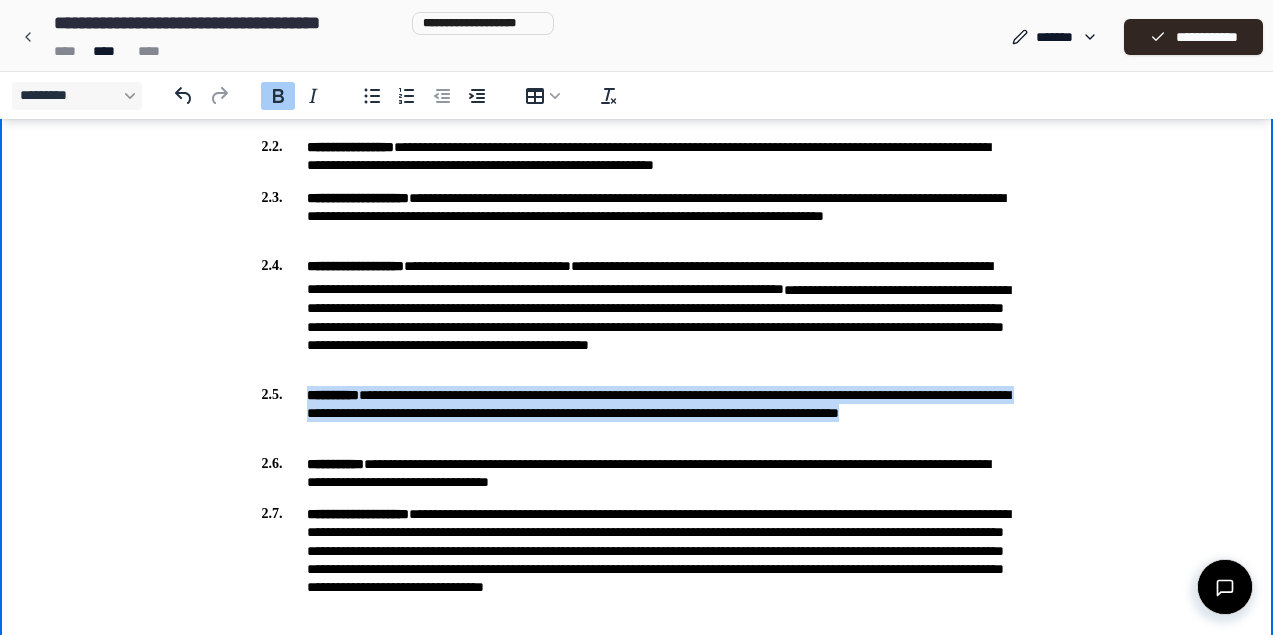 drag, startPoint x: 515, startPoint y: 434, endPoint x: 302, endPoint y: 396, distance: 216.36311 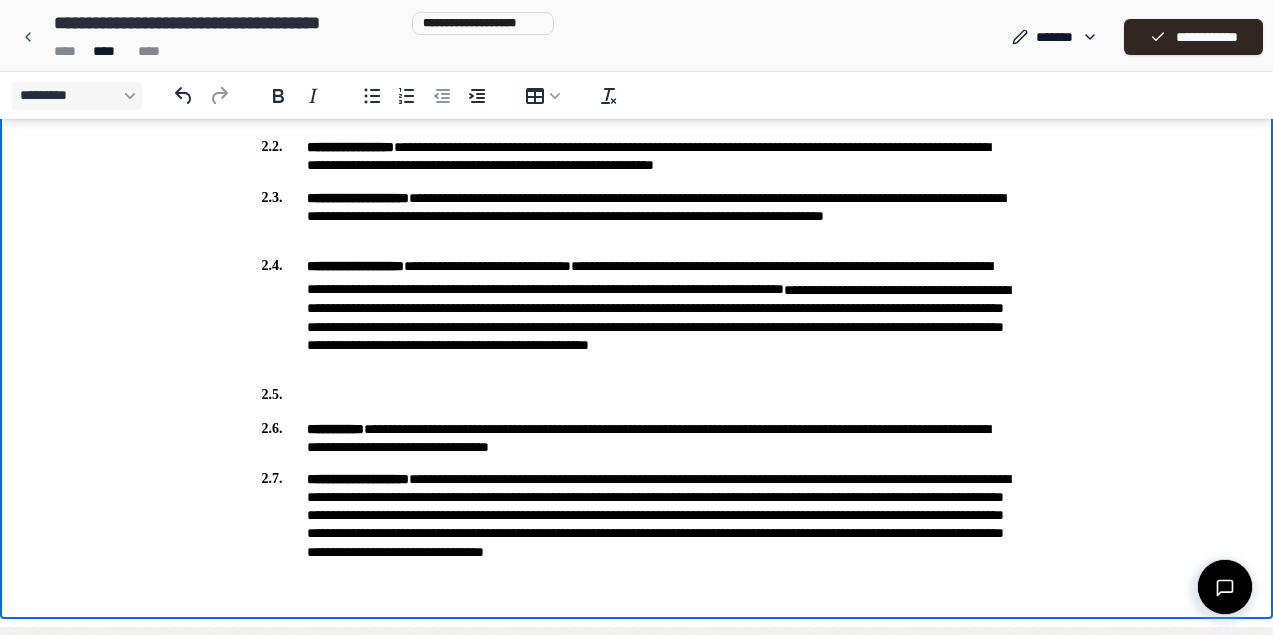 scroll, scrollTop: 690, scrollLeft: 0, axis: vertical 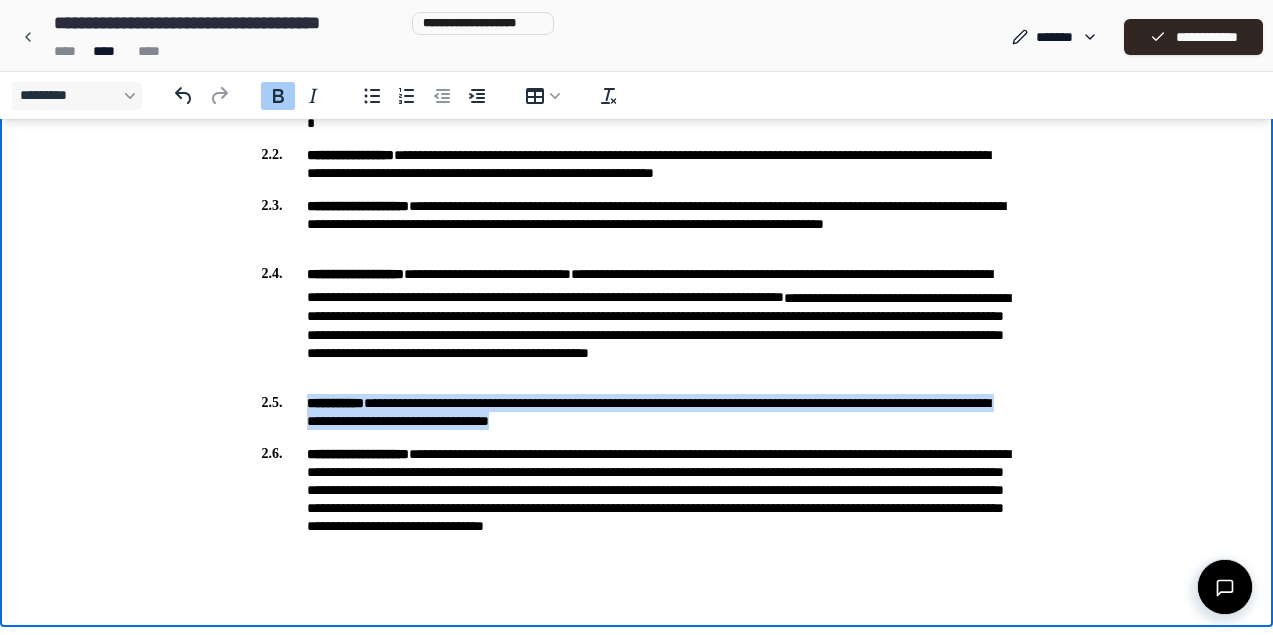 drag, startPoint x: 725, startPoint y: 418, endPoint x: 292, endPoint y: 402, distance: 433.2955 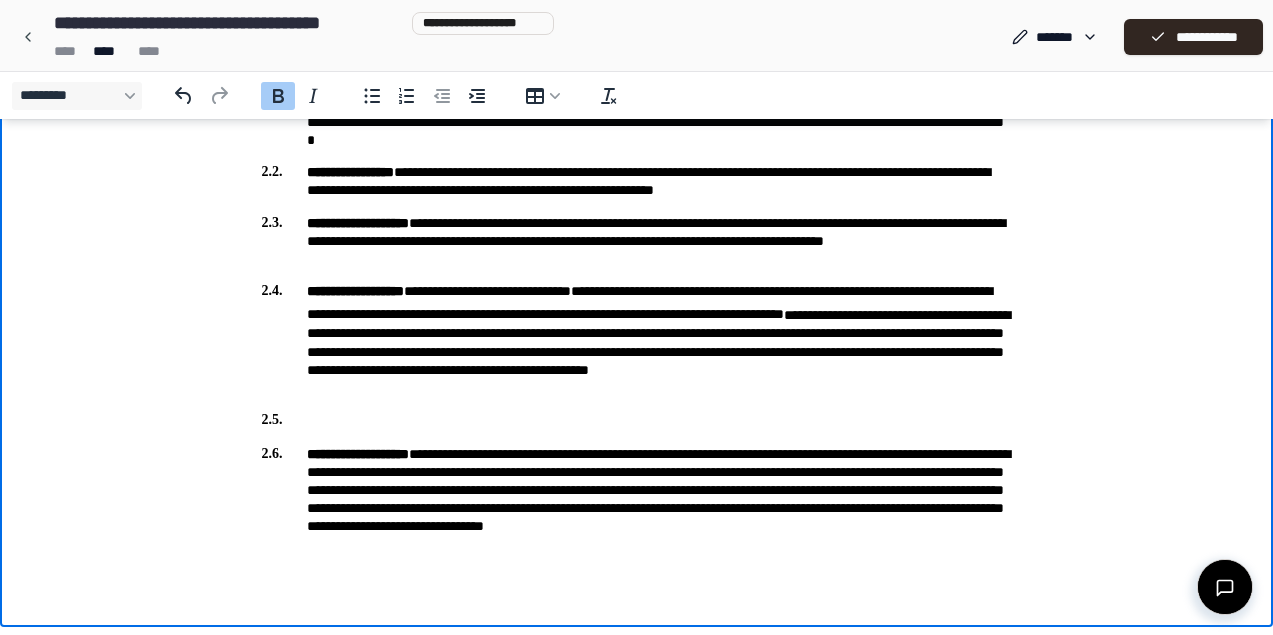 scroll, scrollTop: 639, scrollLeft: 0, axis: vertical 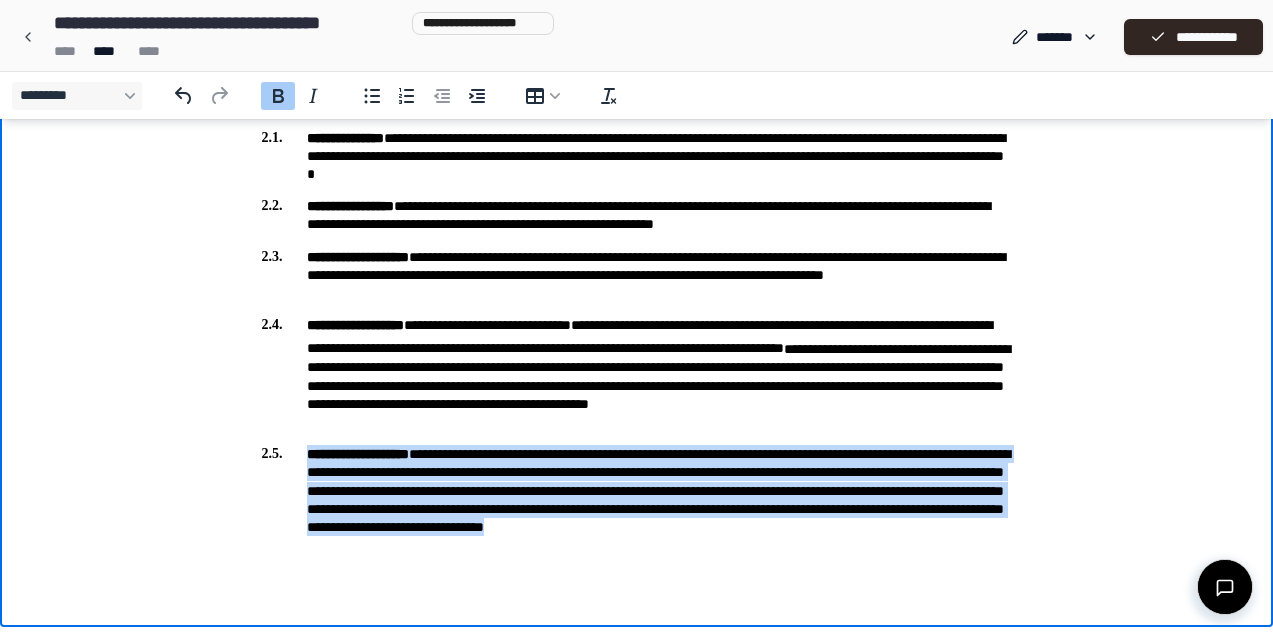 drag, startPoint x: 611, startPoint y: 551, endPoint x: 292, endPoint y: 453, distance: 333.71396 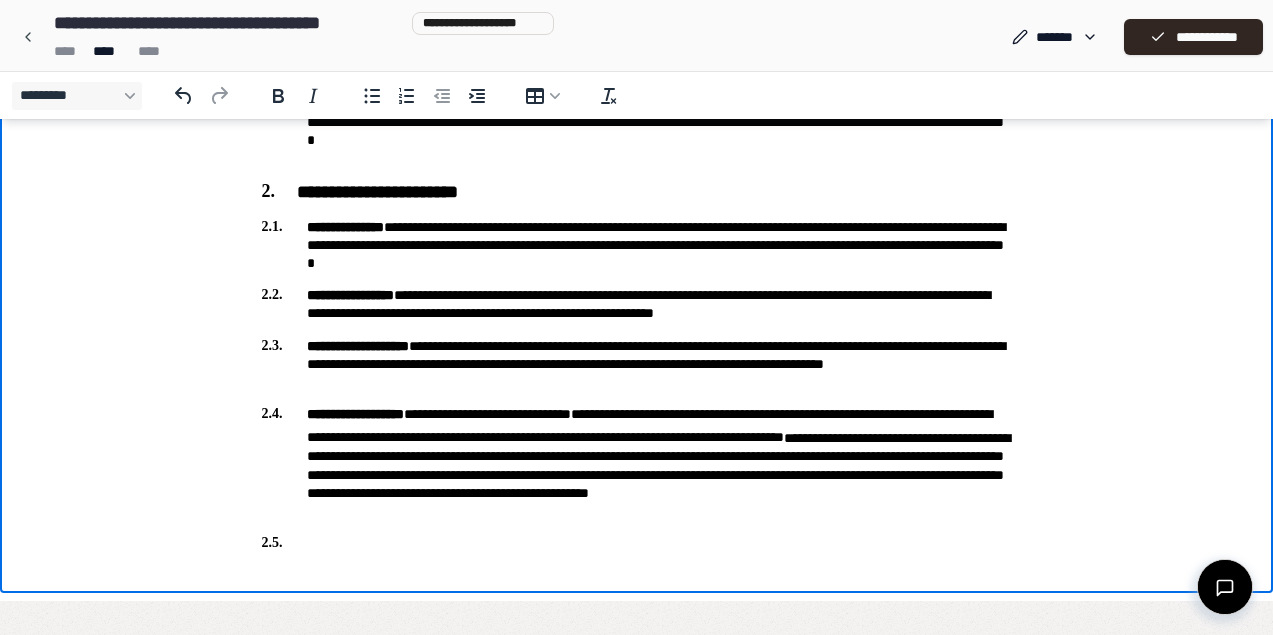 scroll, scrollTop: 516, scrollLeft: 0, axis: vertical 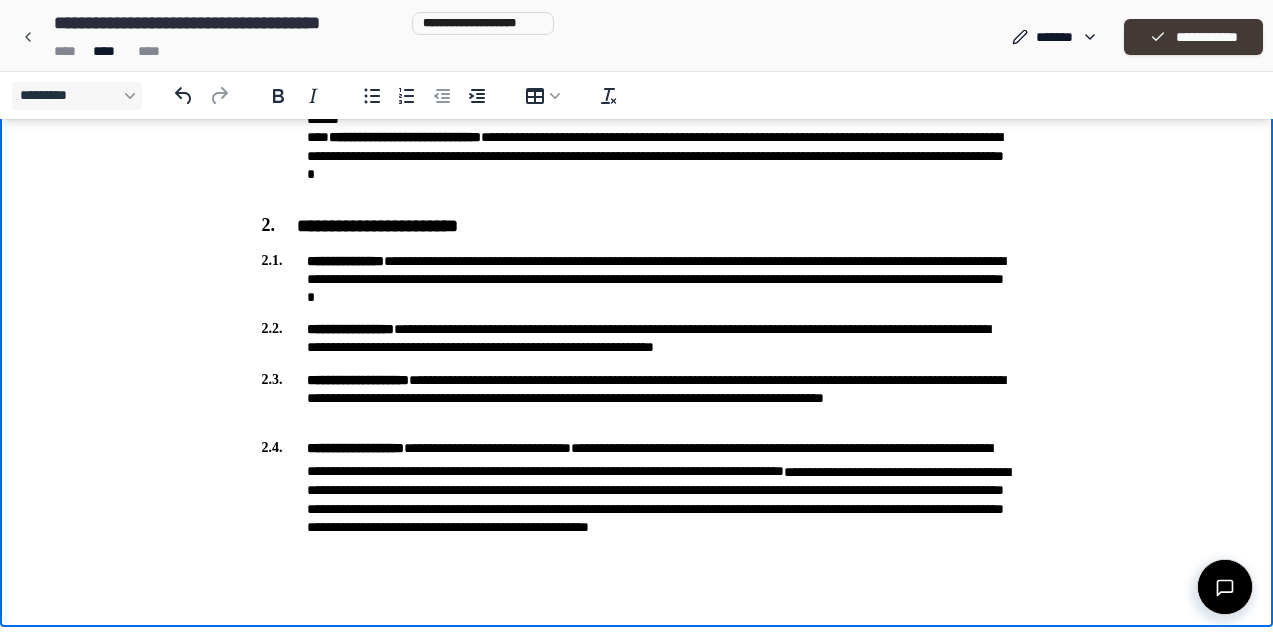 click on "**********" at bounding box center (1193, 37) 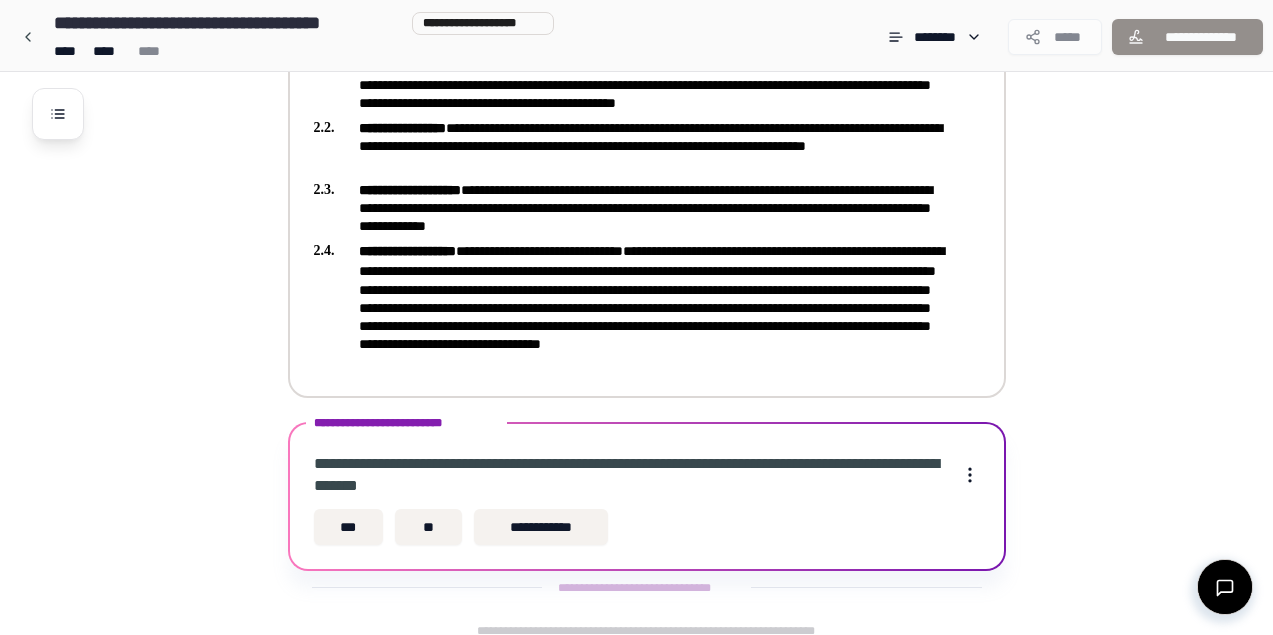 scroll, scrollTop: 755, scrollLeft: 0, axis: vertical 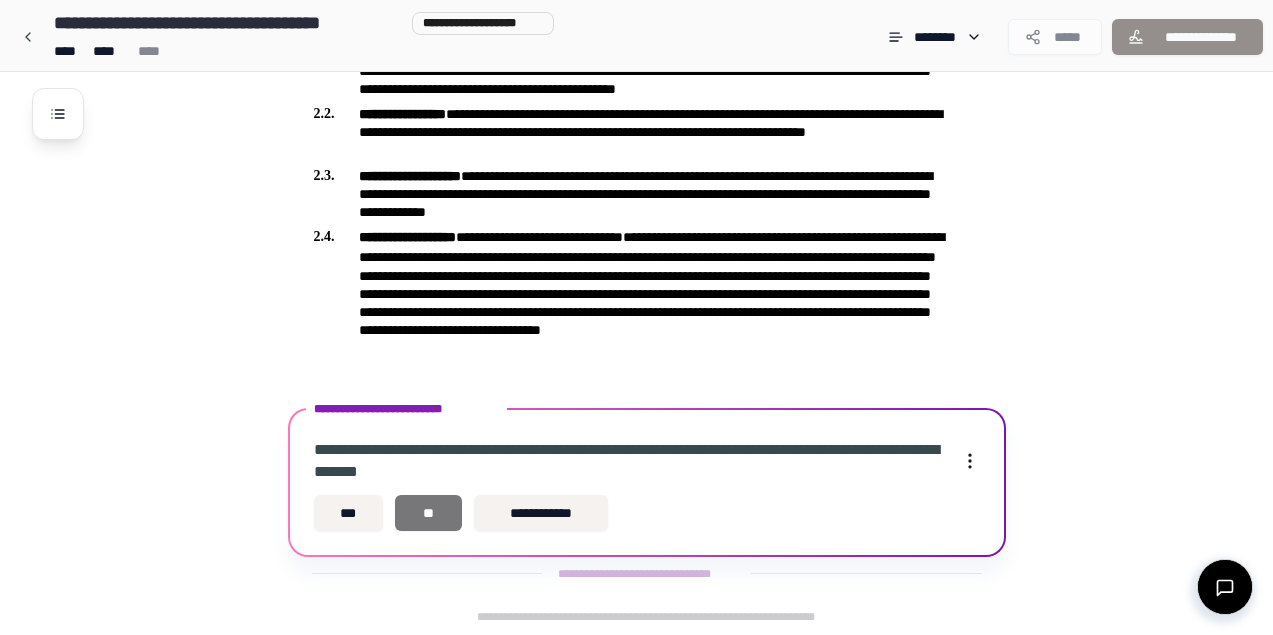click on "**" at bounding box center [428, 513] 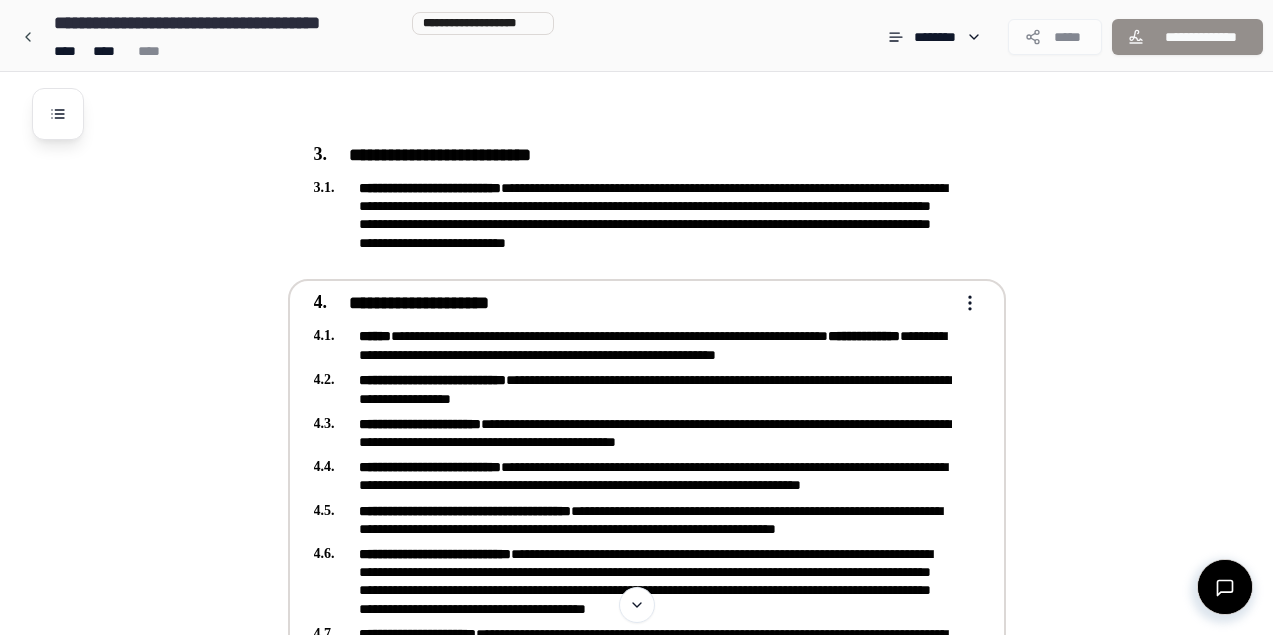 scroll, scrollTop: 995, scrollLeft: 0, axis: vertical 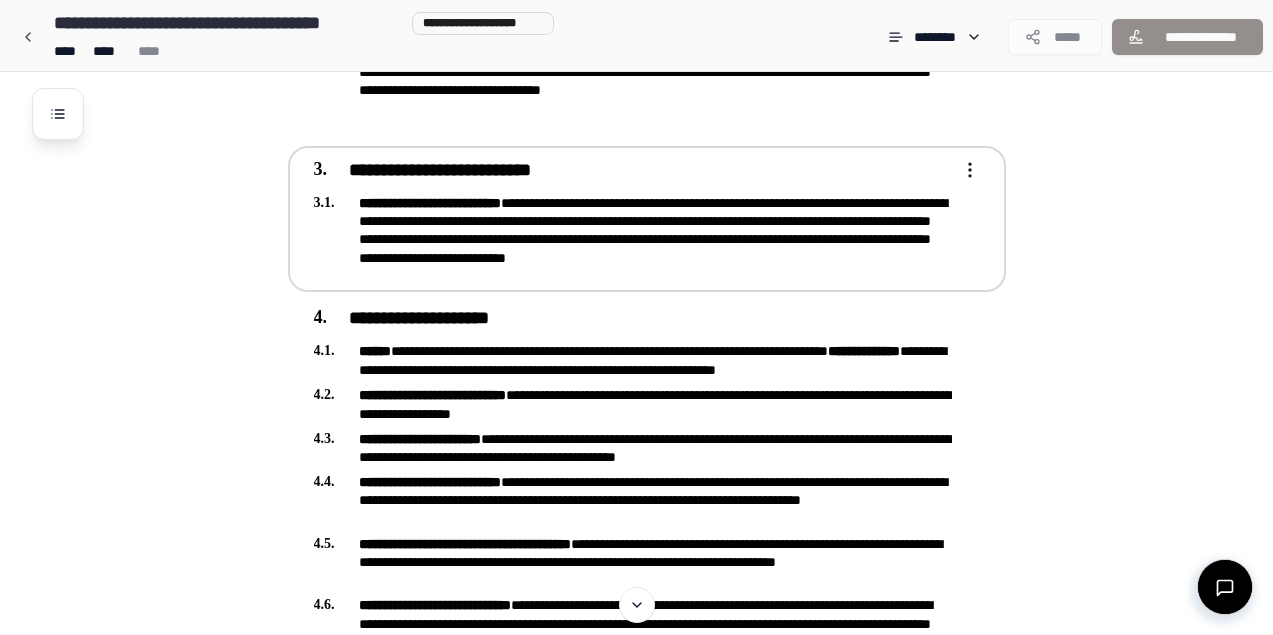 click on "**********" at bounding box center [636, 470] 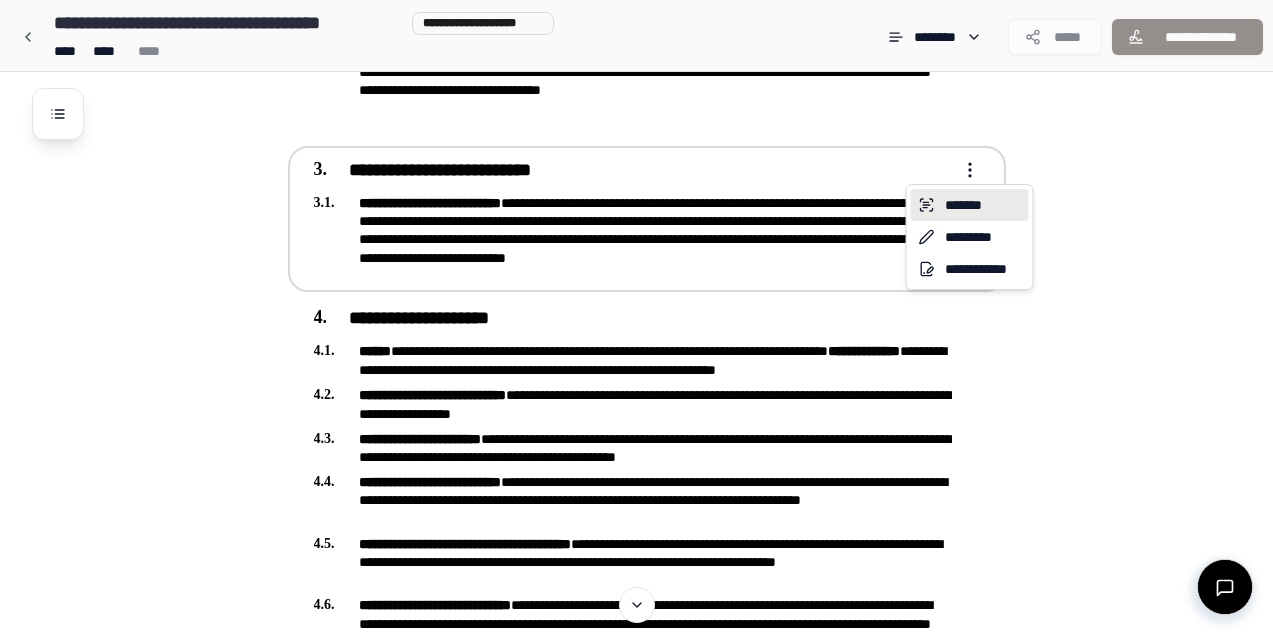 click on "*******" at bounding box center (970, 205) 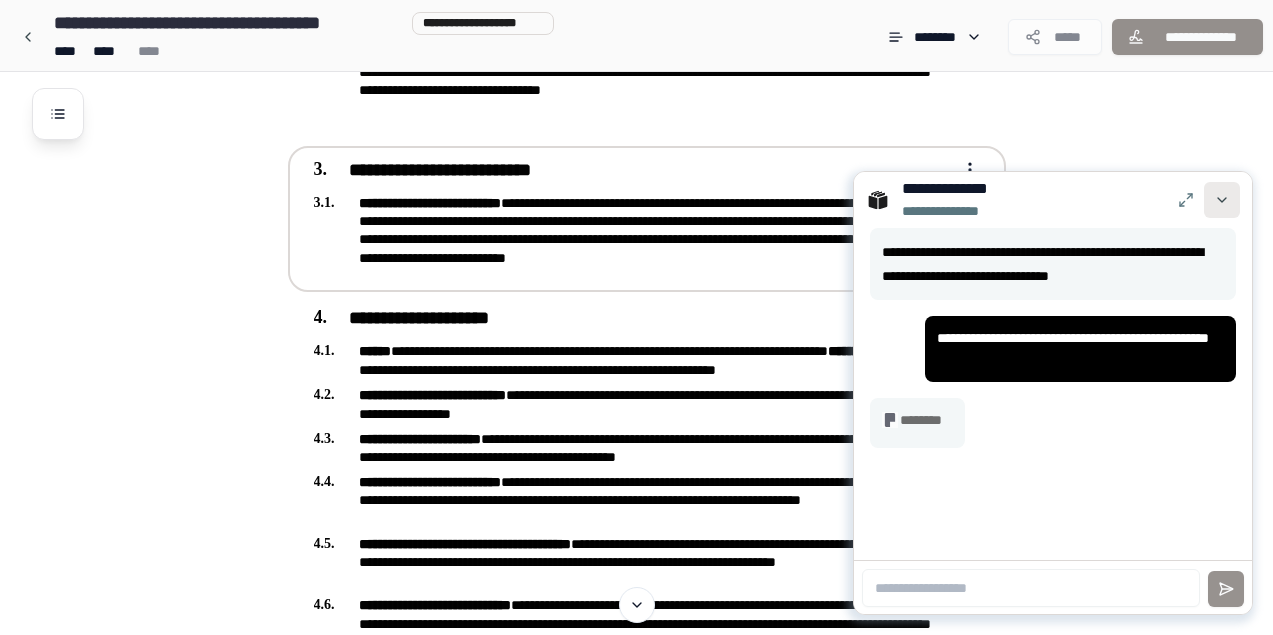 click at bounding box center (1222, 200) 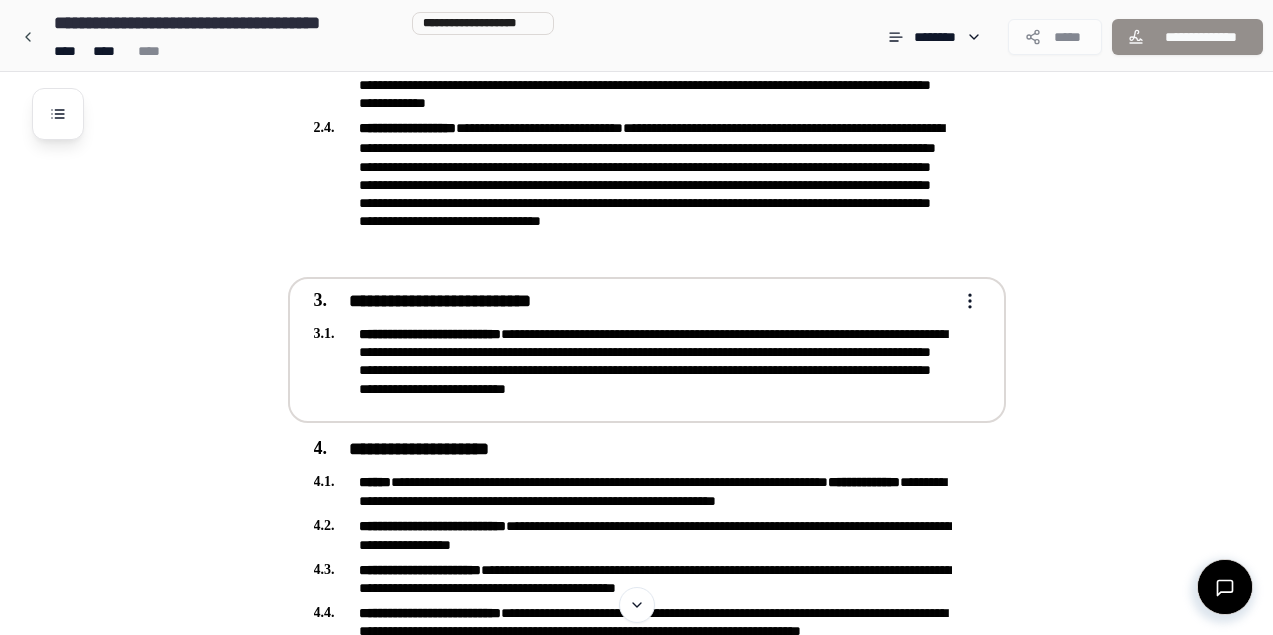 scroll, scrollTop: 863, scrollLeft: 0, axis: vertical 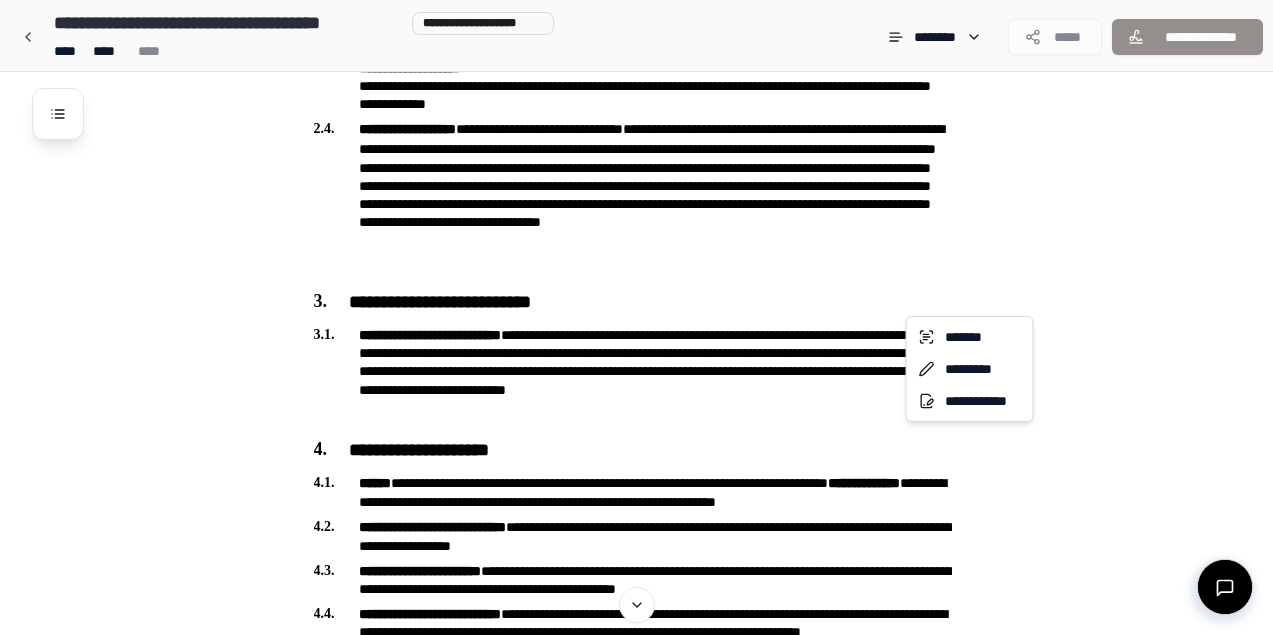 click on "**********" at bounding box center [636, 602] 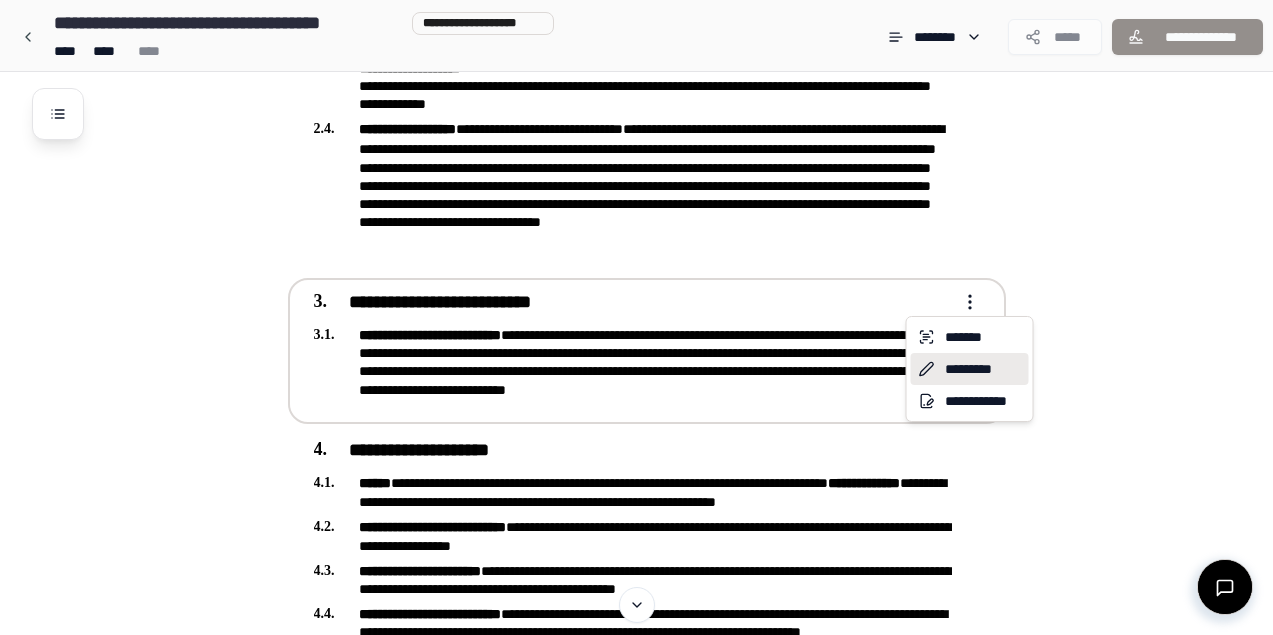 click on "*********" at bounding box center [970, 369] 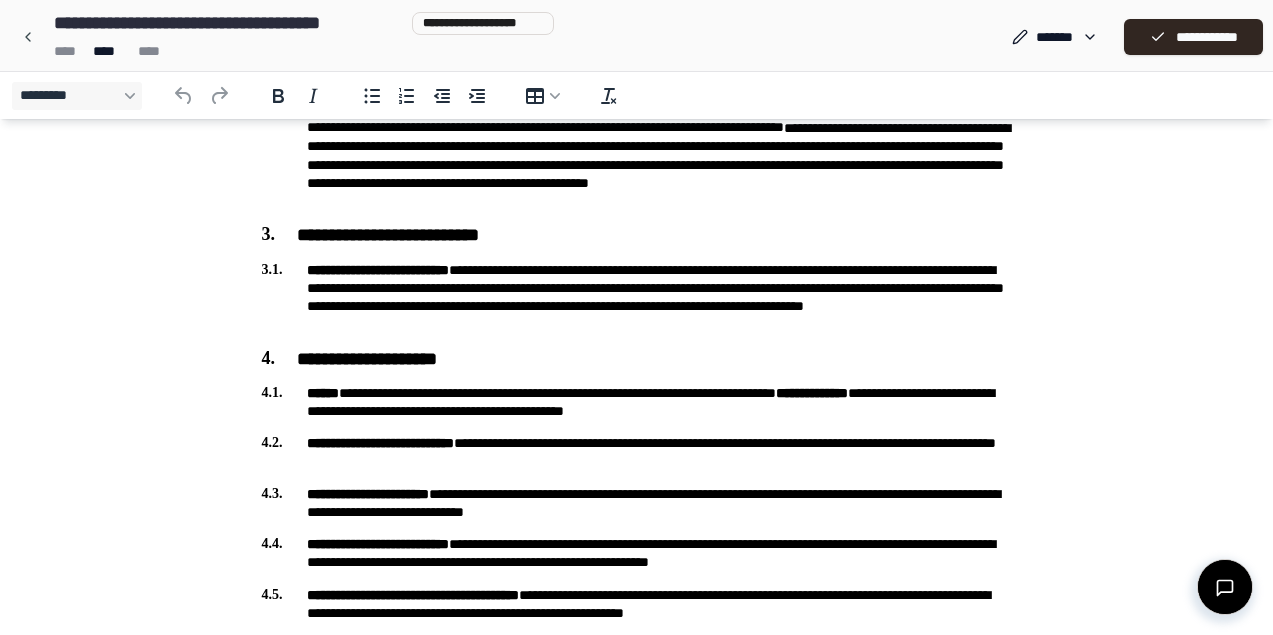 scroll, scrollTop: 841, scrollLeft: 0, axis: vertical 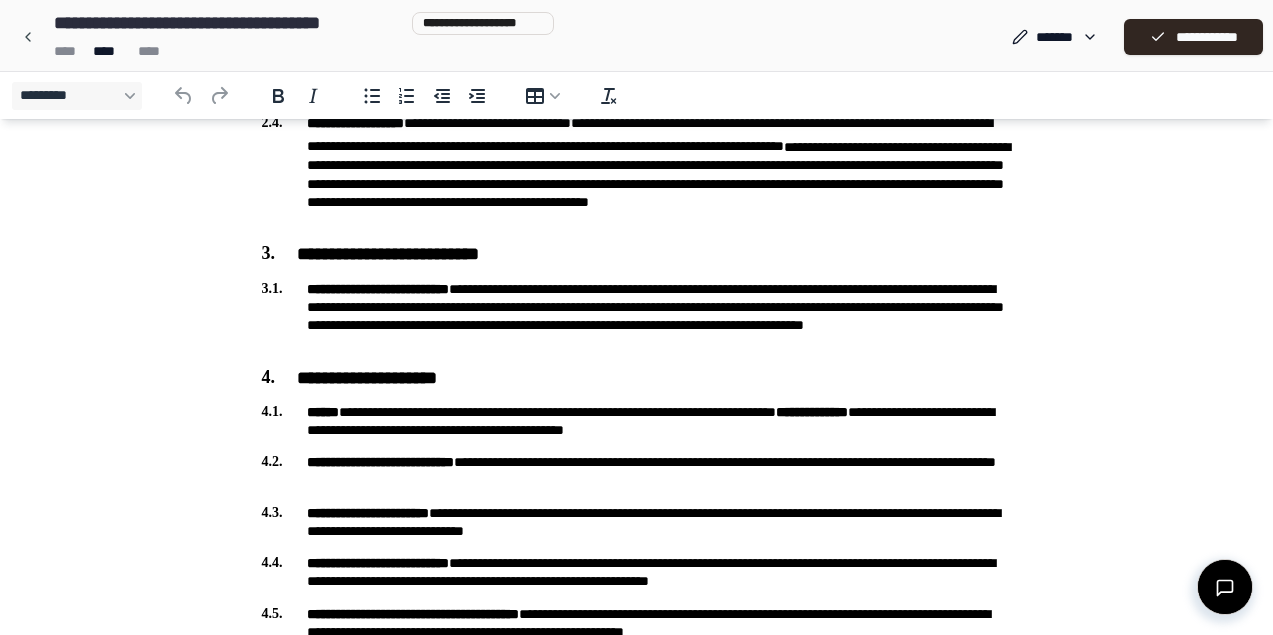 click on "**********" at bounding box center (637, 316) 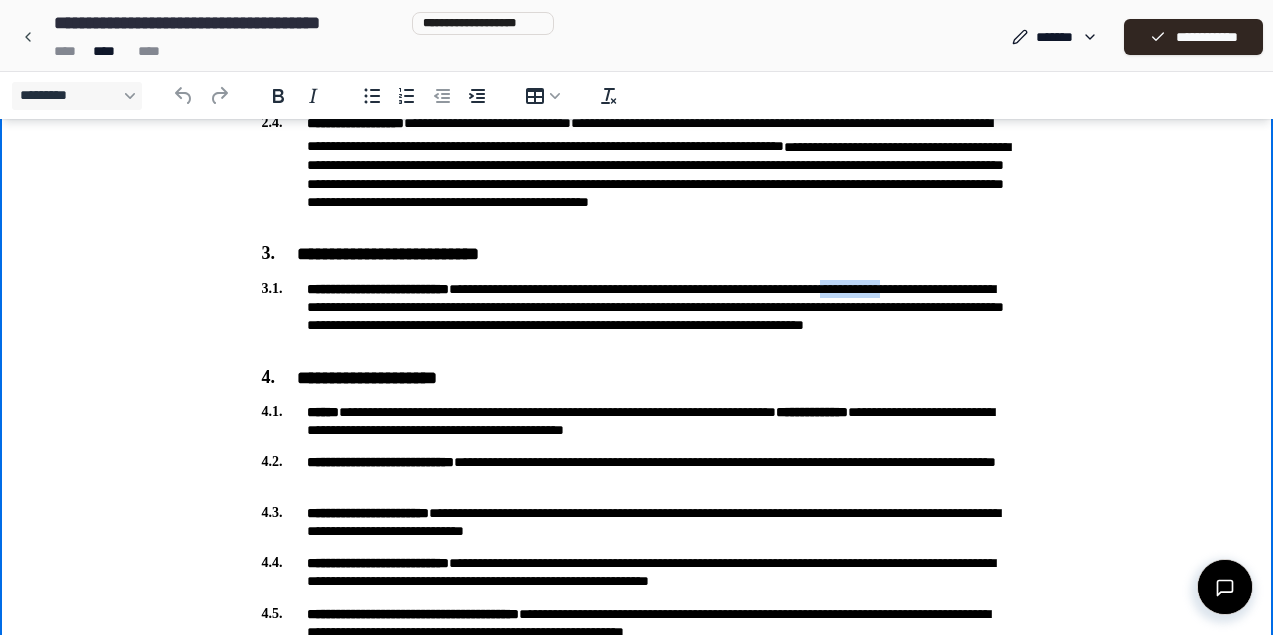drag, startPoint x: 963, startPoint y: 293, endPoint x: 348, endPoint y: 313, distance: 615.32513 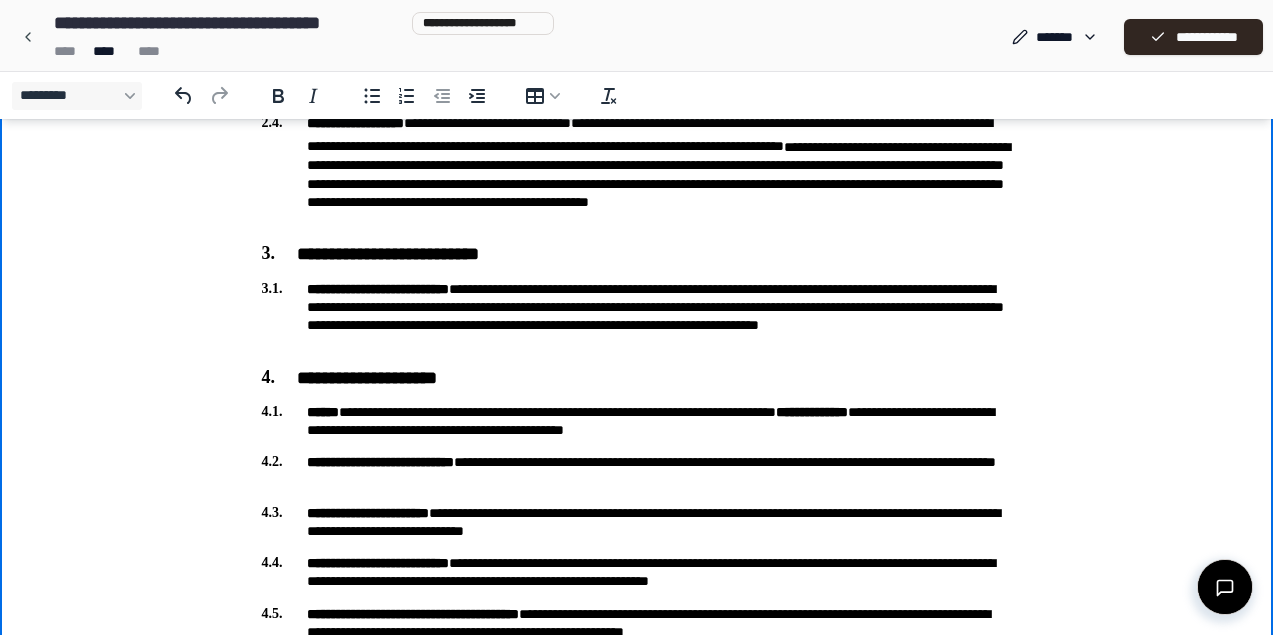 click on "[FIRST] [LAST]" at bounding box center [637, 316] 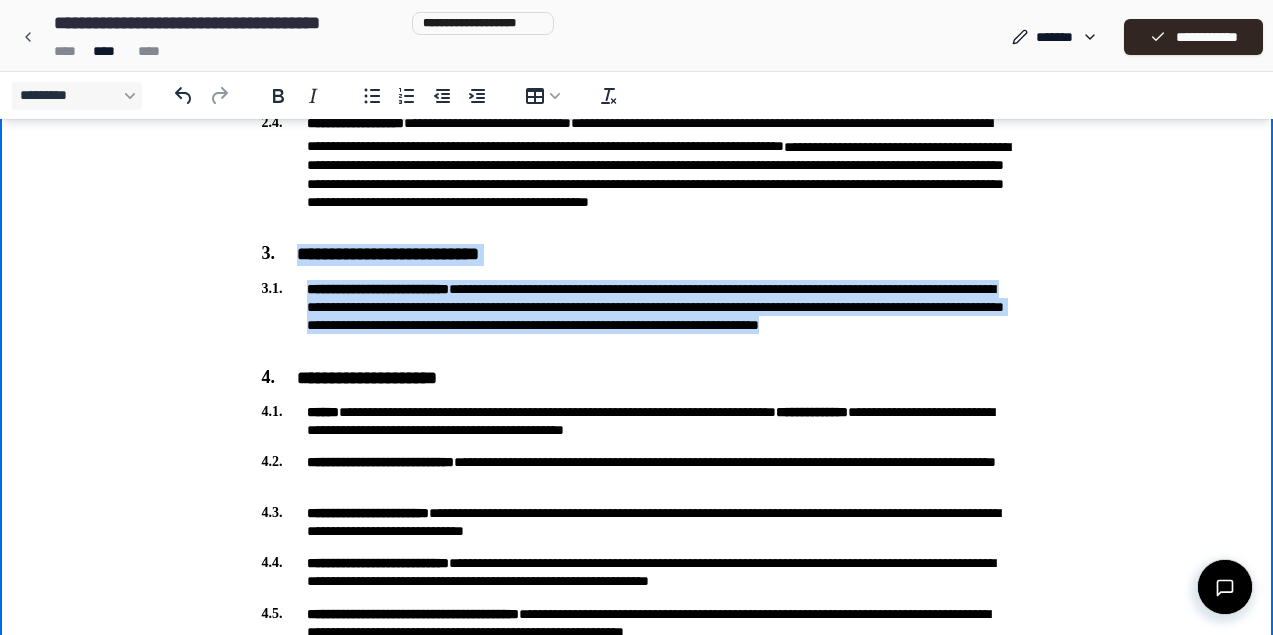 drag, startPoint x: 484, startPoint y: 341, endPoint x: 283, endPoint y: 252, distance: 219.82266 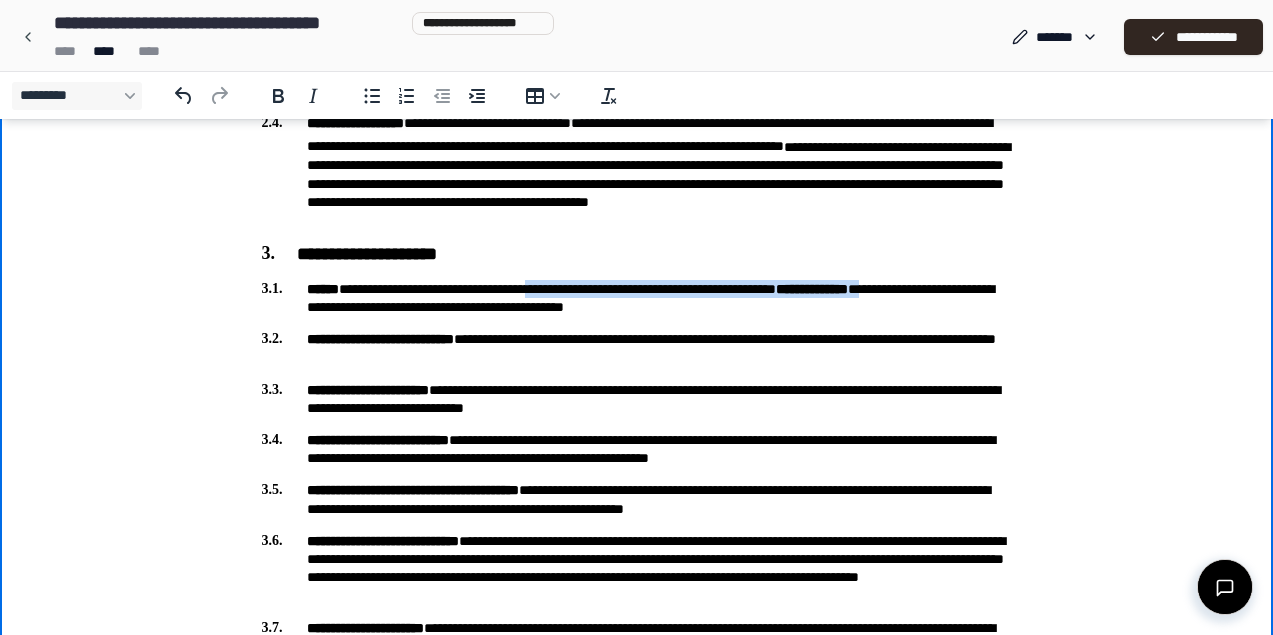drag, startPoint x: 598, startPoint y: 287, endPoint x: 982, endPoint y: 283, distance: 384.02084 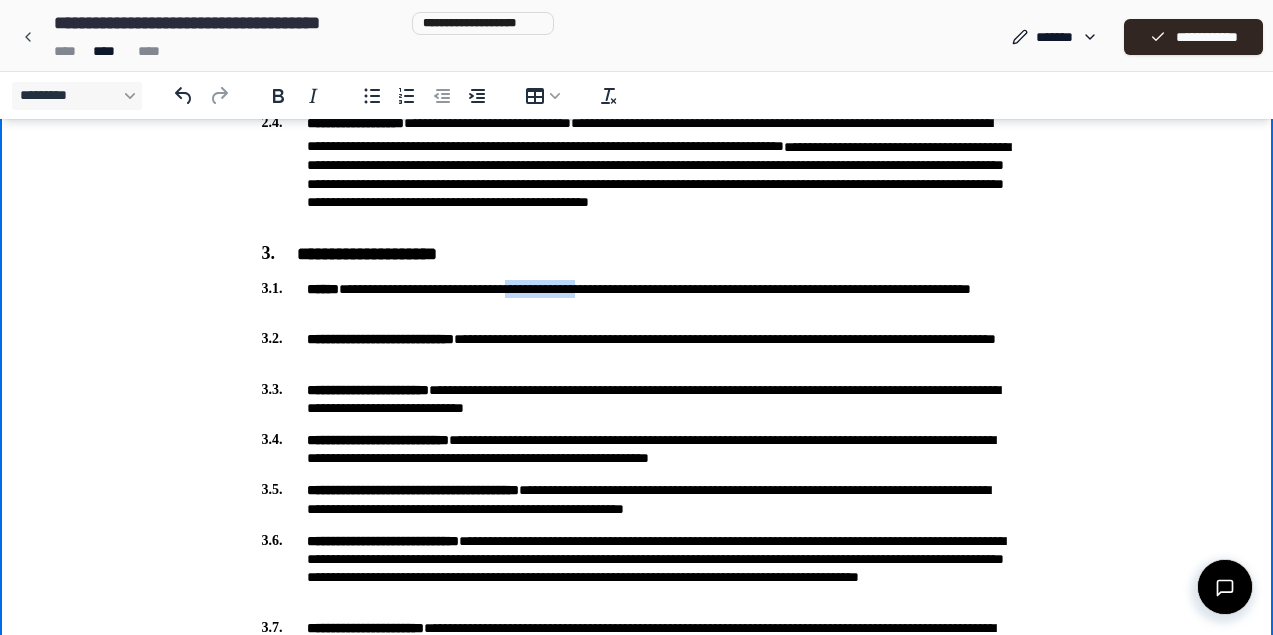 drag, startPoint x: 665, startPoint y: 288, endPoint x: 573, endPoint y: 289, distance: 92.00543 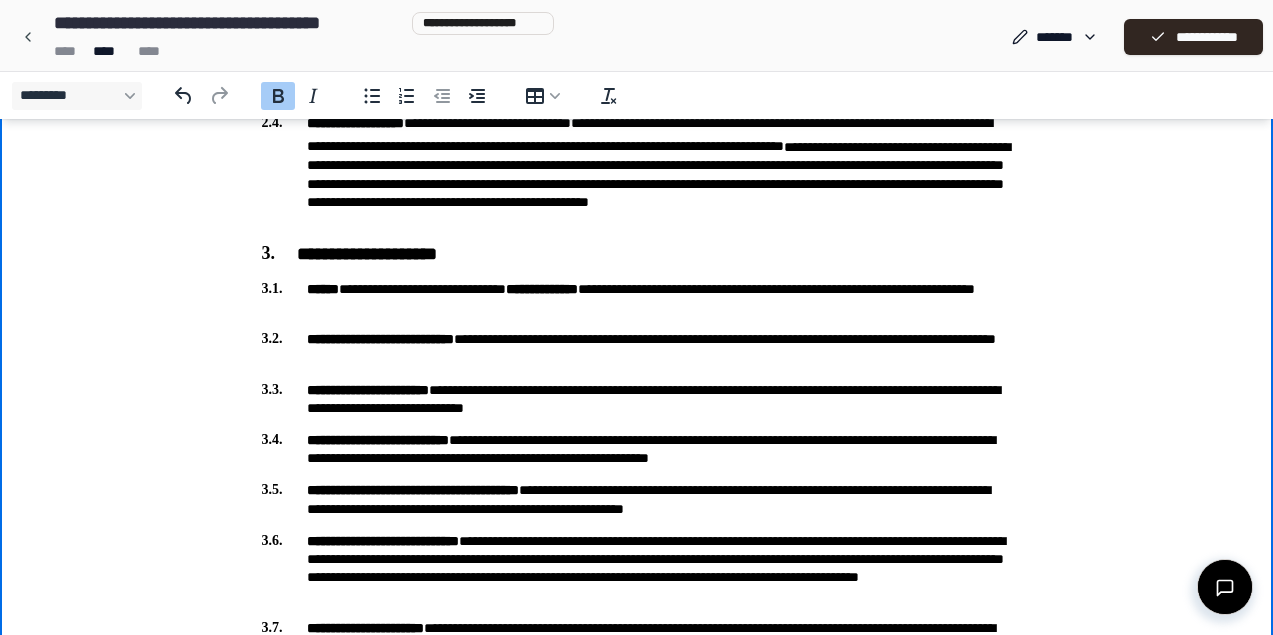 click on "**********" at bounding box center (637, 346) 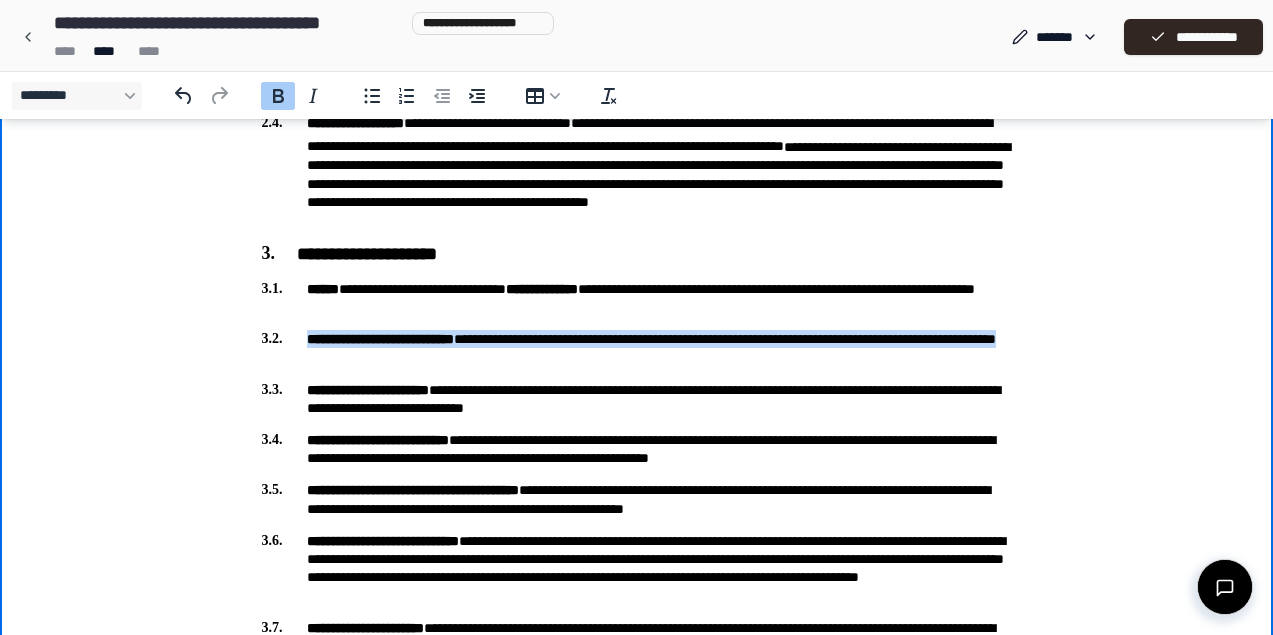 drag, startPoint x: 494, startPoint y: 359, endPoint x: 292, endPoint y: 344, distance: 202.55617 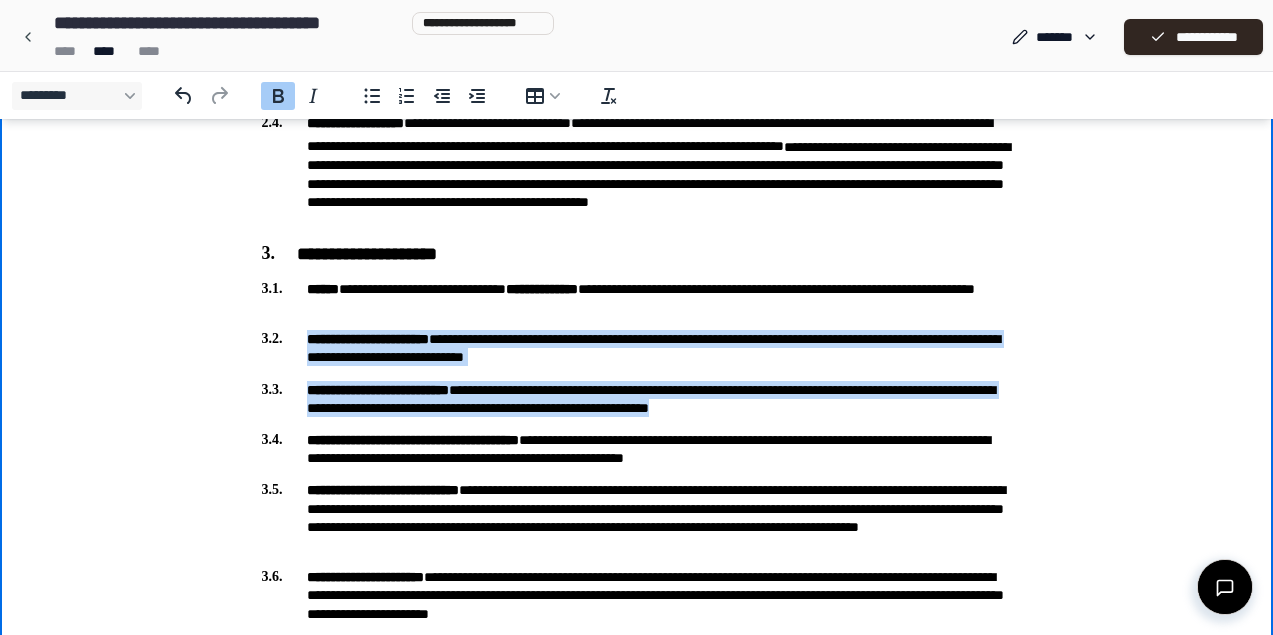 drag, startPoint x: 909, startPoint y: 412, endPoint x: 308, endPoint y: 338, distance: 605.5386 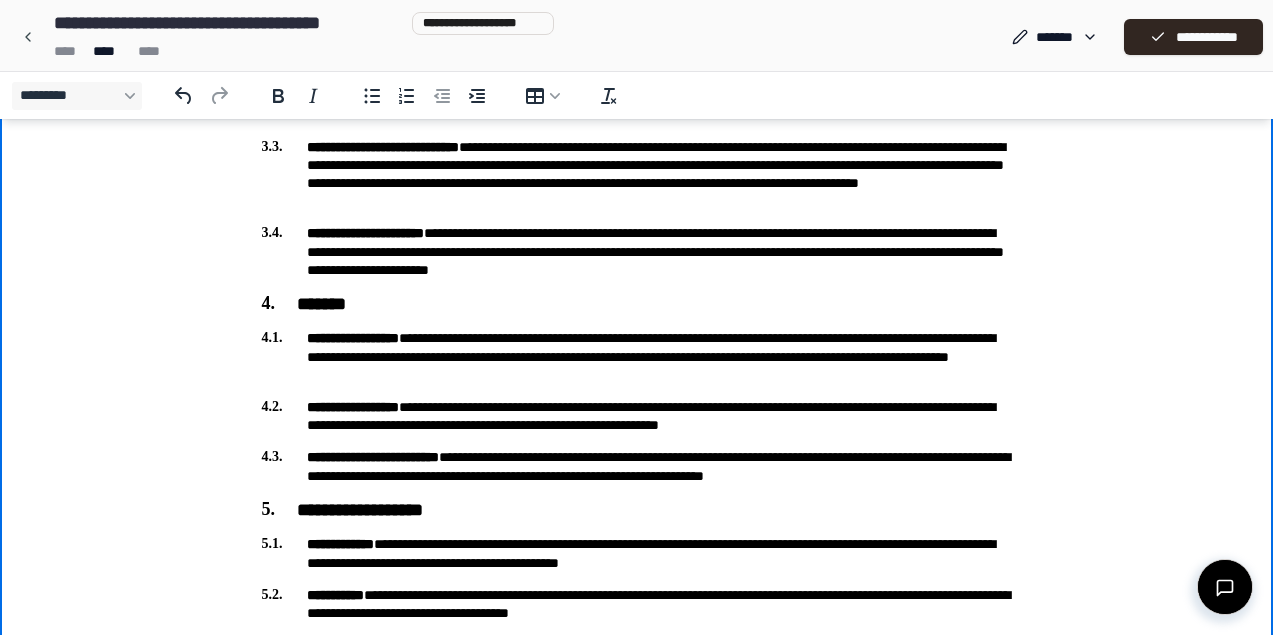 scroll, scrollTop: 1089, scrollLeft: 0, axis: vertical 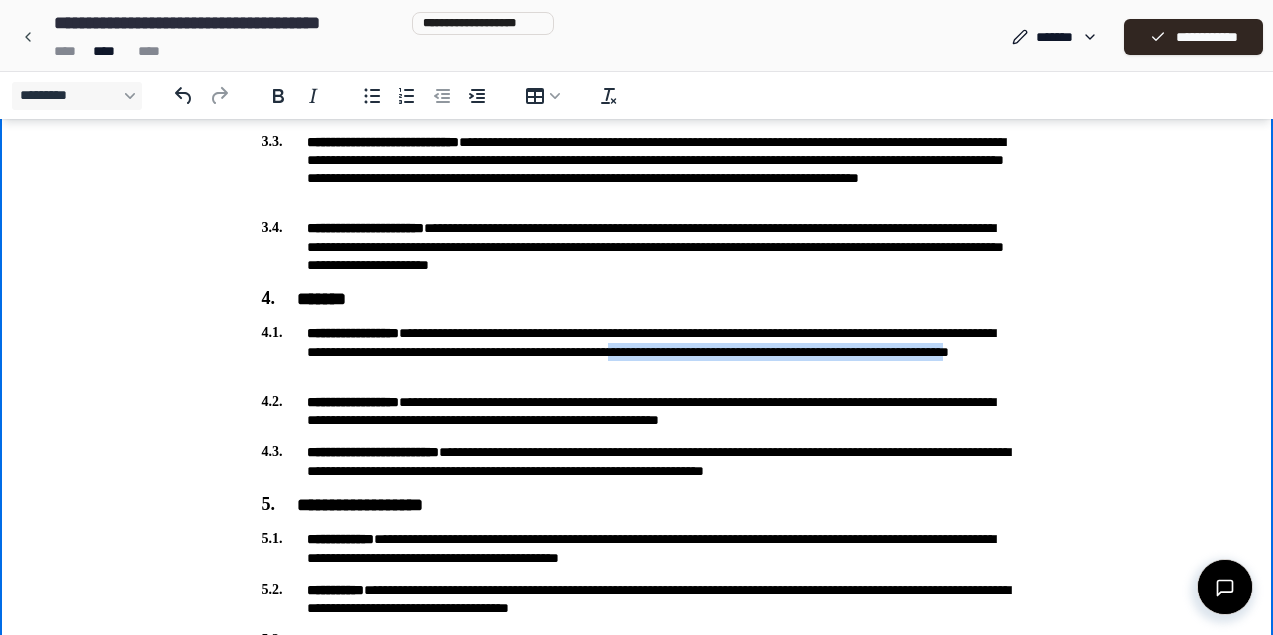 drag, startPoint x: 869, startPoint y: 353, endPoint x: 577, endPoint y: 375, distance: 292.8276 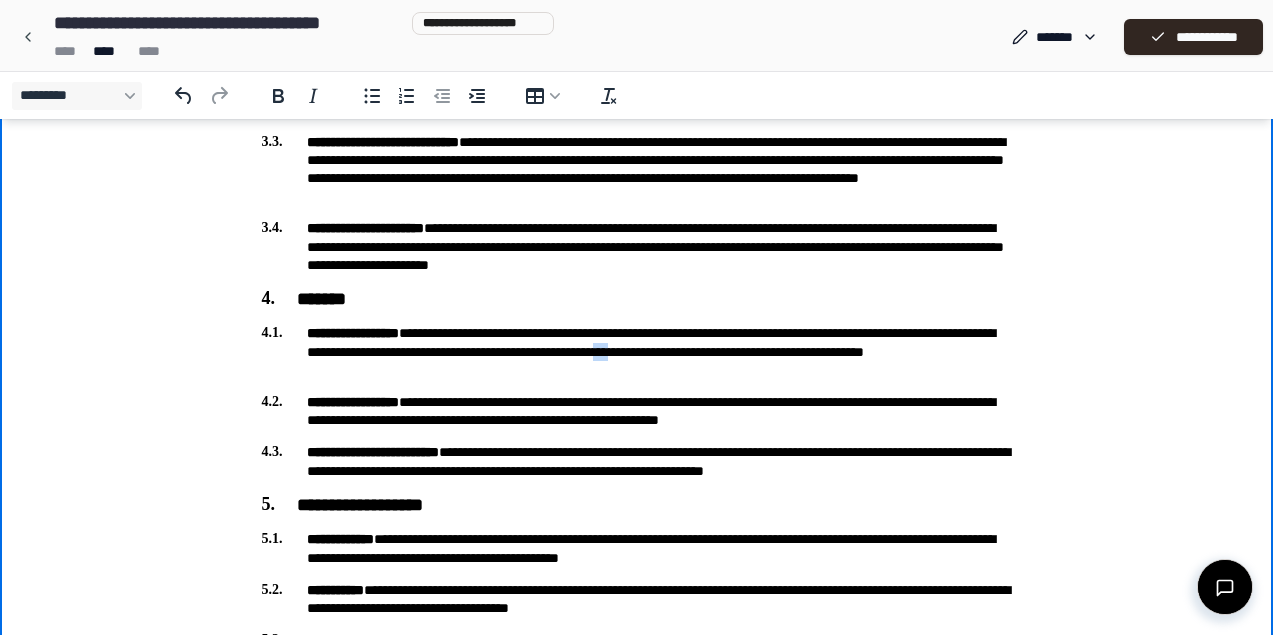 drag, startPoint x: 868, startPoint y: 351, endPoint x: 849, endPoint y: 351, distance: 19 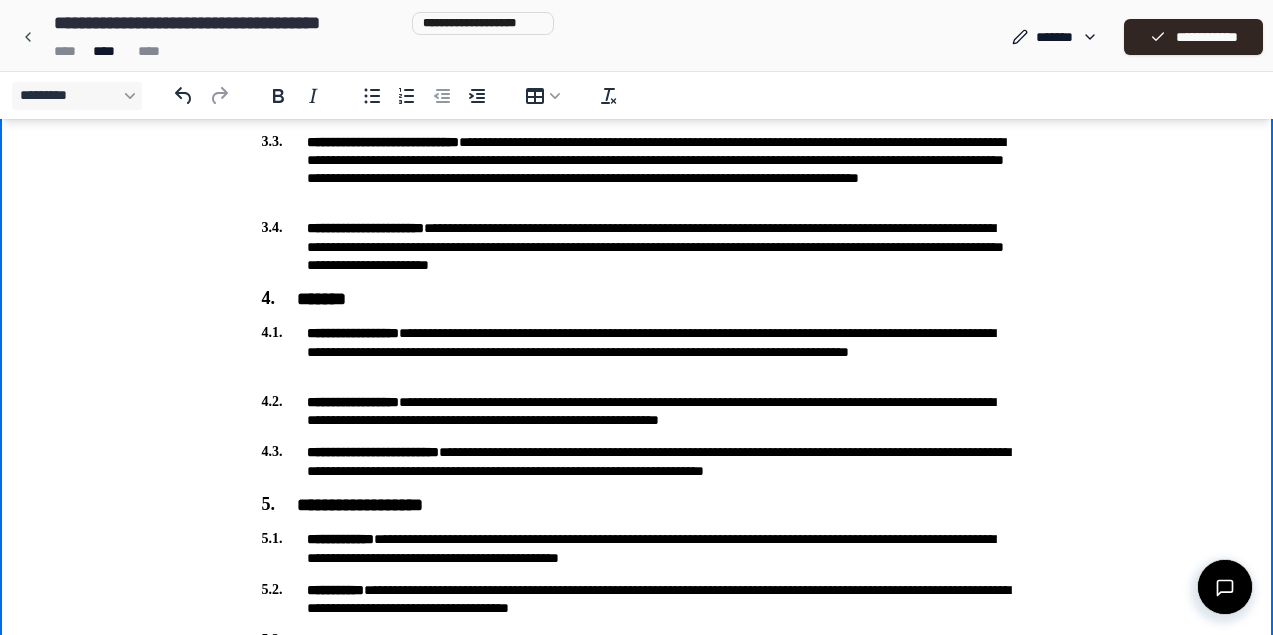 click on "[FIRST] [LAST]" at bounding box center [637, 351] 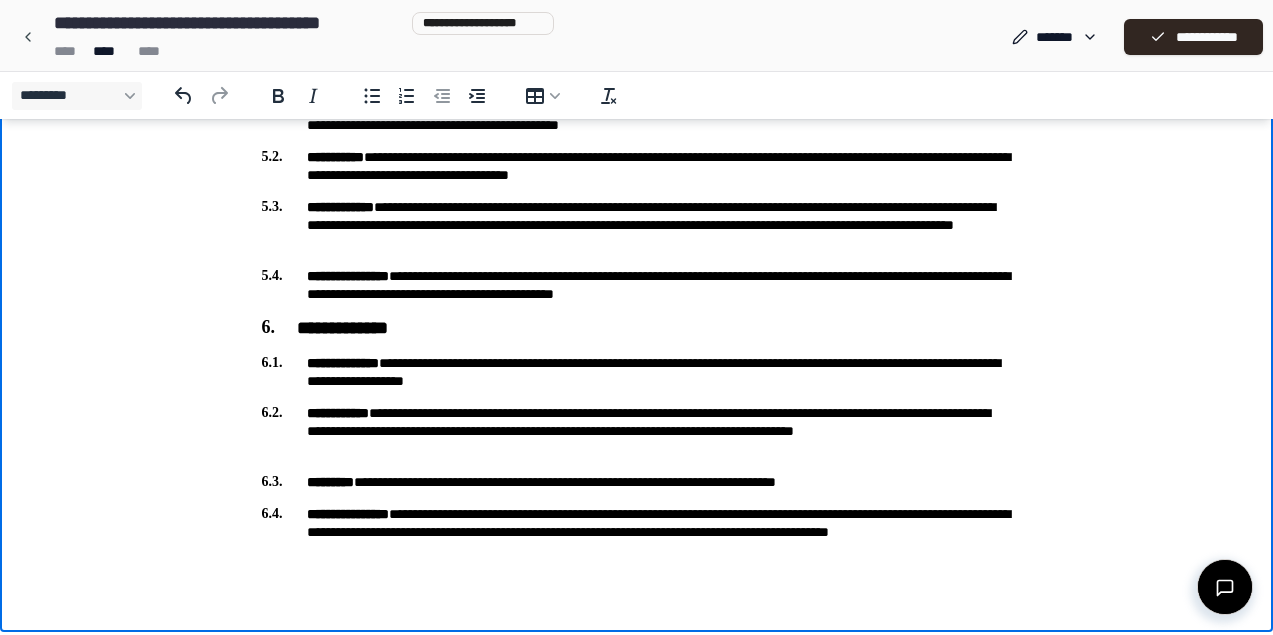 scroll, scrollTop: 1527, scrollLeft: 0, axis: vertical 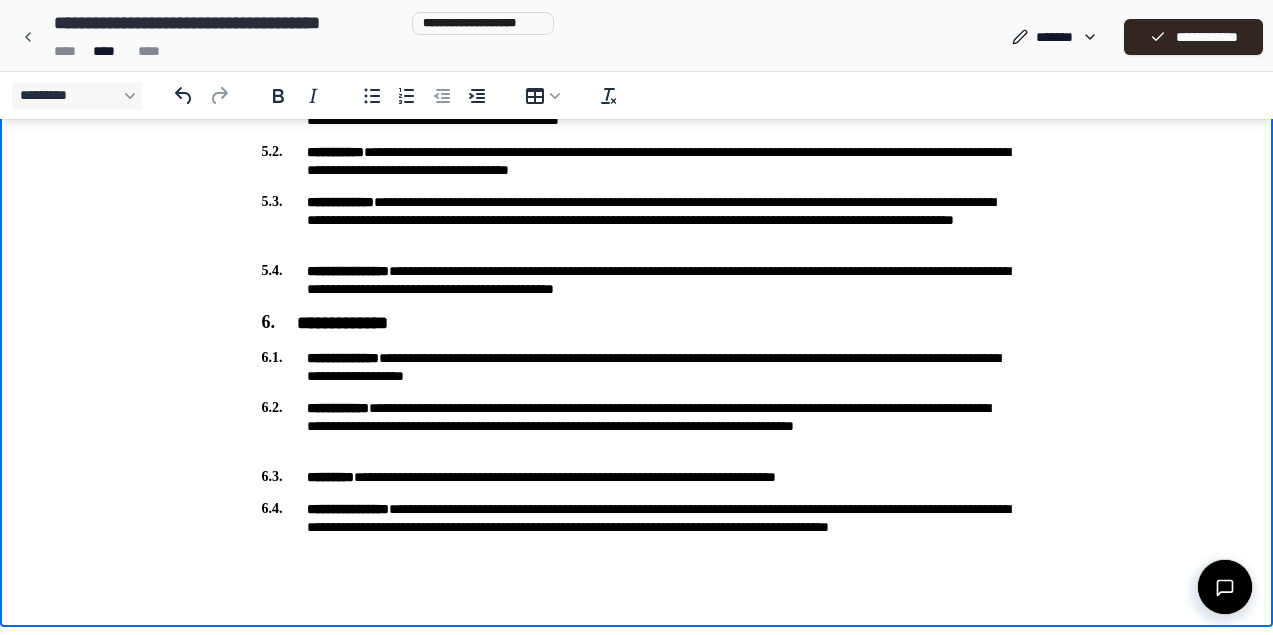 click on "**********" at bounding box center (637, 426) 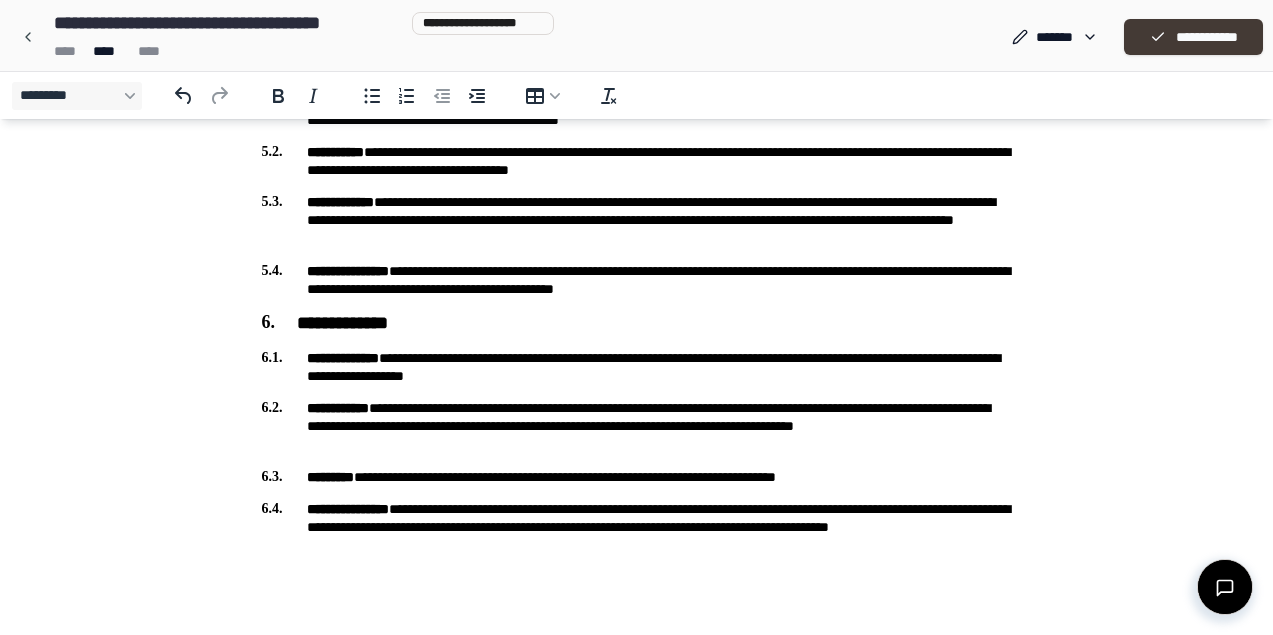 click on "**********" at bounding box center [1193, 37] 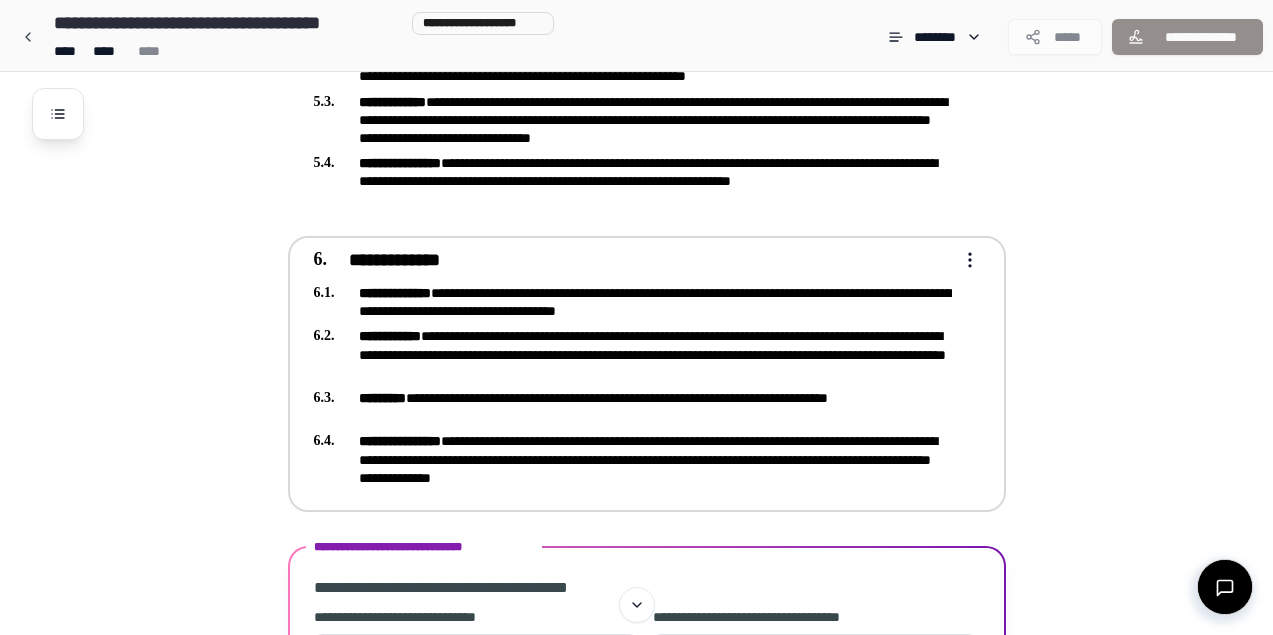 scroll, scrollTop: 1996, scrollLeft: 0, axis: vertical 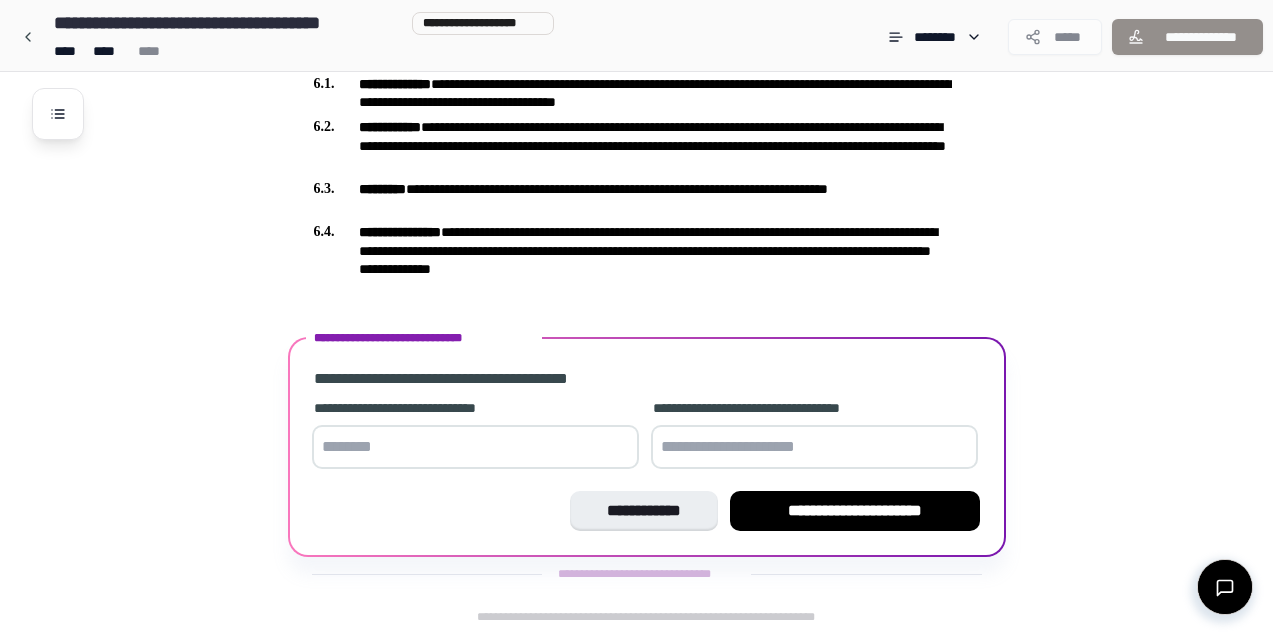 click at bounding box center (475, 447) 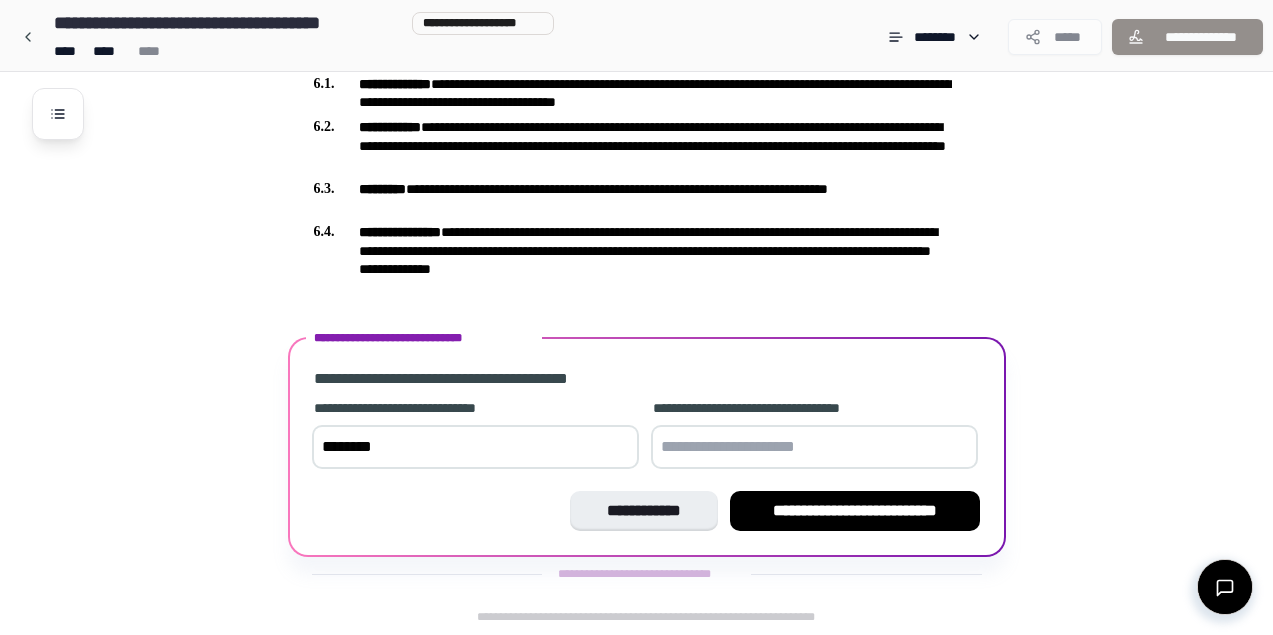 type on "********" 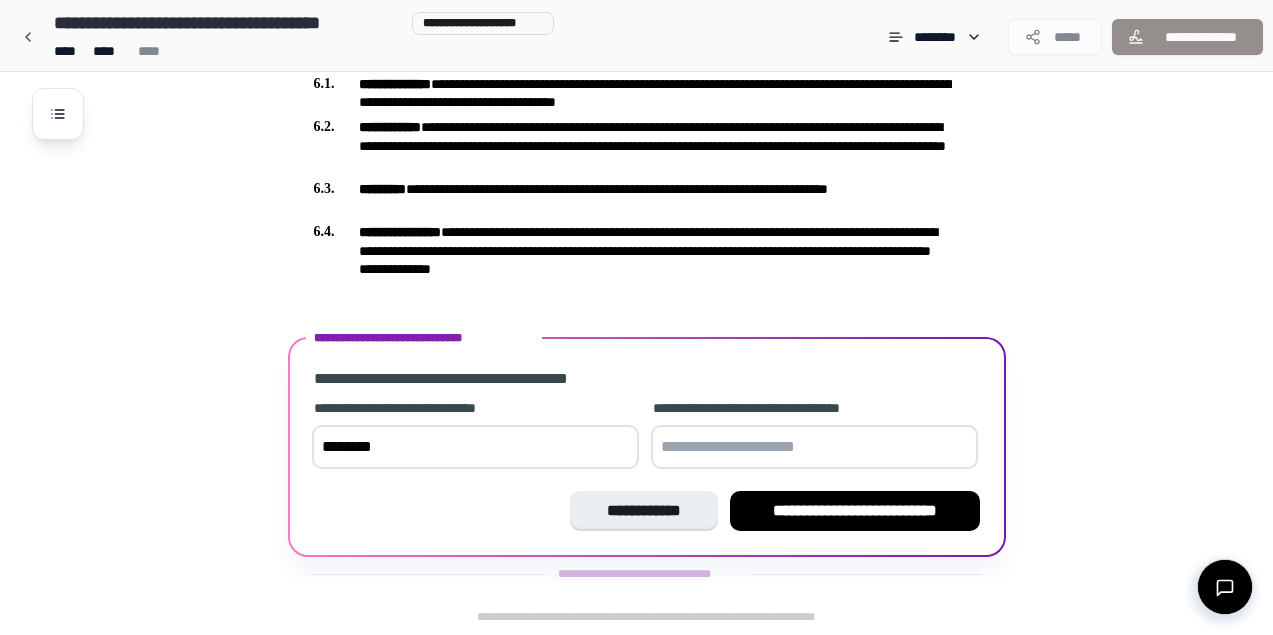 click at bounding box center (814, 447) 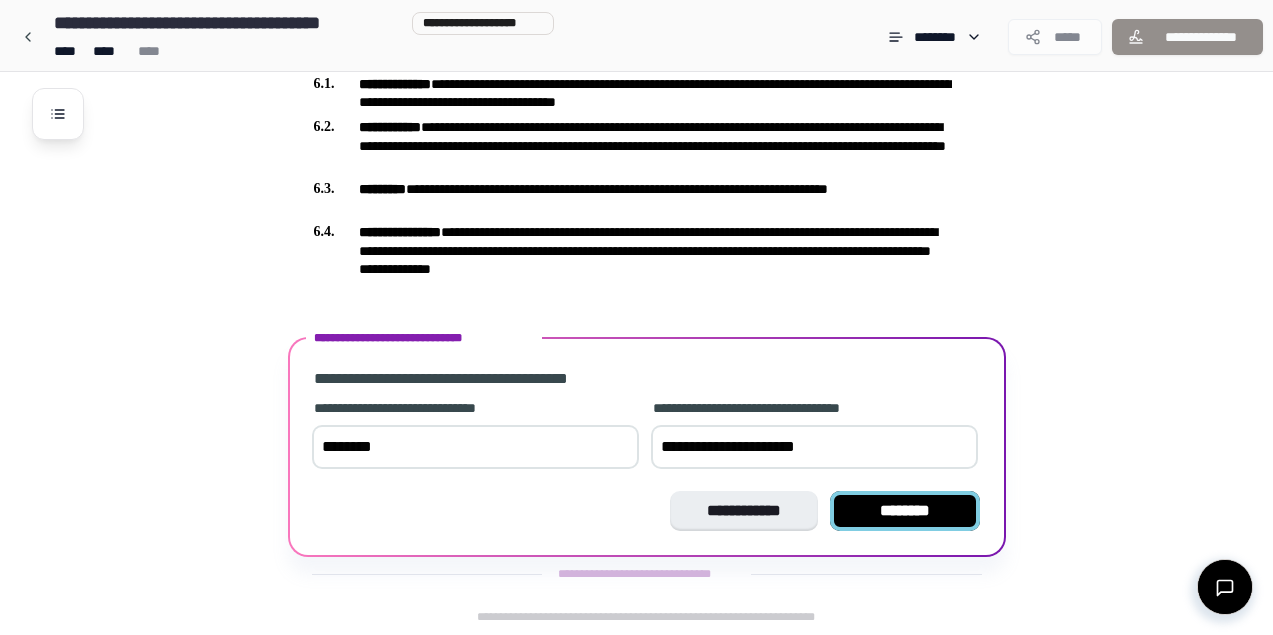 type on "**********" 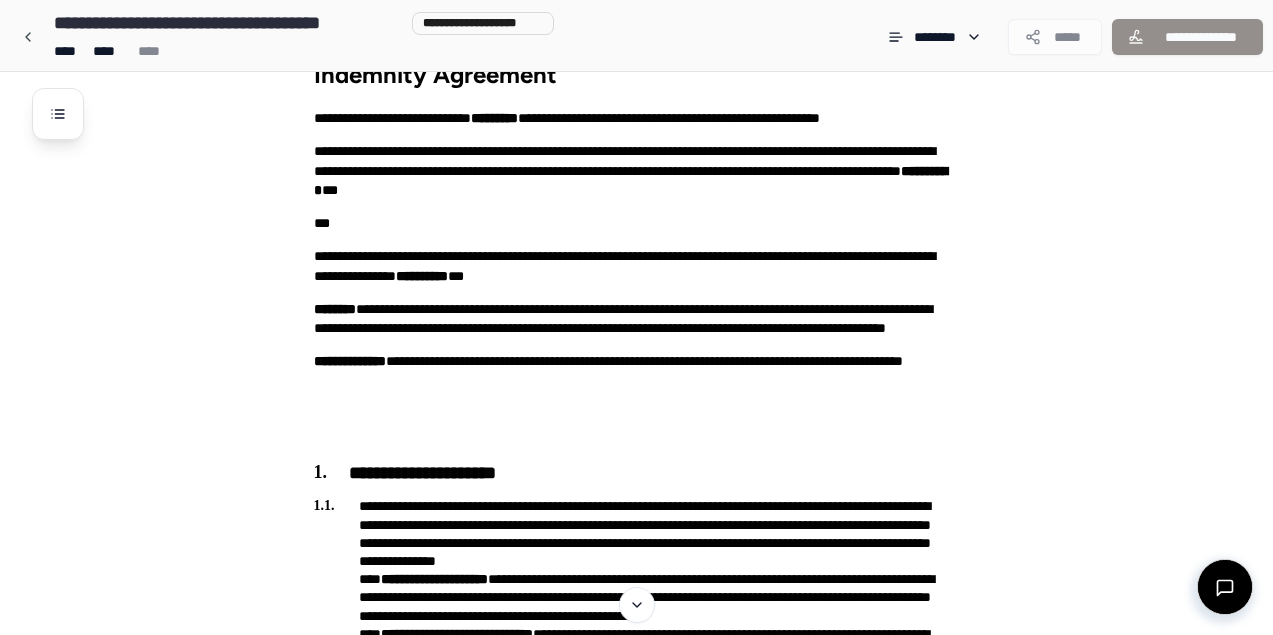 scroll, scrollTop: 0, scrollLeft: 0, axis: both 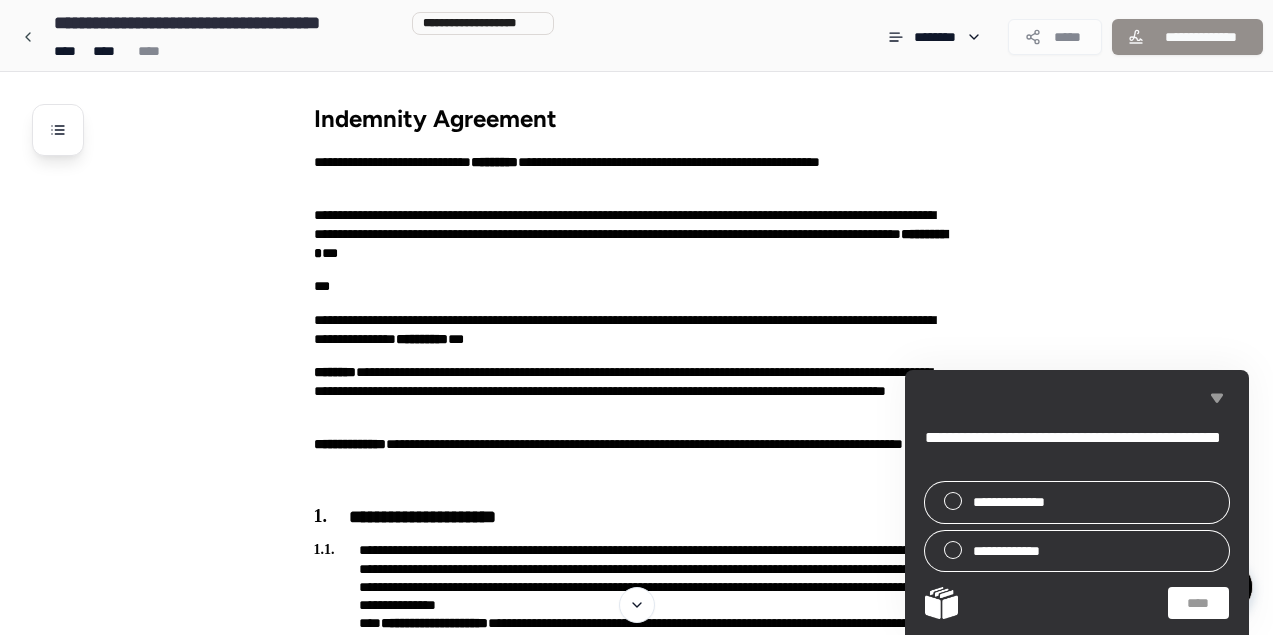 click 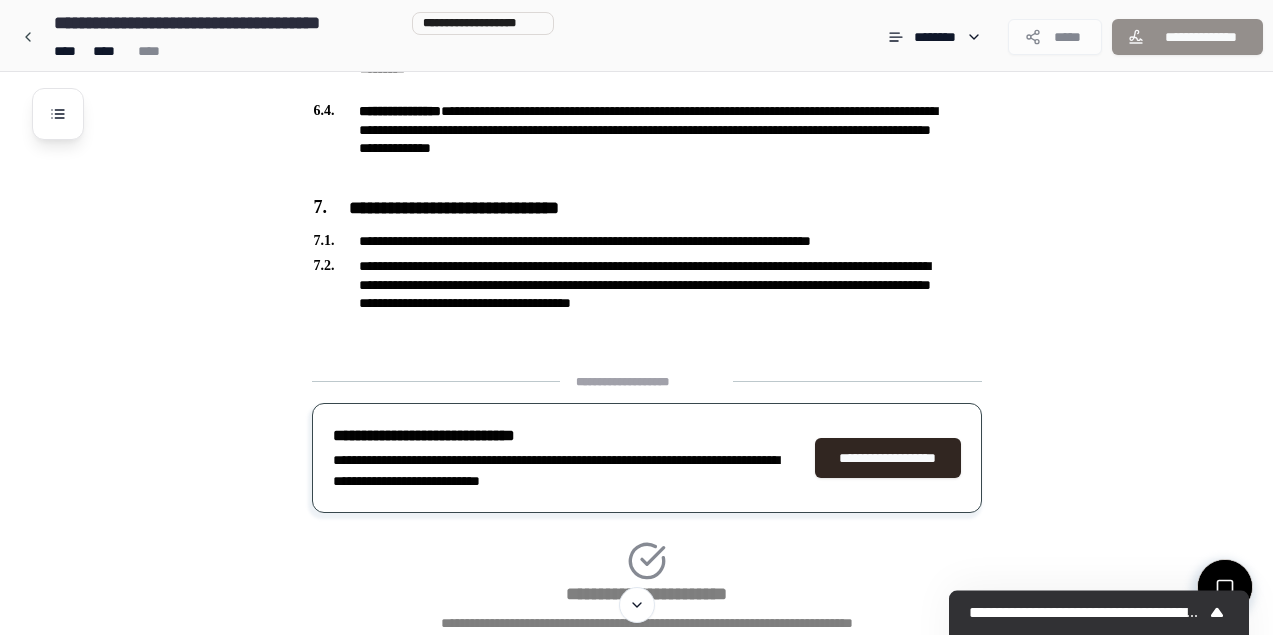 scroll, scrollTop: 2114, scrollLeft: 0, axis: vertical 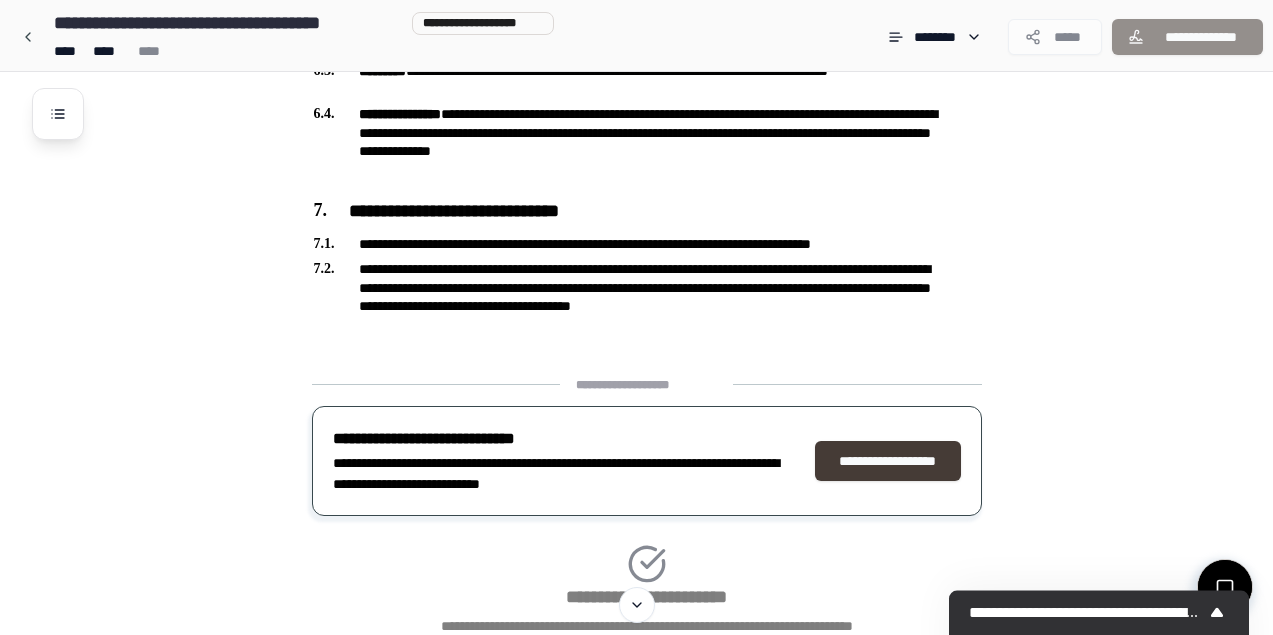 click on "**********" at bounding box center (888, 461) 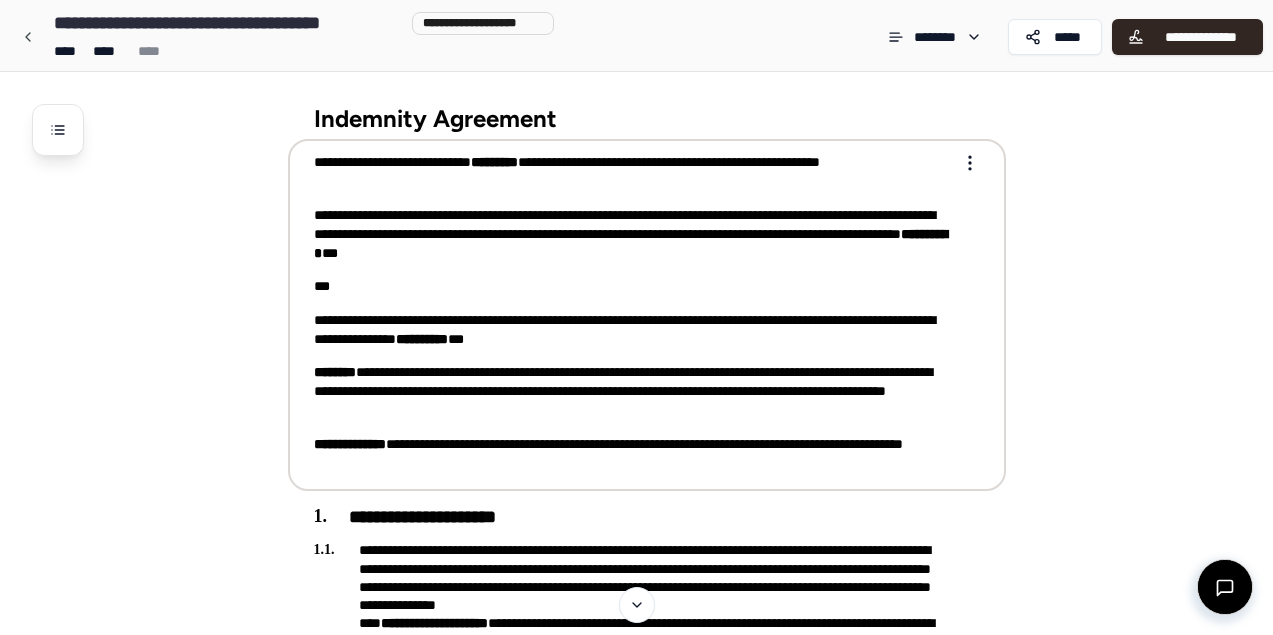 scroll, scrollTop: 0, scrollLeft: 0, axis: both 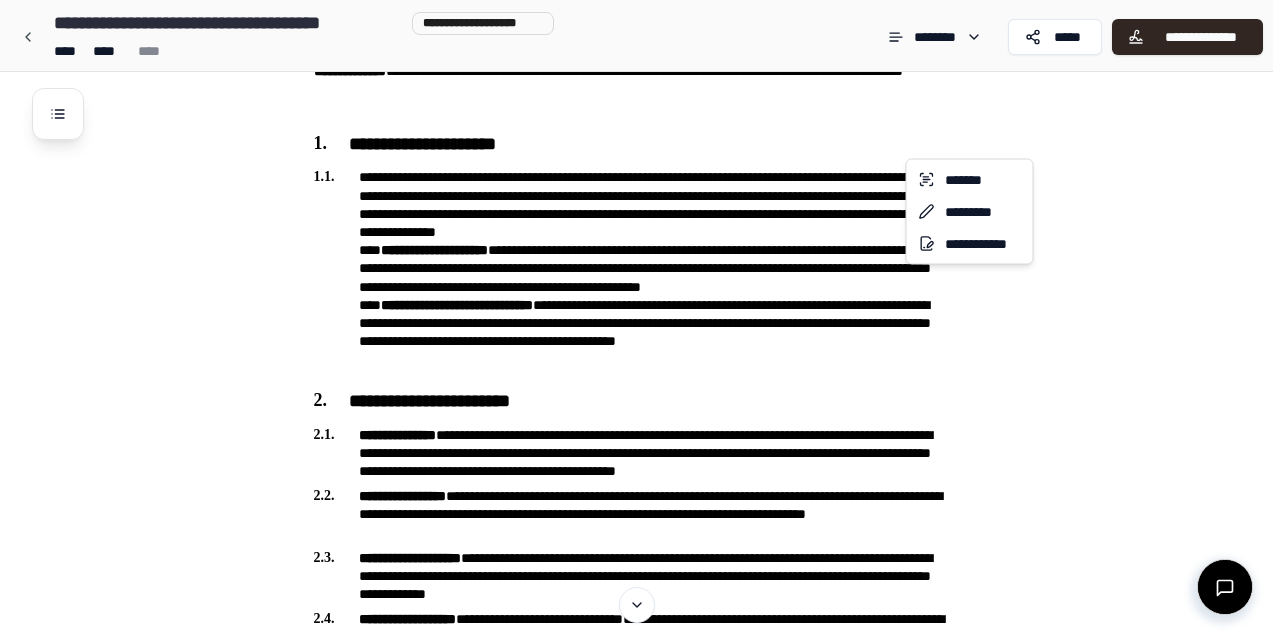 click on "**********" at bounding box center [636, 1007] 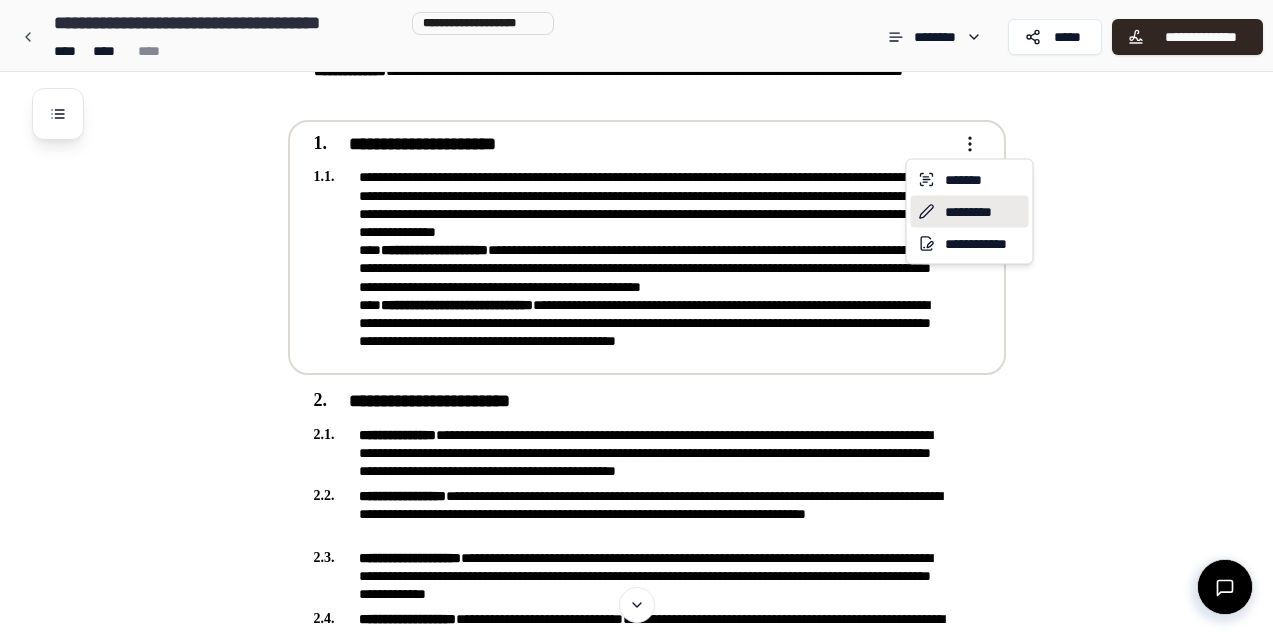 click on "*********" at bounding box center [970, 212] 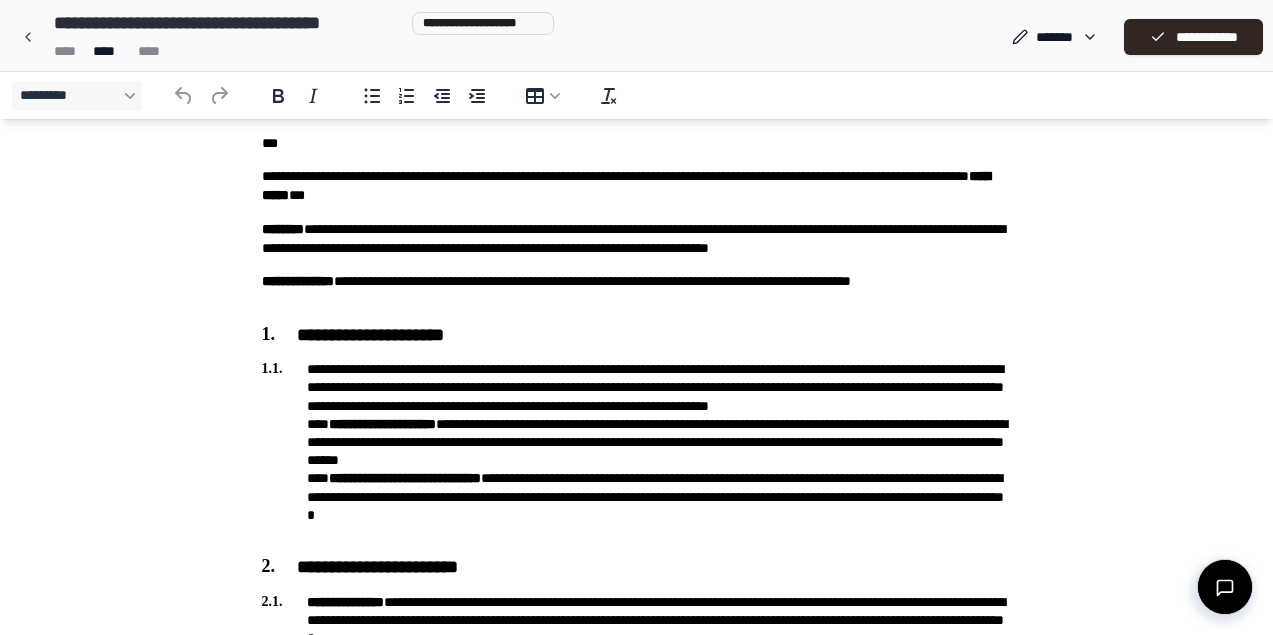 scroll, scrollTop: 180, scrollLeft: 0, axis: vertical 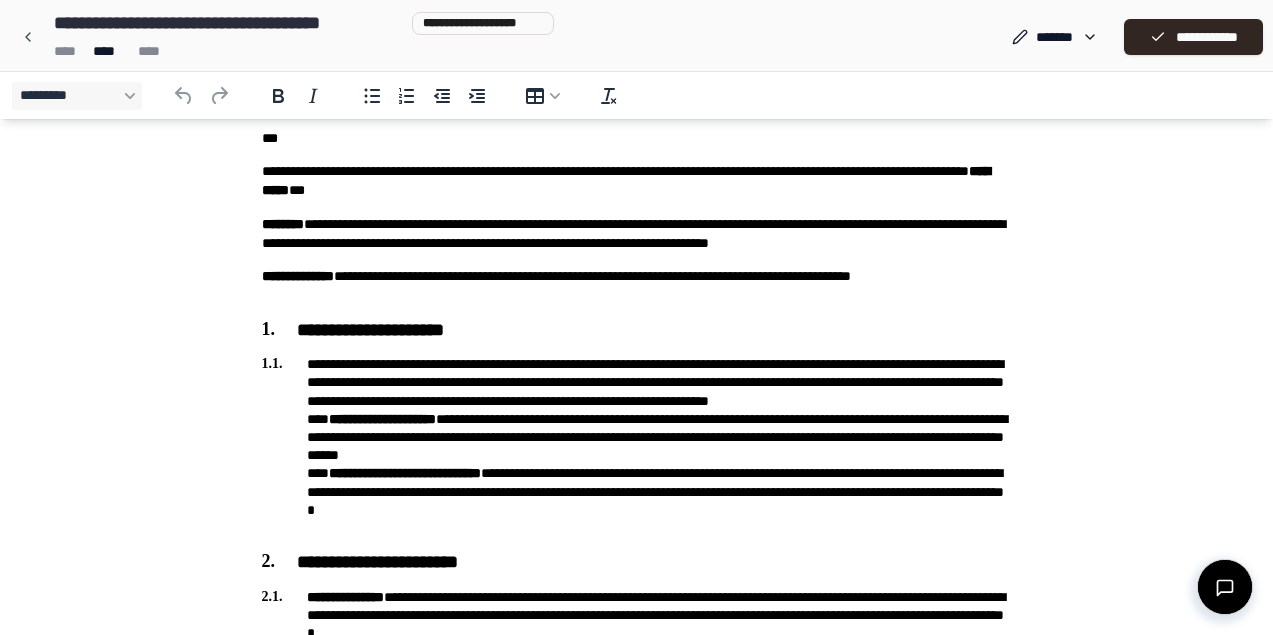 click on "**********" at bounding box center [637, 446] 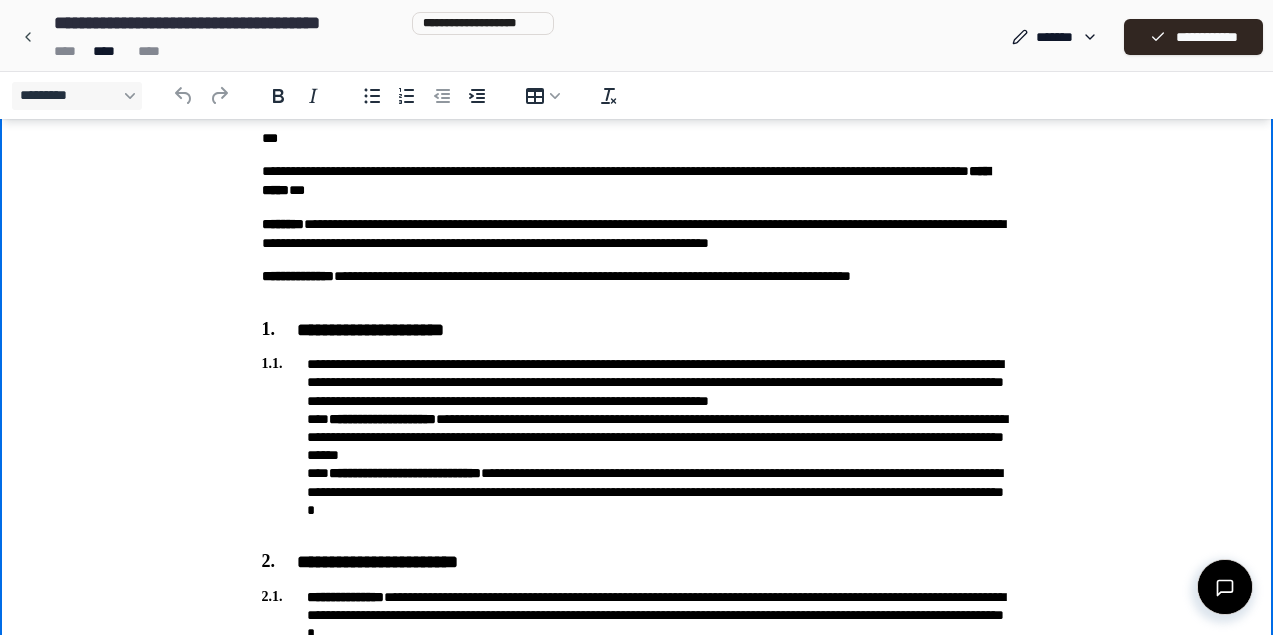 type 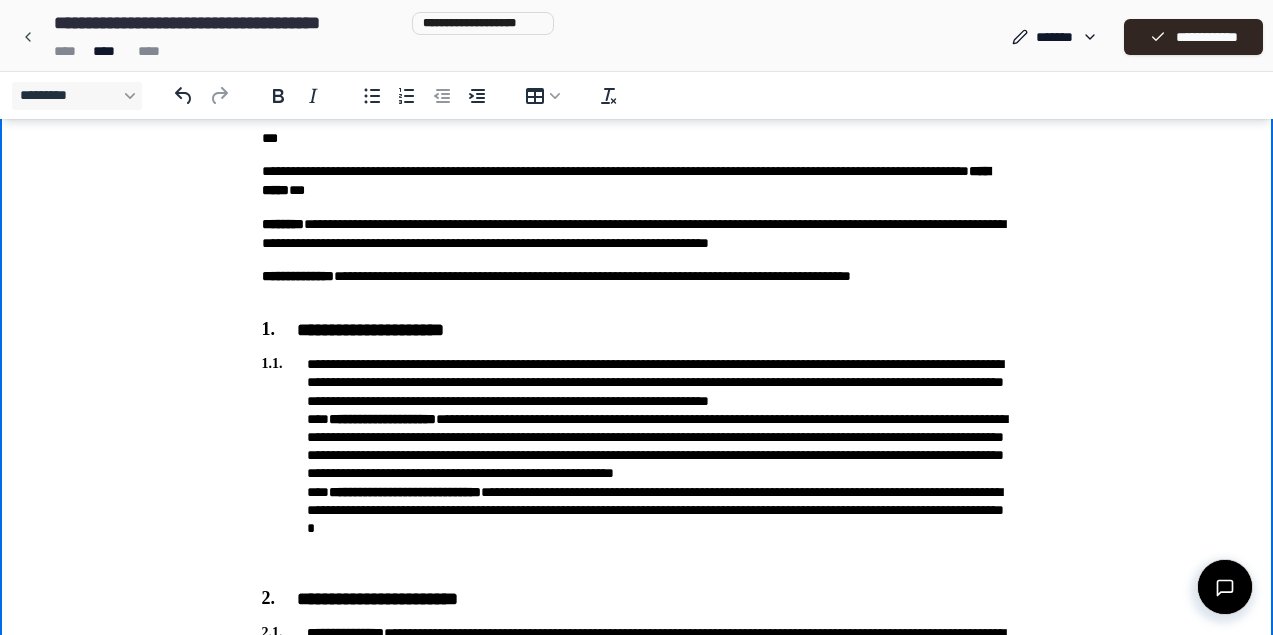 click on "**********" at bounding box center [637, 464] 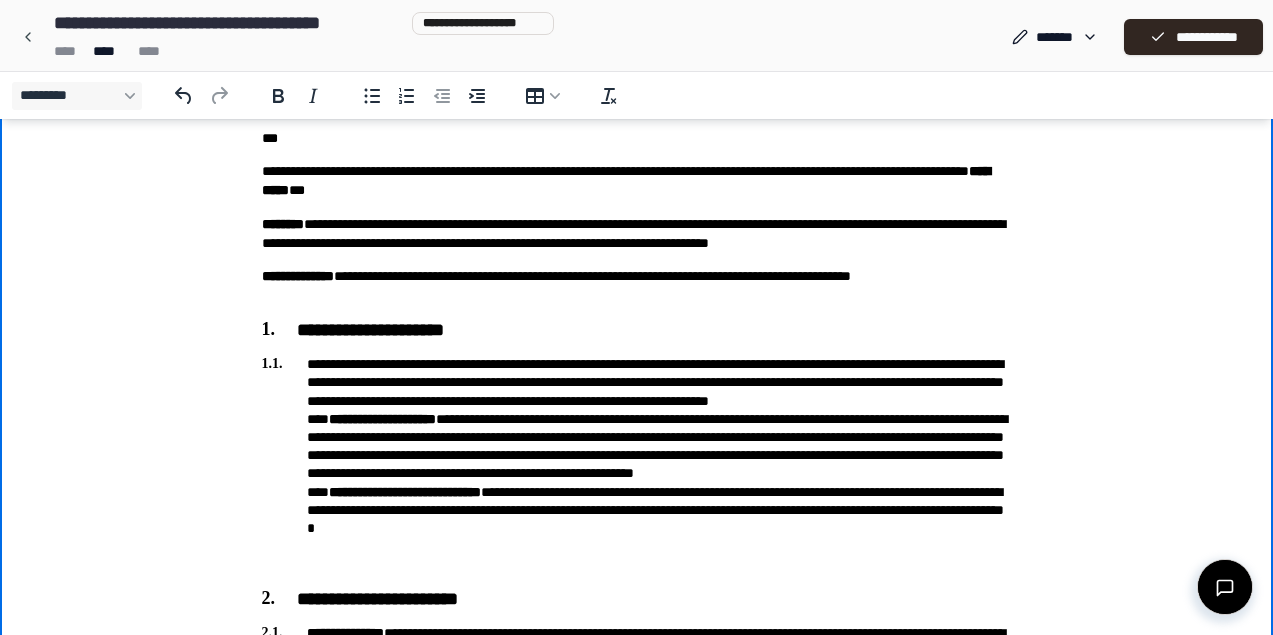click on "**********" at bounding box center (637, 464) 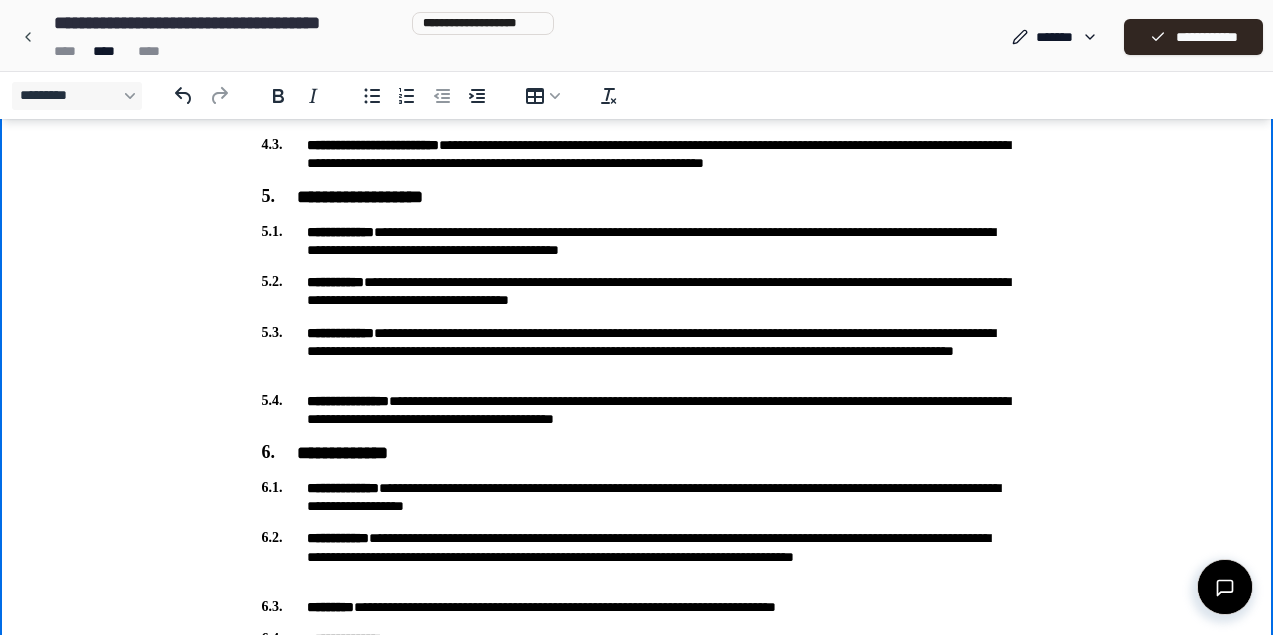 scroll, scrollTop: 1701, scrollLeft: 0, axis: vertical 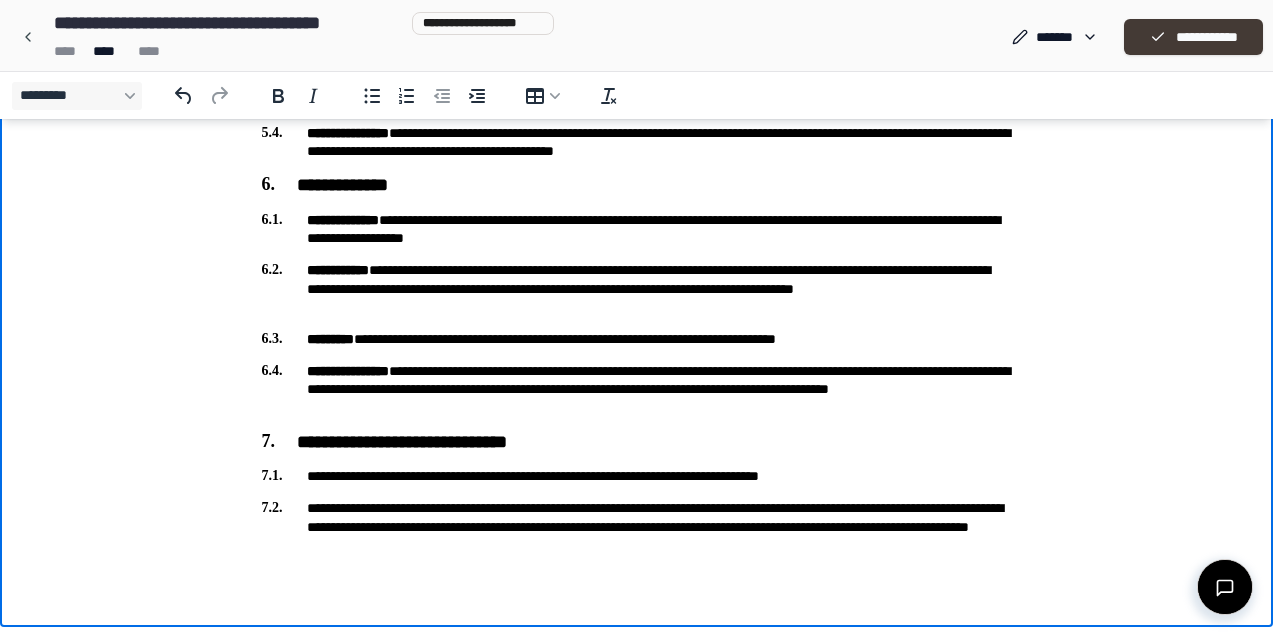 click on "**********" at bounding box center (1193, 37) 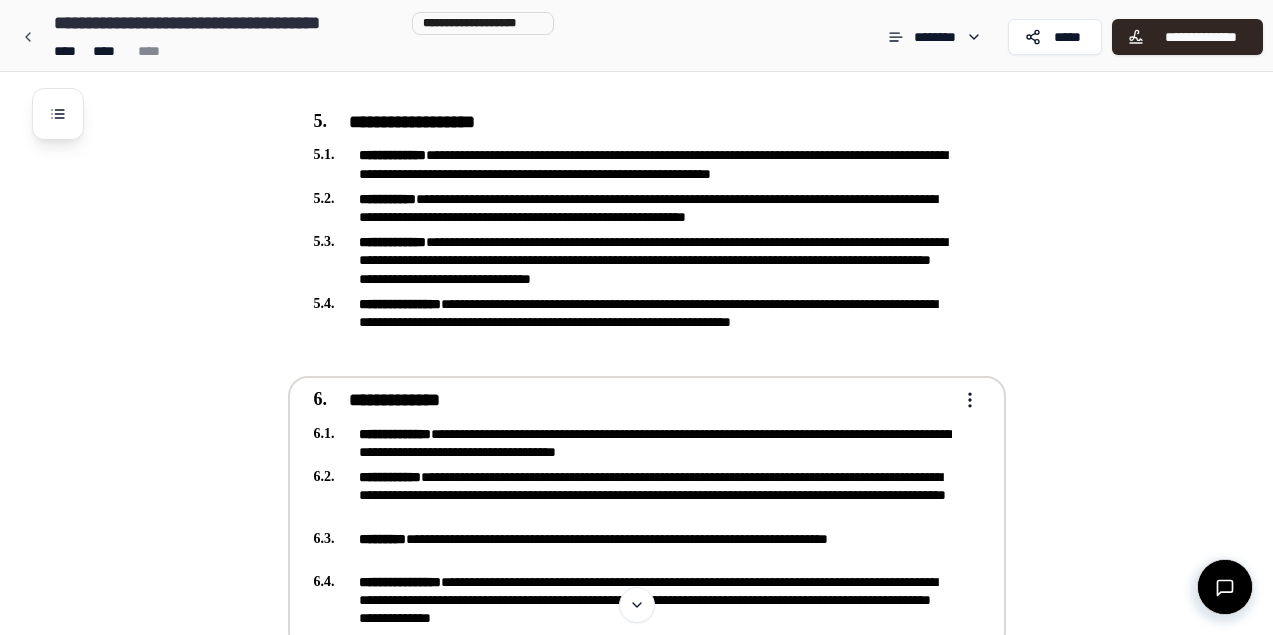 scroll, scrollTop: 2180, scrollLeft: 0, axis: vertical 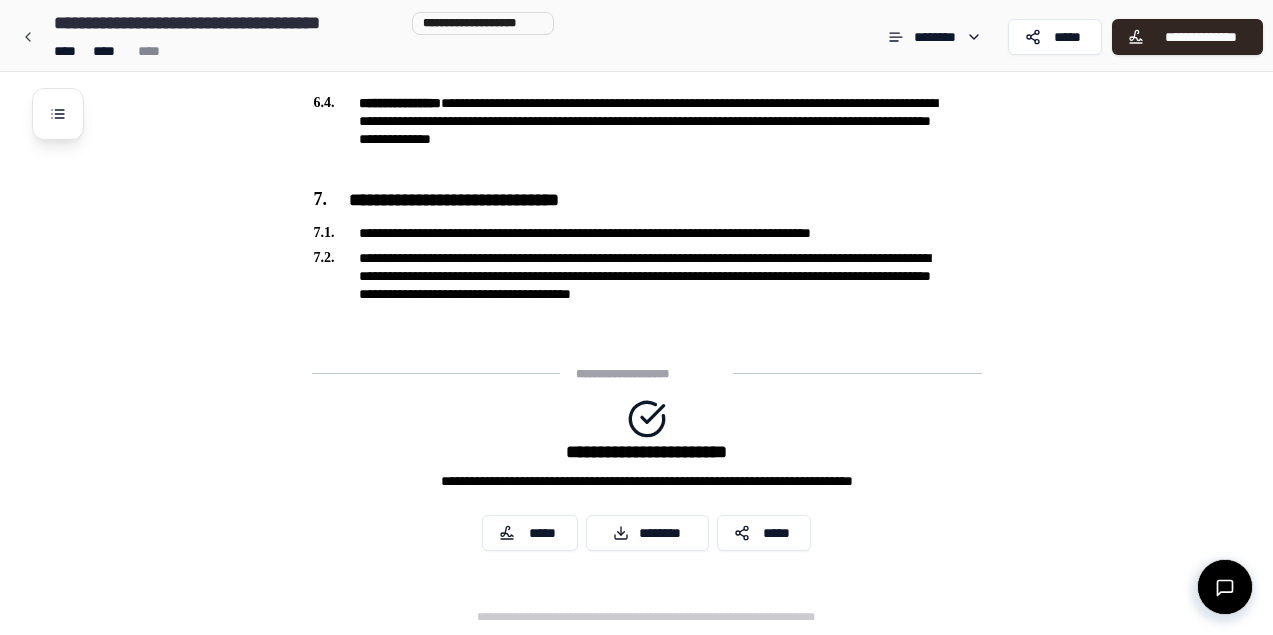 click on "**********" at bounding box center (646, 481) 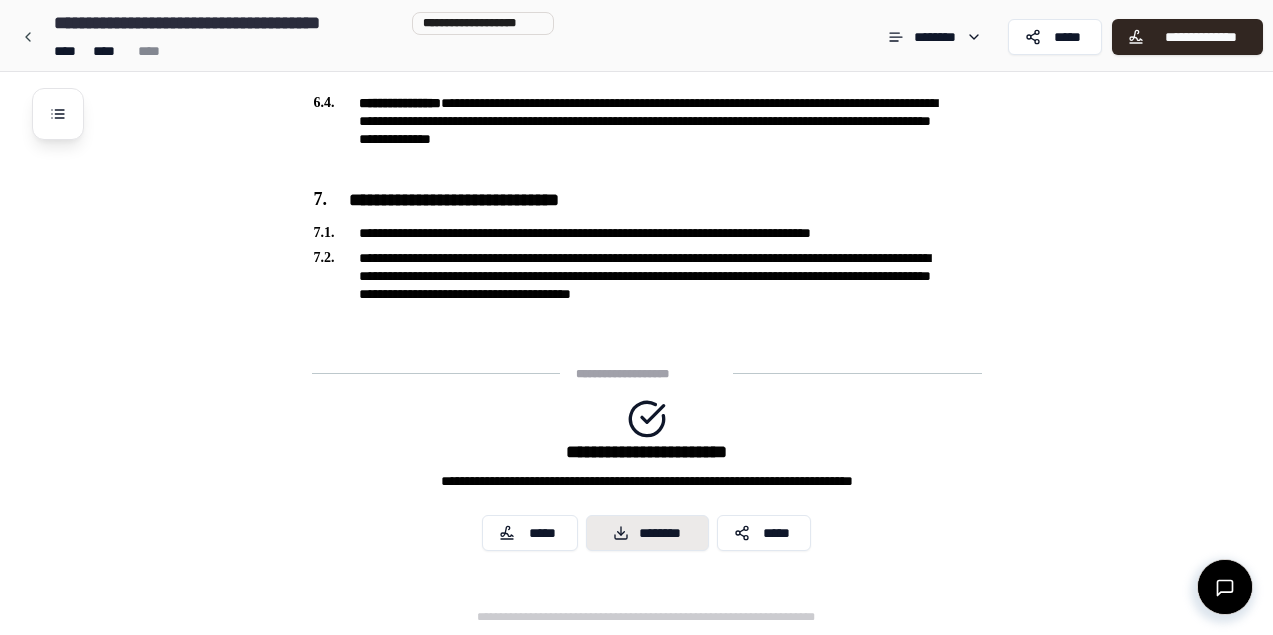 click on "********" at bounding box center (647, 533) 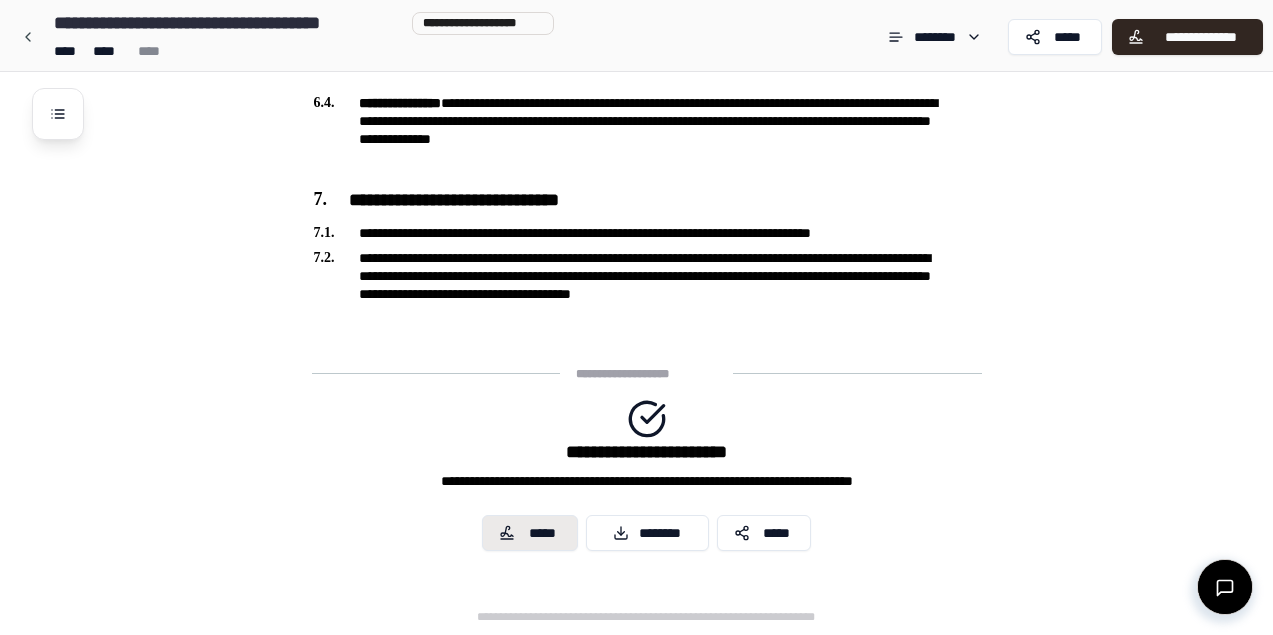click on "*****" at bounding box center (543, 533) 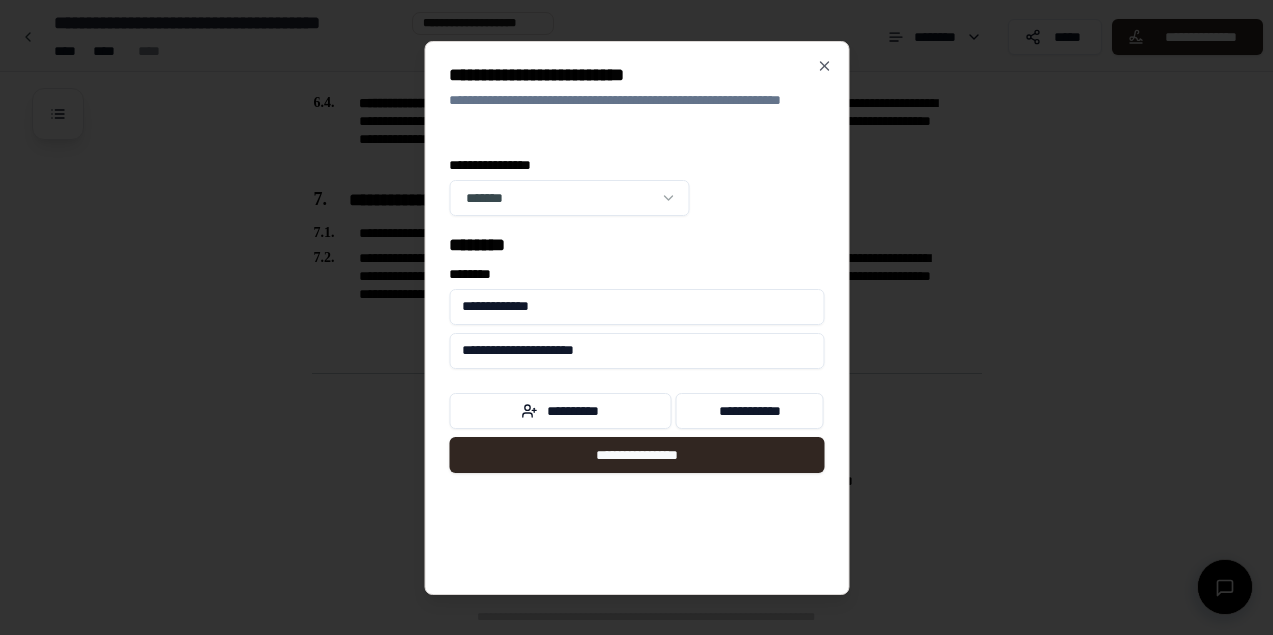 drag, startPoint x: 563, startPoint y: 312, endPoint x: 501, endPoint y: 312, distance: 62 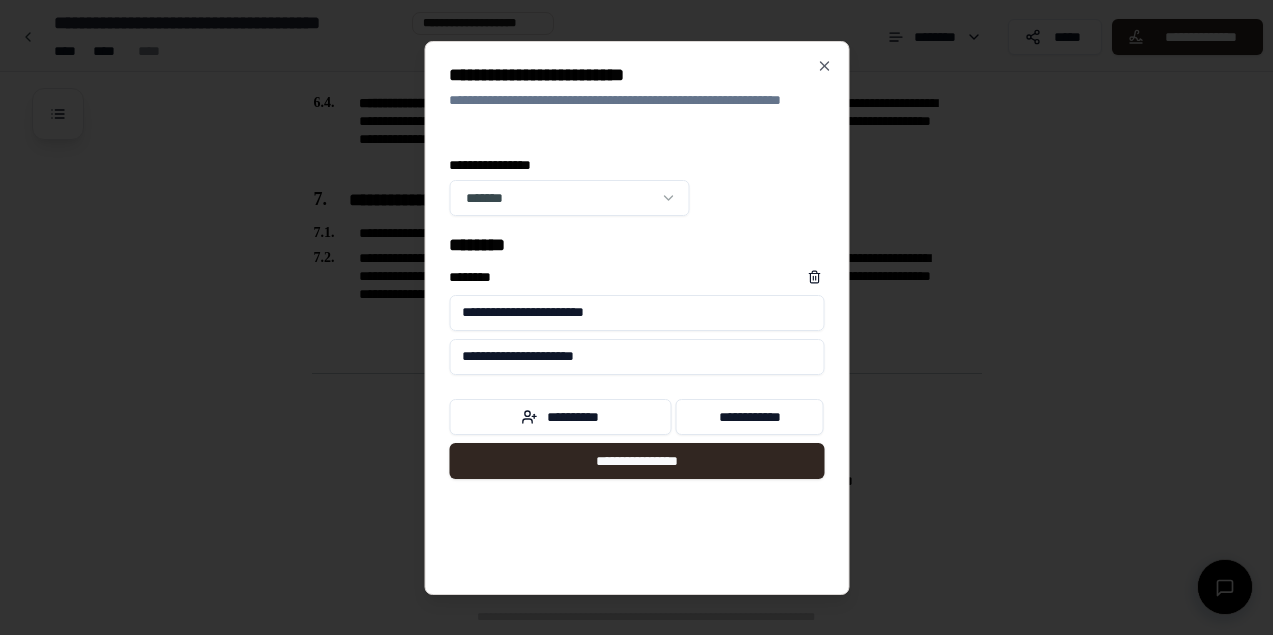 type on "**********" 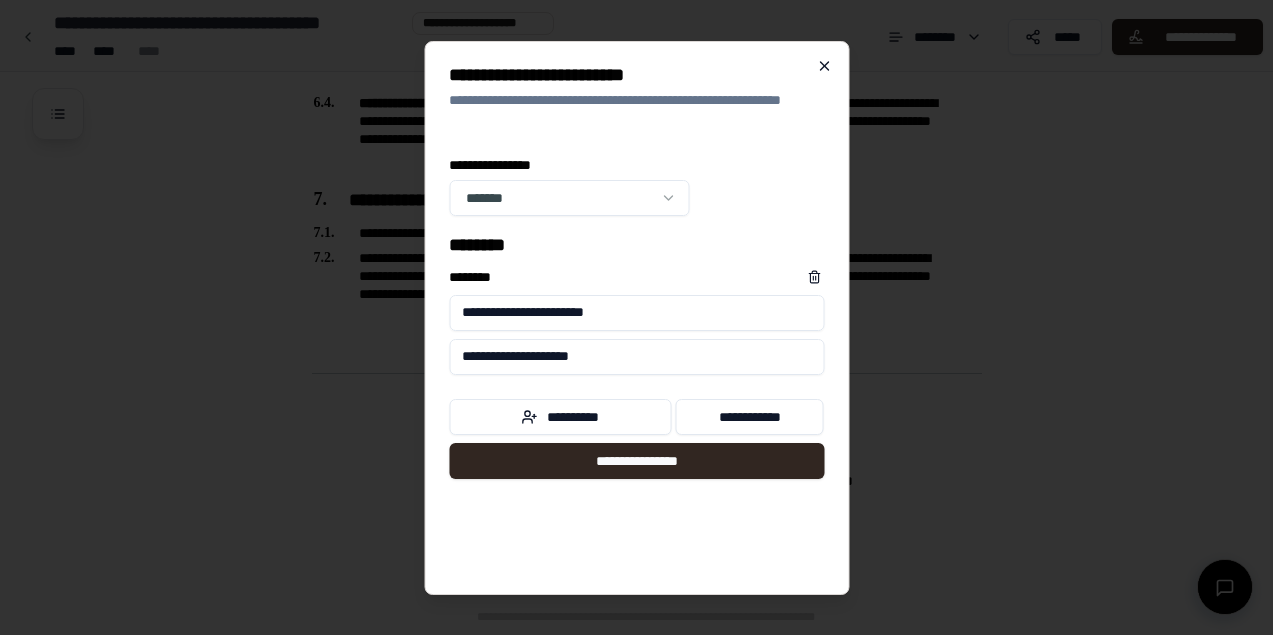 type on "**********" 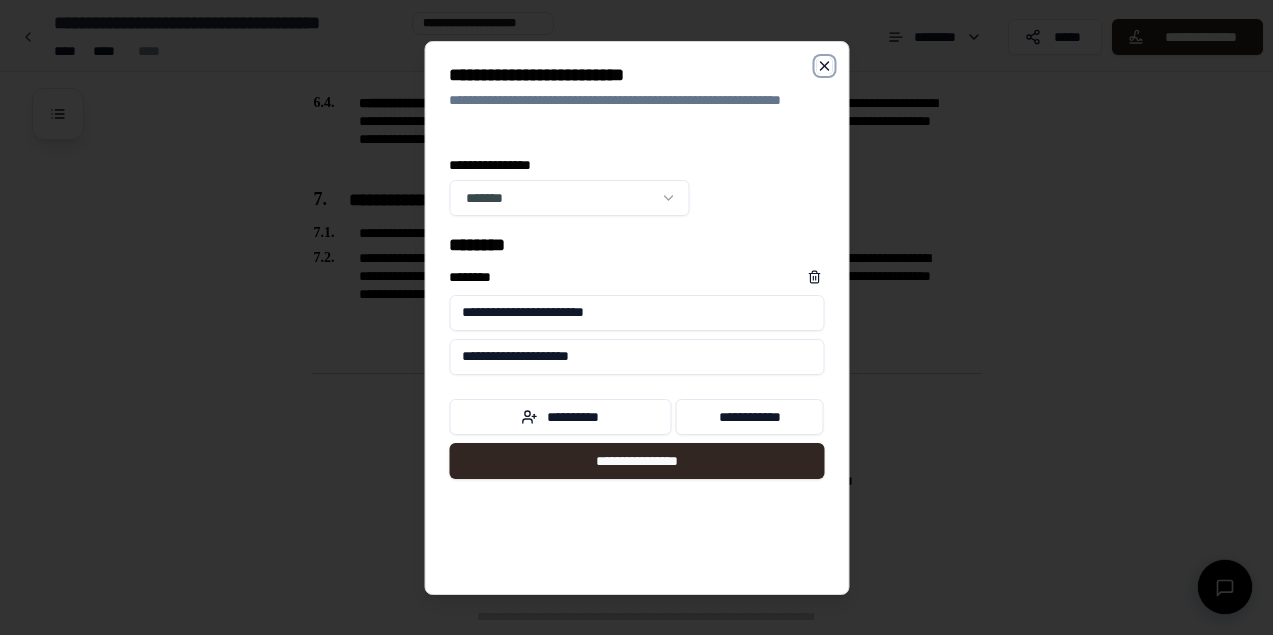 click 